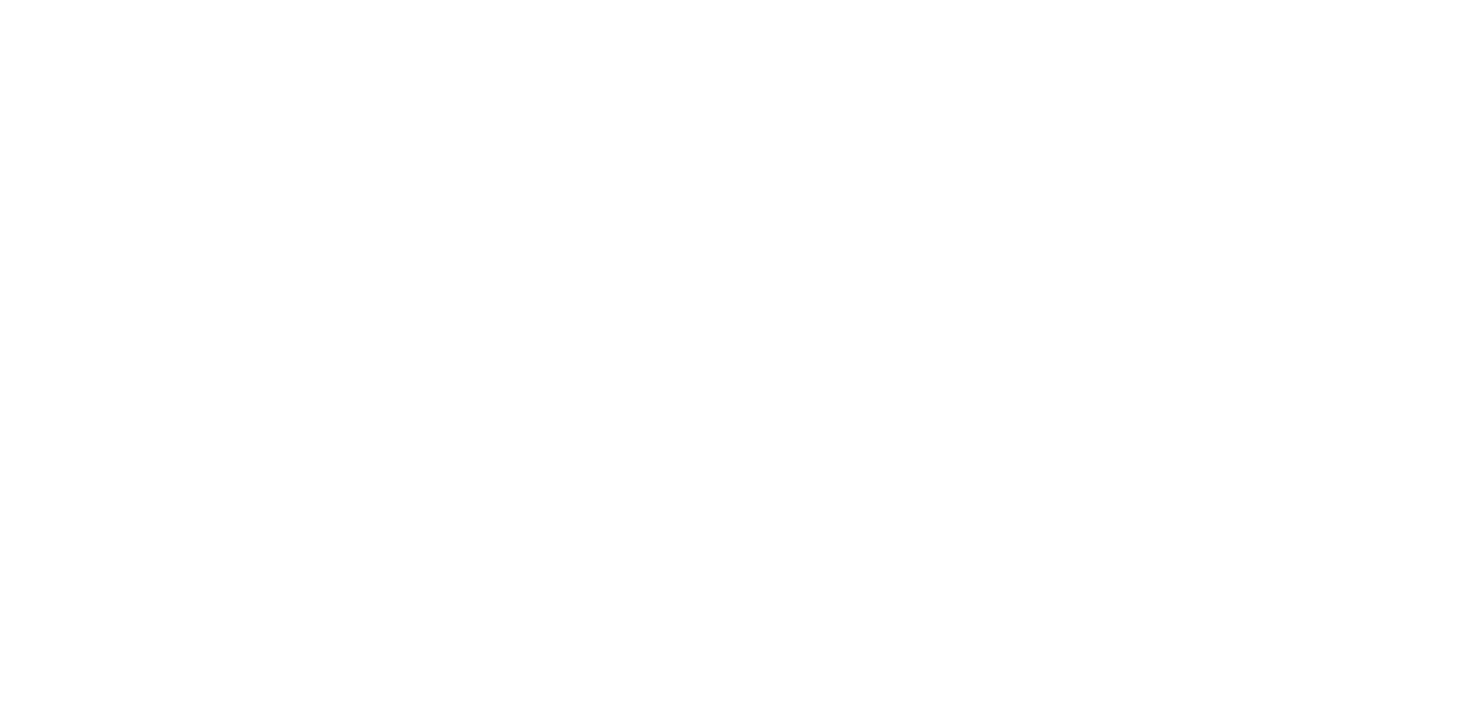 scroll, scrollTop: 0, scrollLeft: 0, axis: both 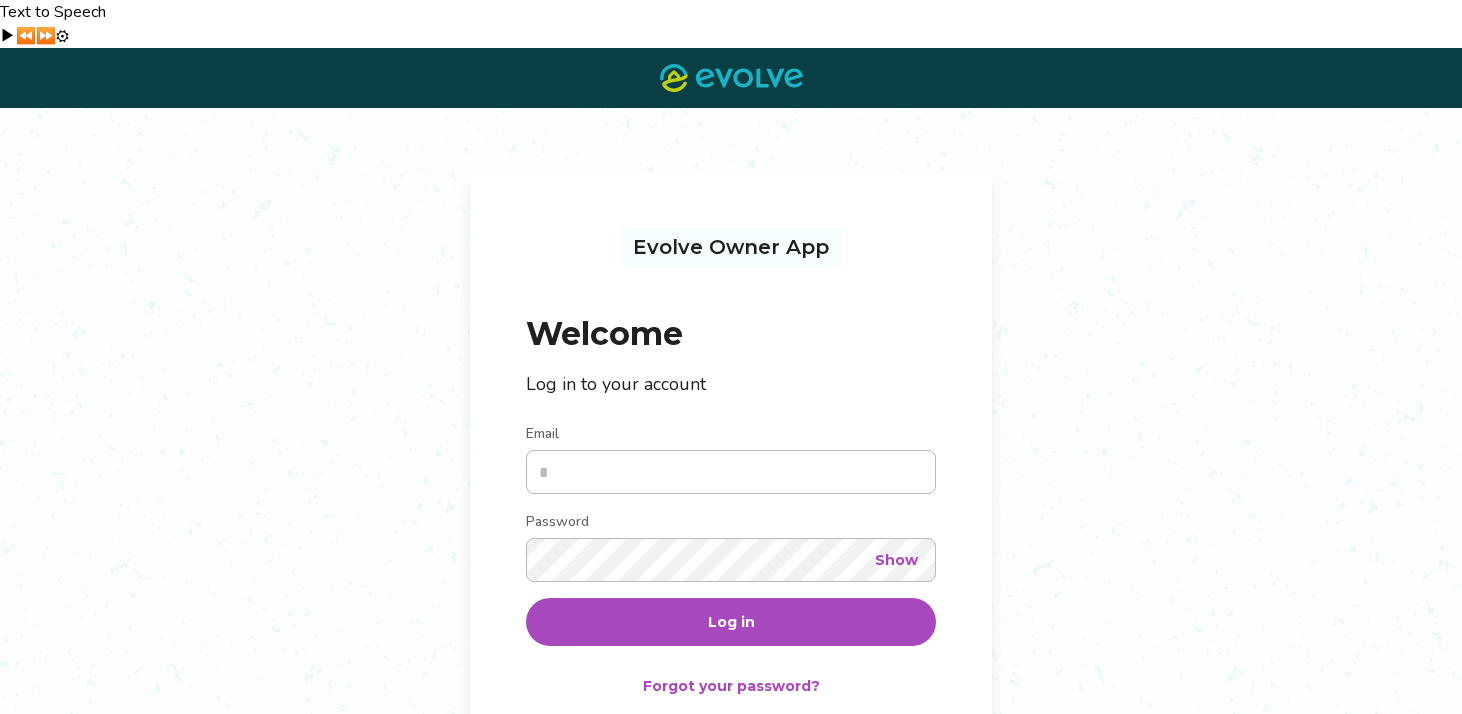 type on "**********" 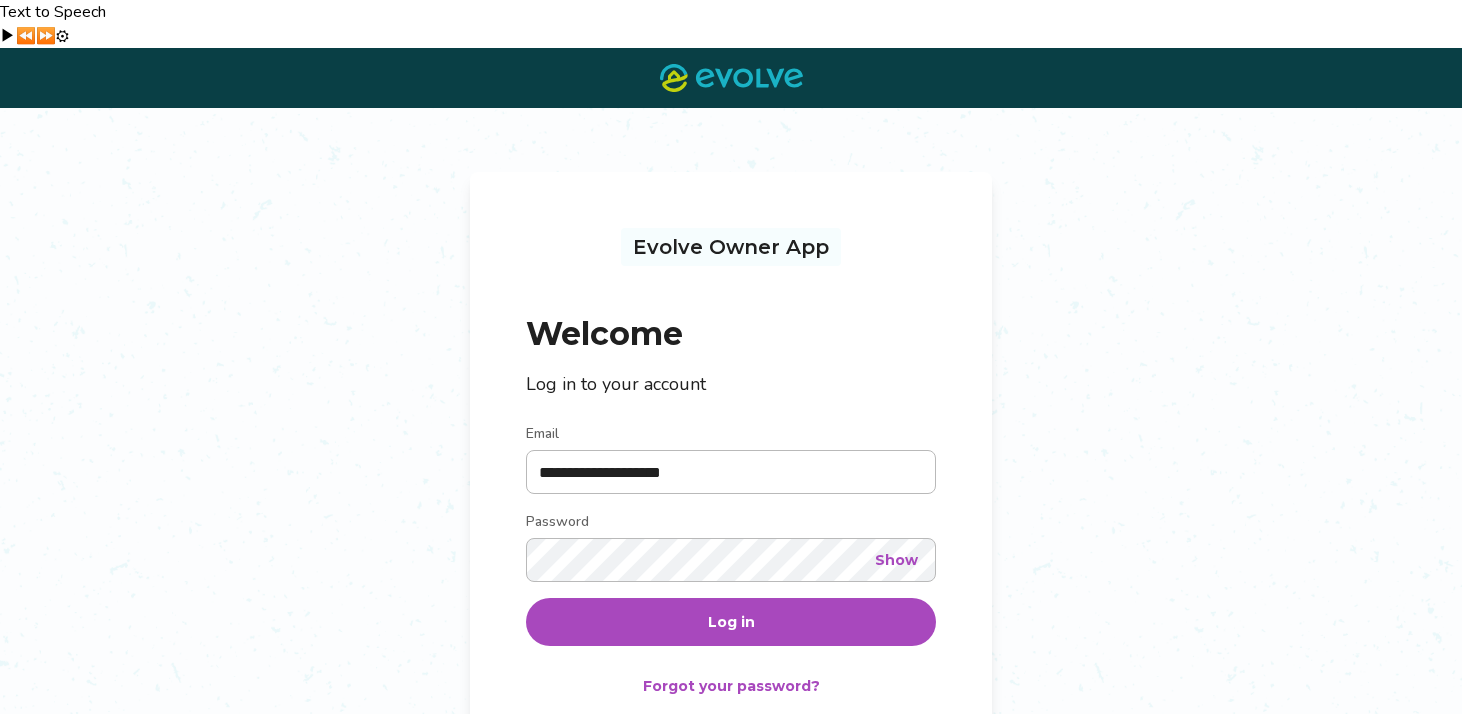 click on "Log in" at bounding box center (731, 622) 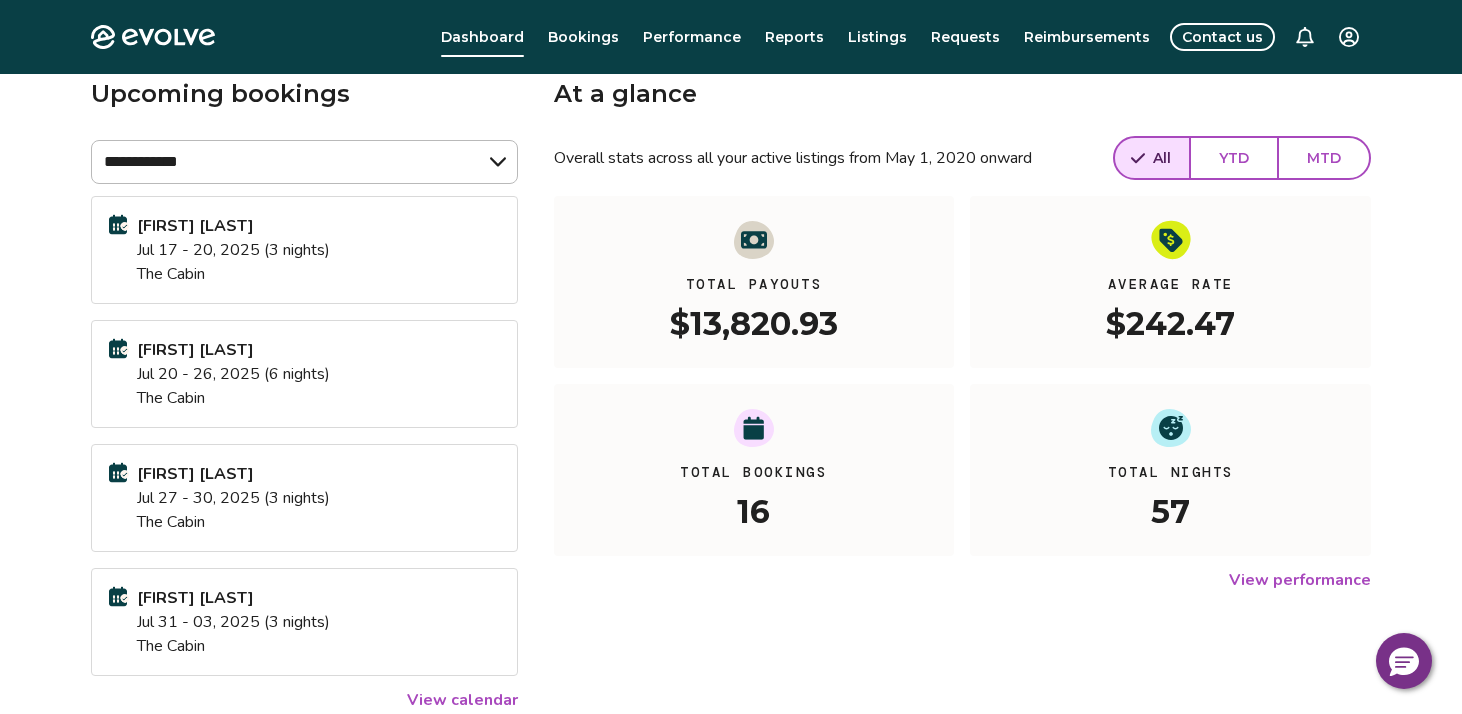 scroll, scrollTop: 0, scrollLeft: 0, axis: both 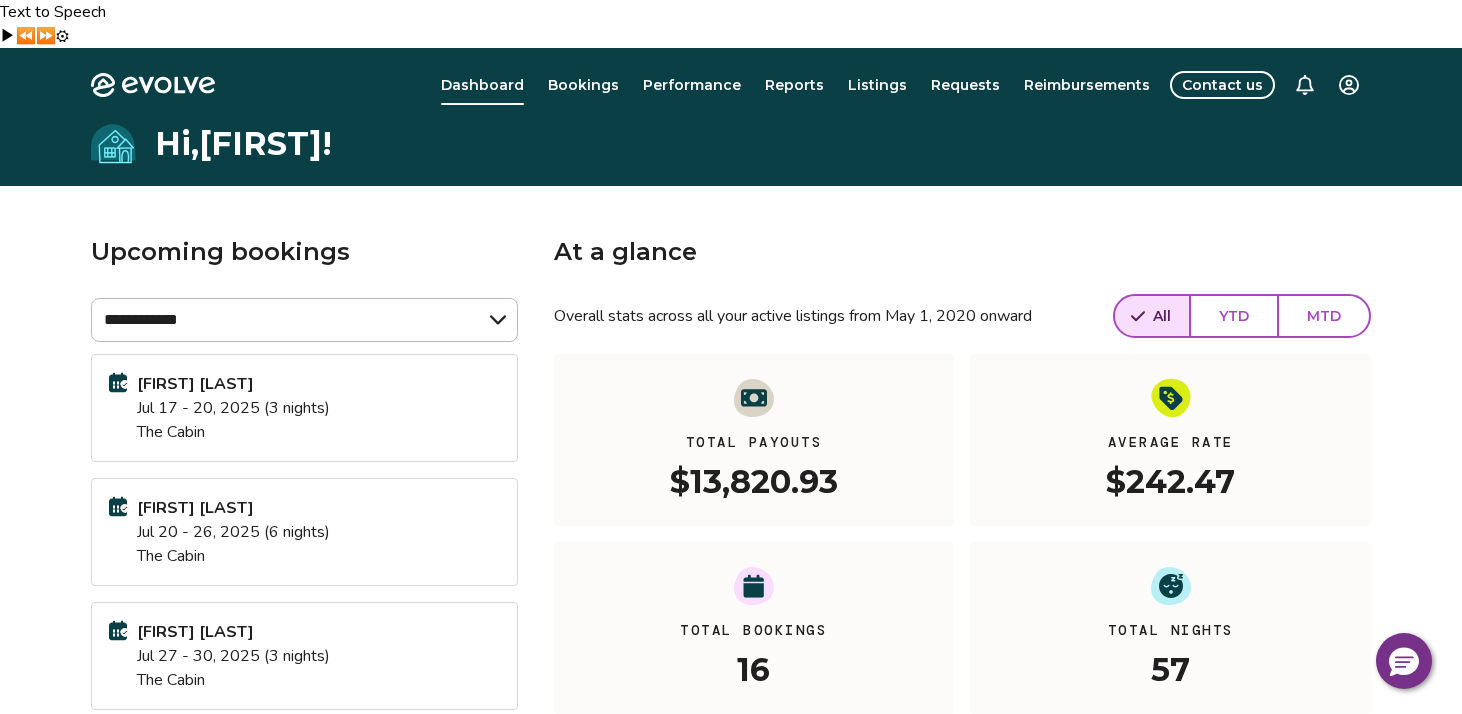 click on "Bookings" at bounding box center (583, 85) 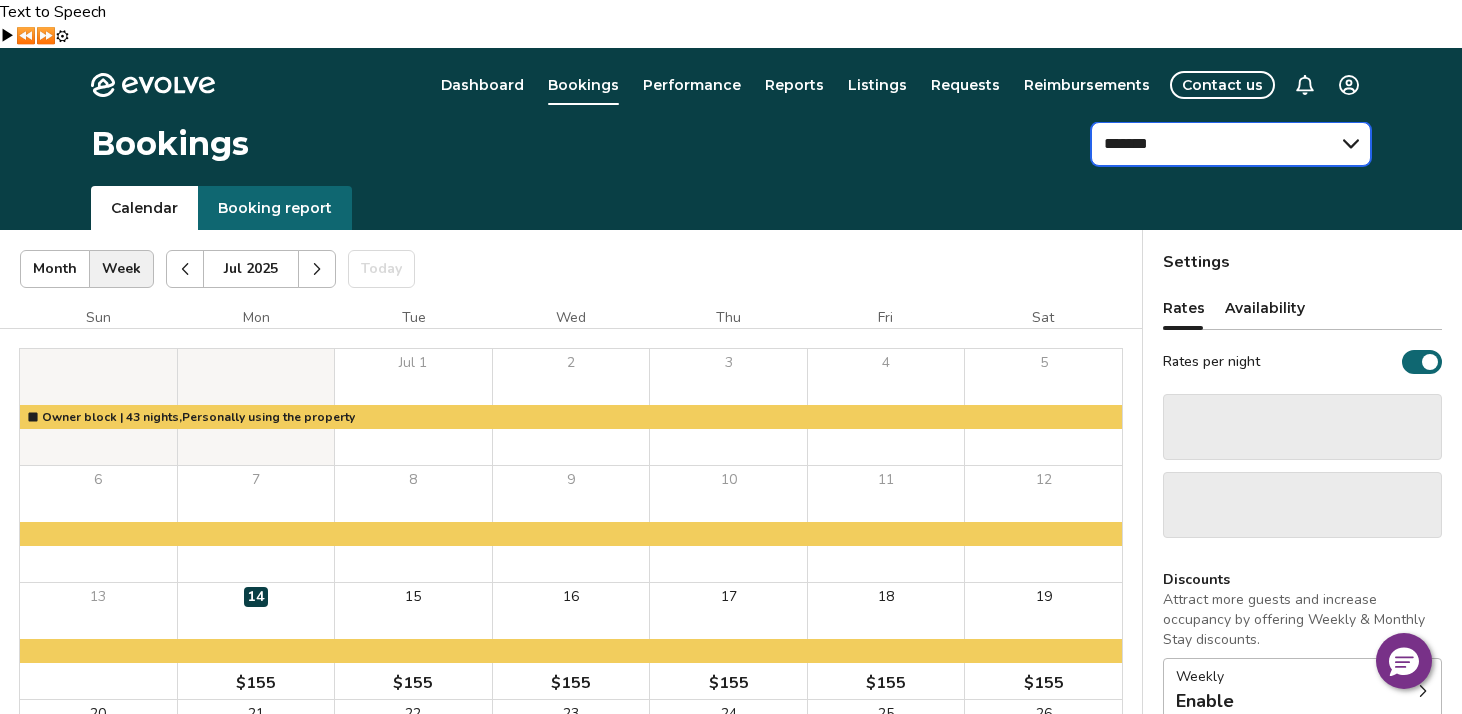 click on "**** ********" at bounding box center [1231, 144] 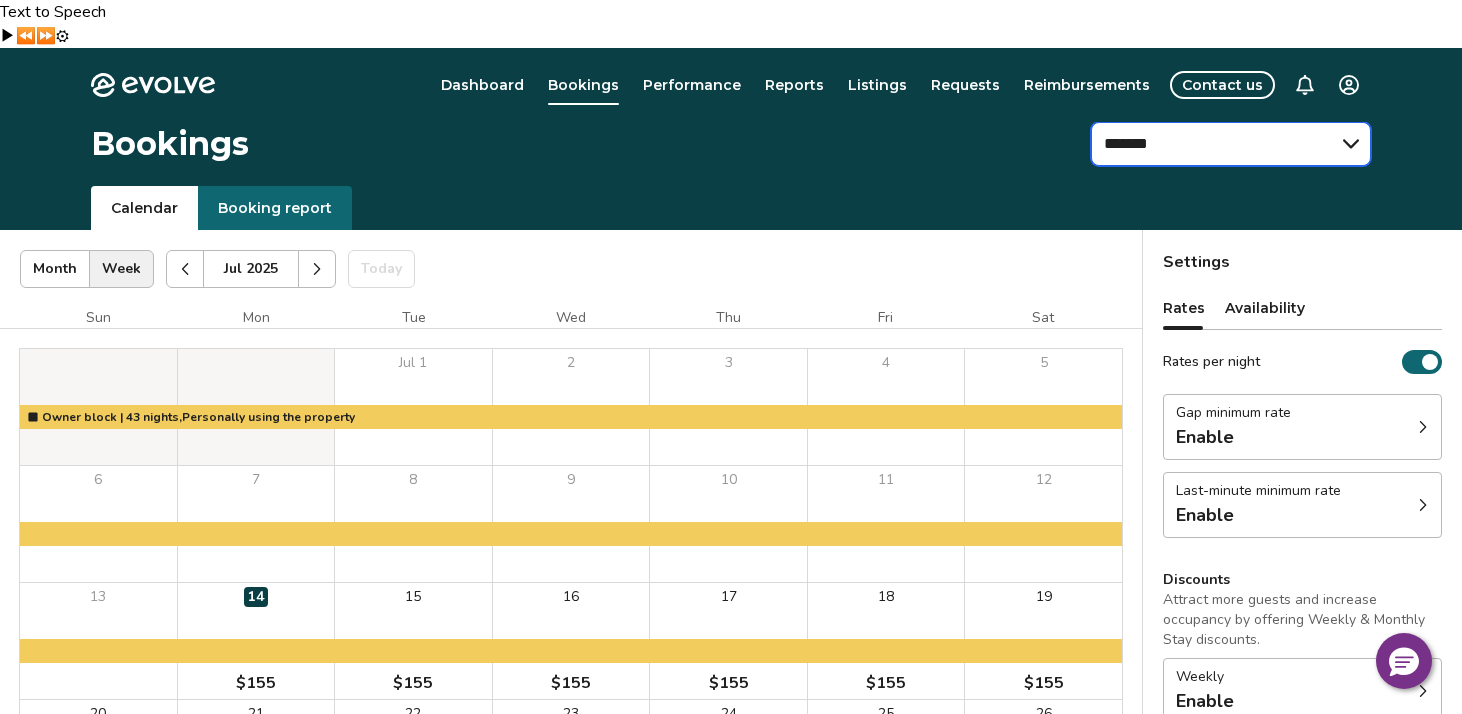 select on "**********" 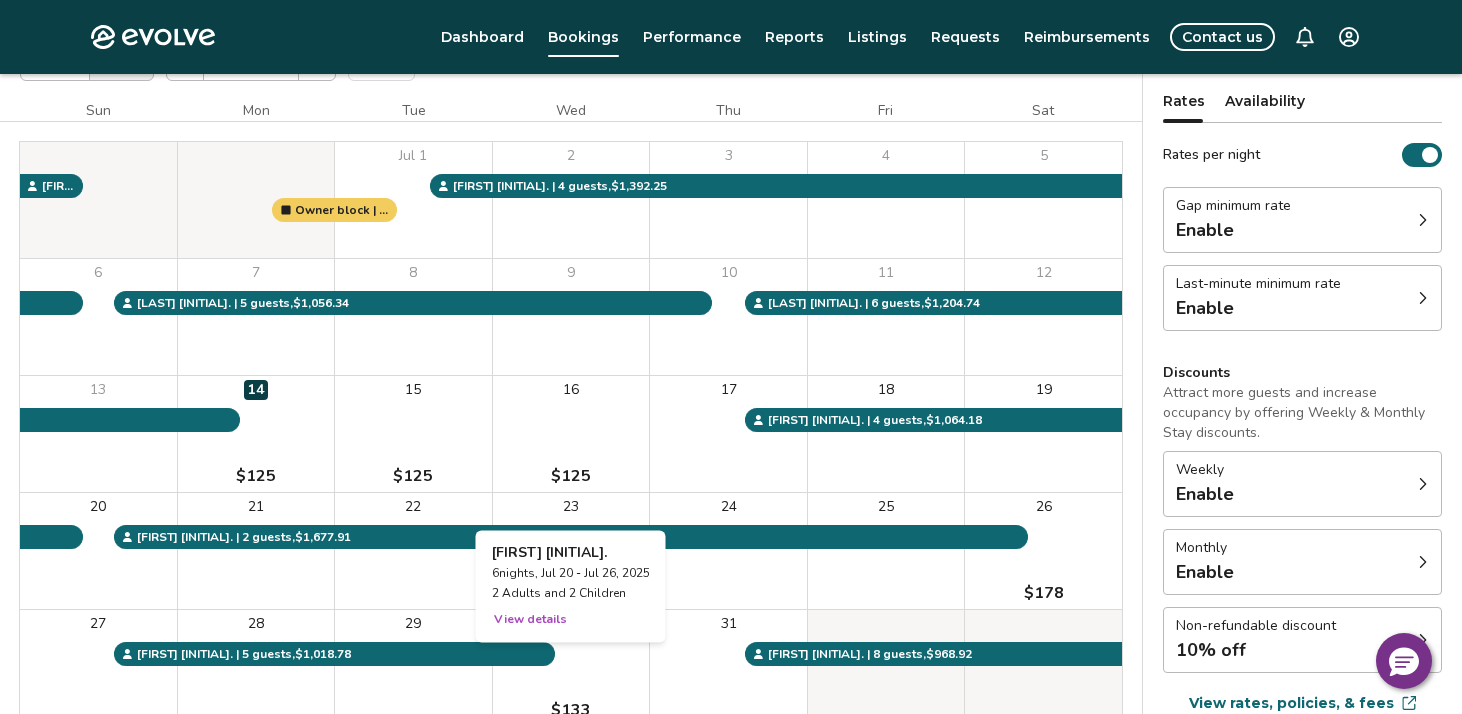 scroll, scrollTop: 204, scrollLeft: 0, axis: vertical 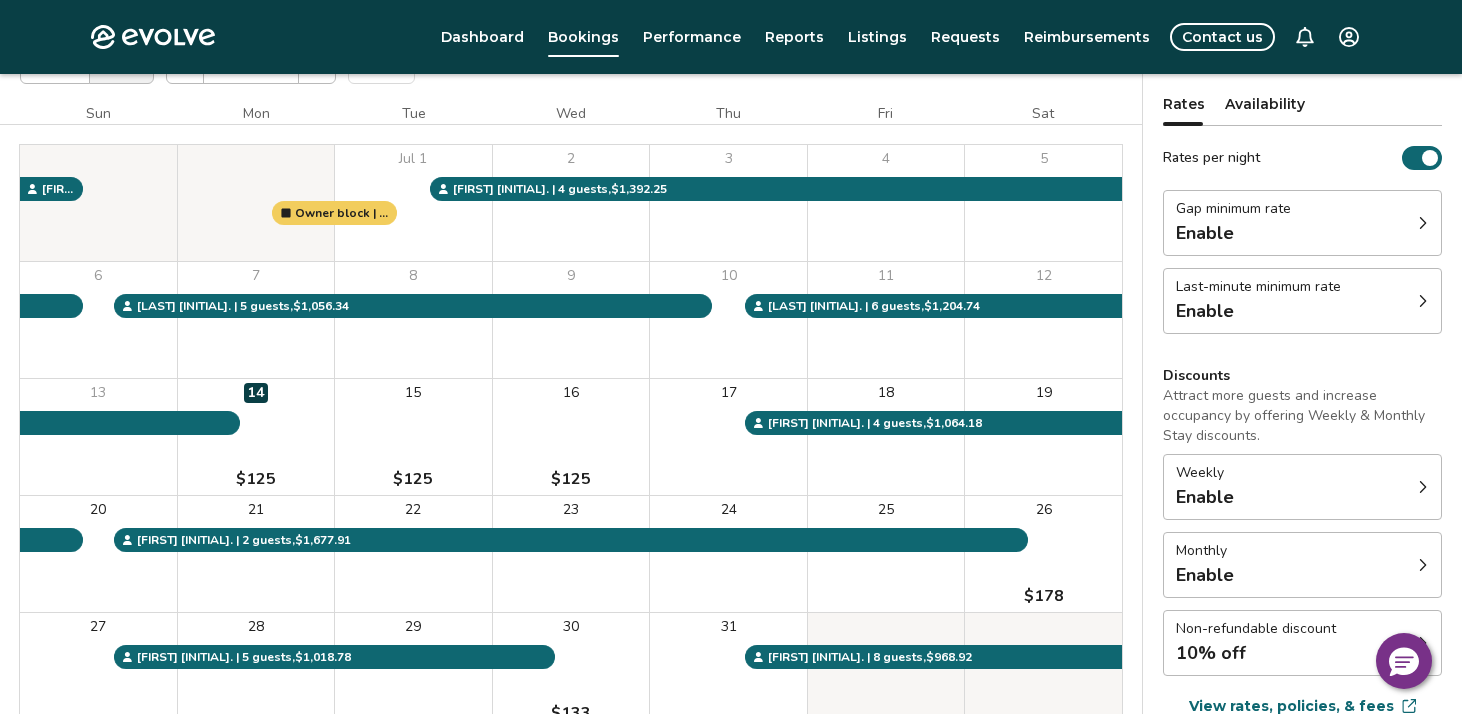 click on "Contact us" at bounding box center (1222, 37) 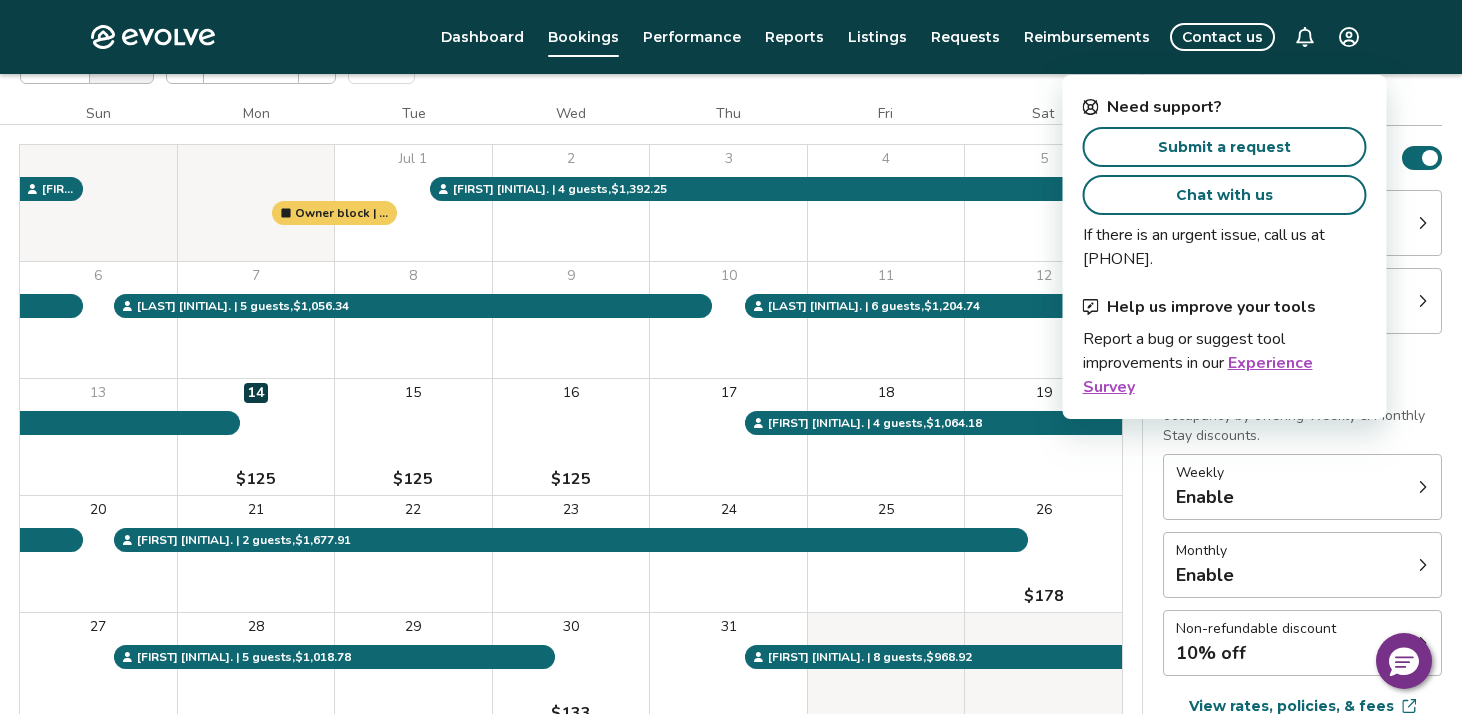 click on "Chat with us" at bounding box center (1224, 195) 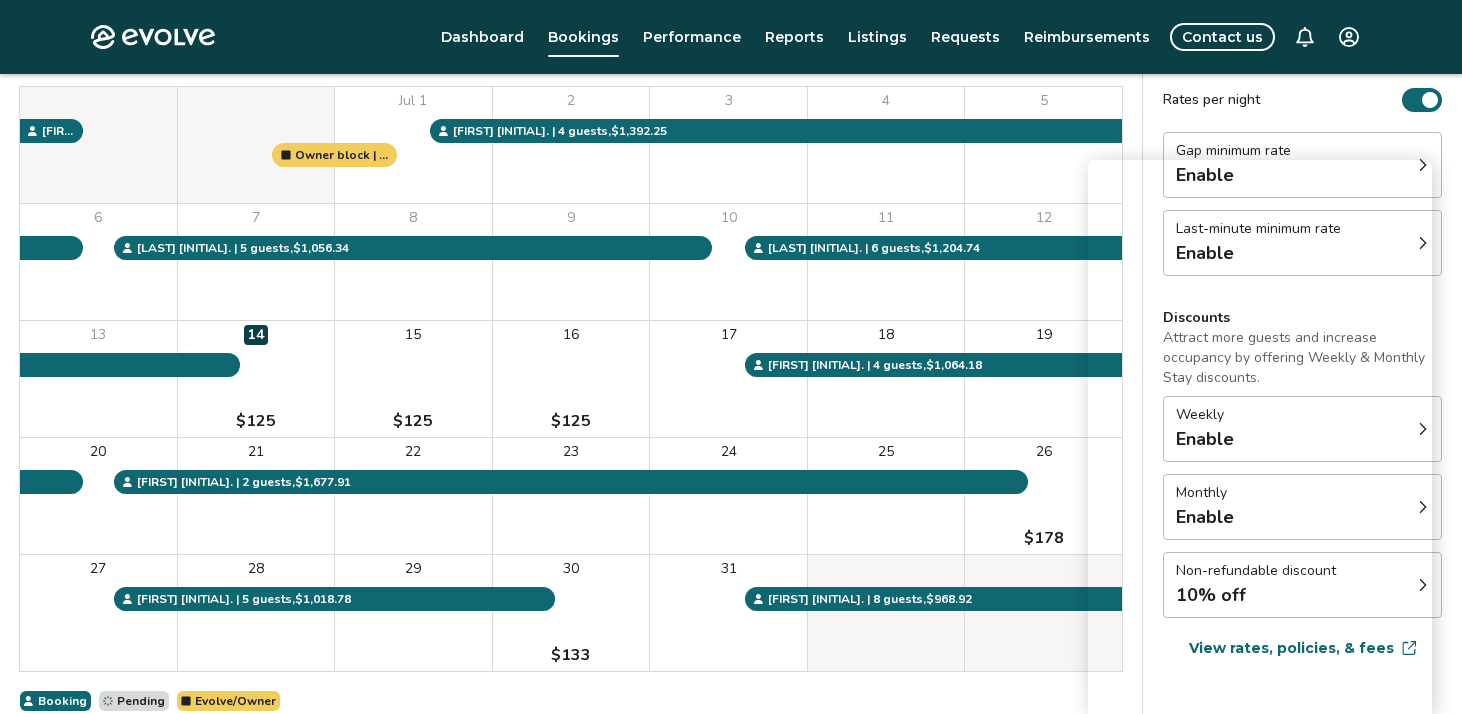 scroll, scrollTop: 263, scrollLeft: 0, axis: vertical 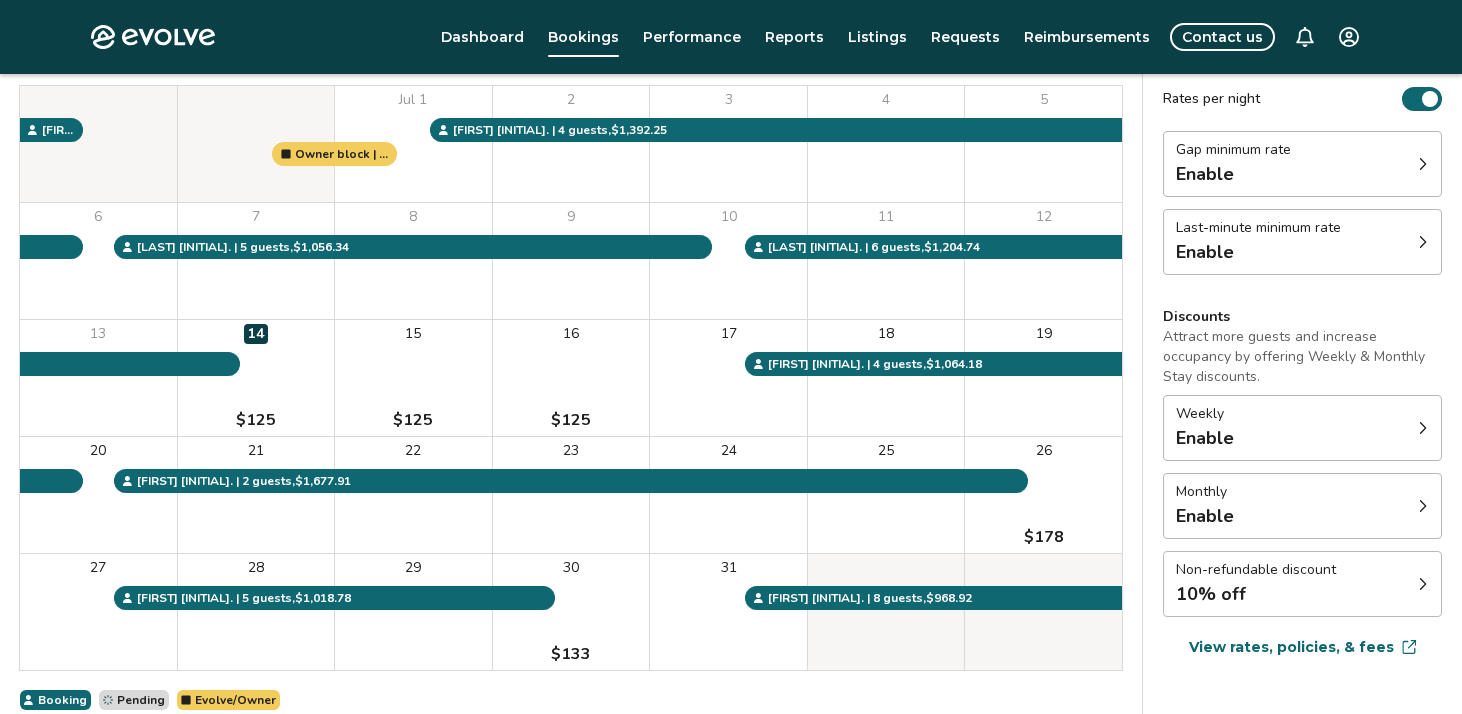 click on "Performance" at bounding box center (692, 37) 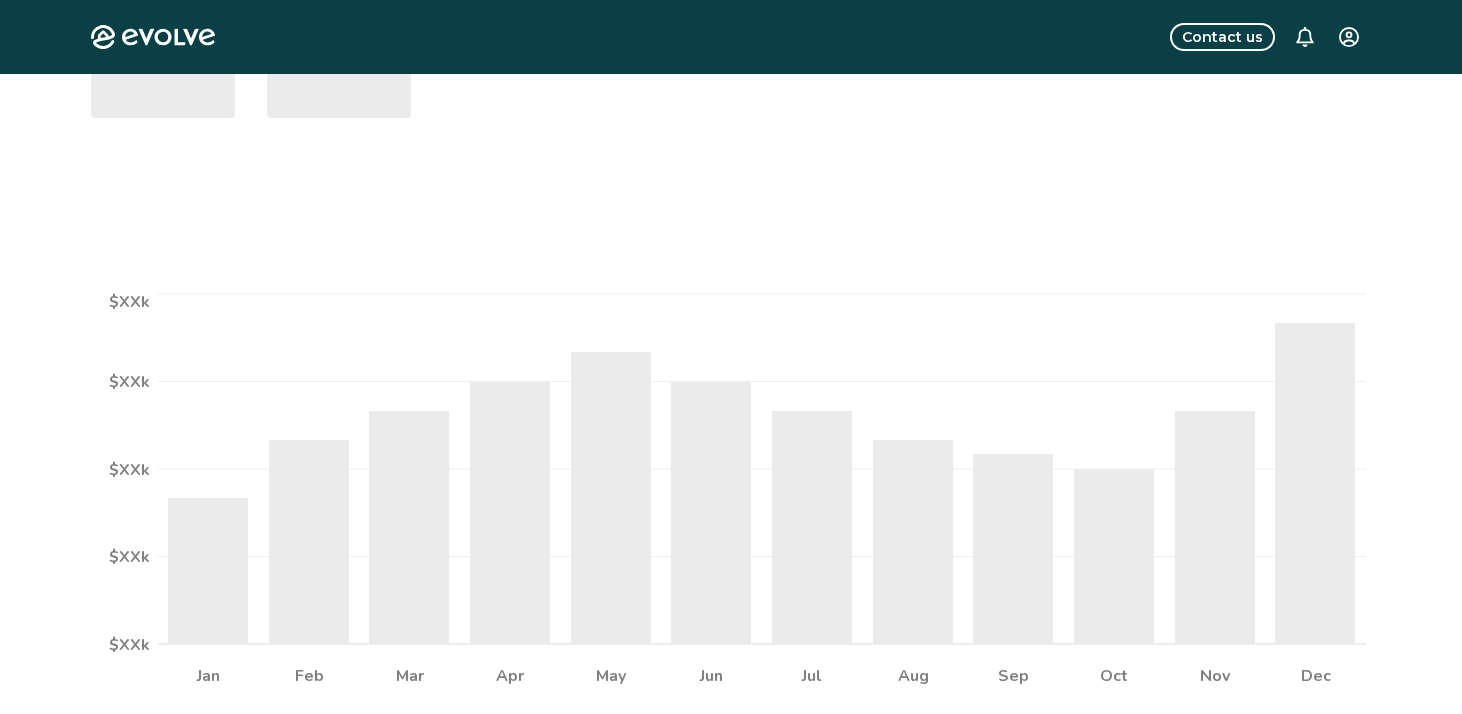 scroll, scrollTop: 0, scrollLeft: 0, axis: both 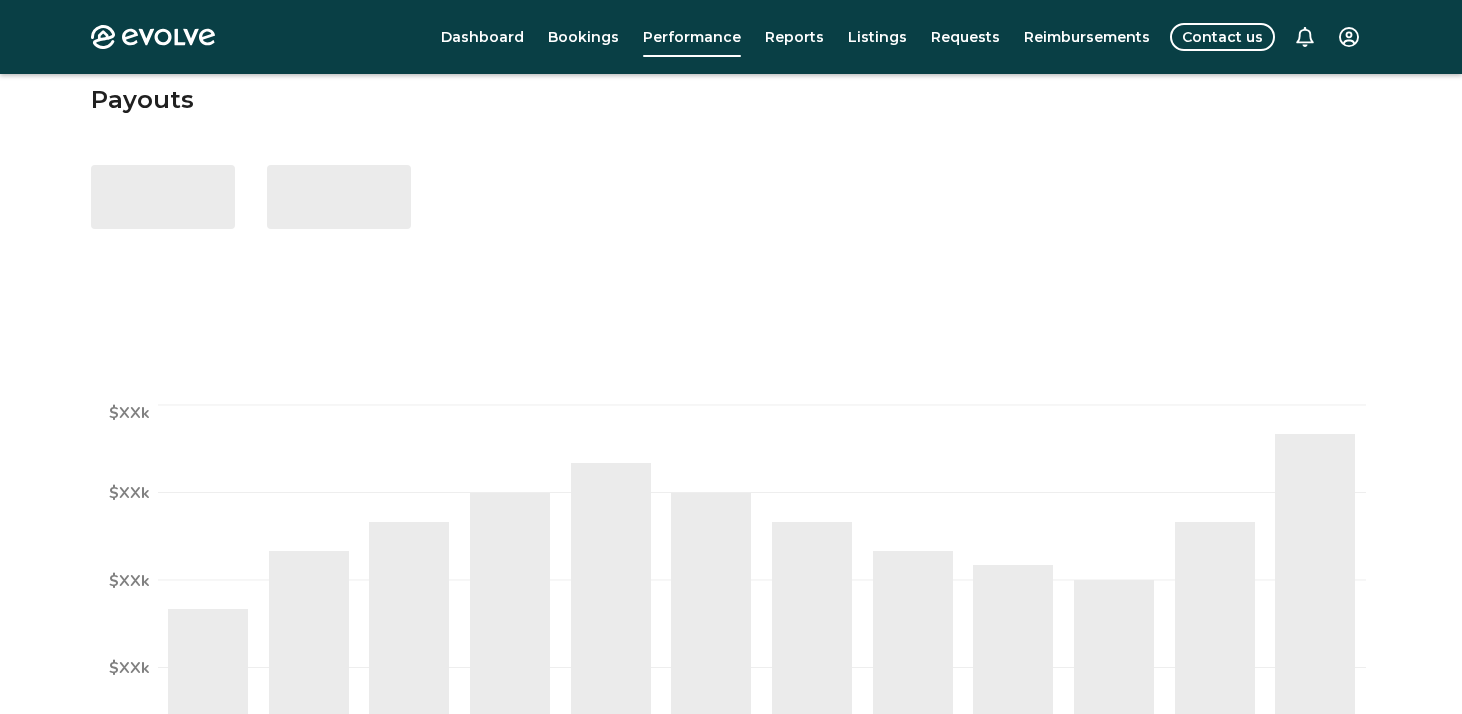 select on "****" 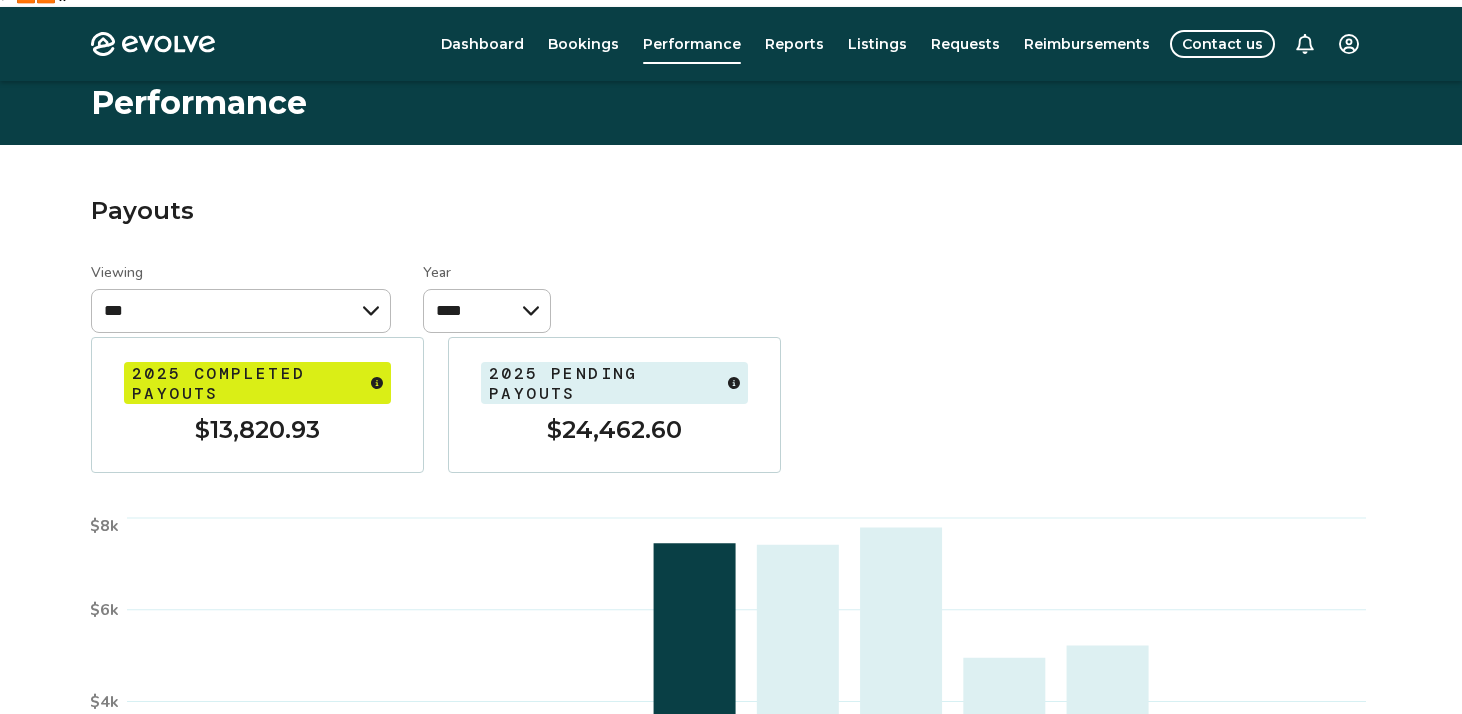 scroll, scrollTop: 40, scrollLeft: 0, axis: vertical 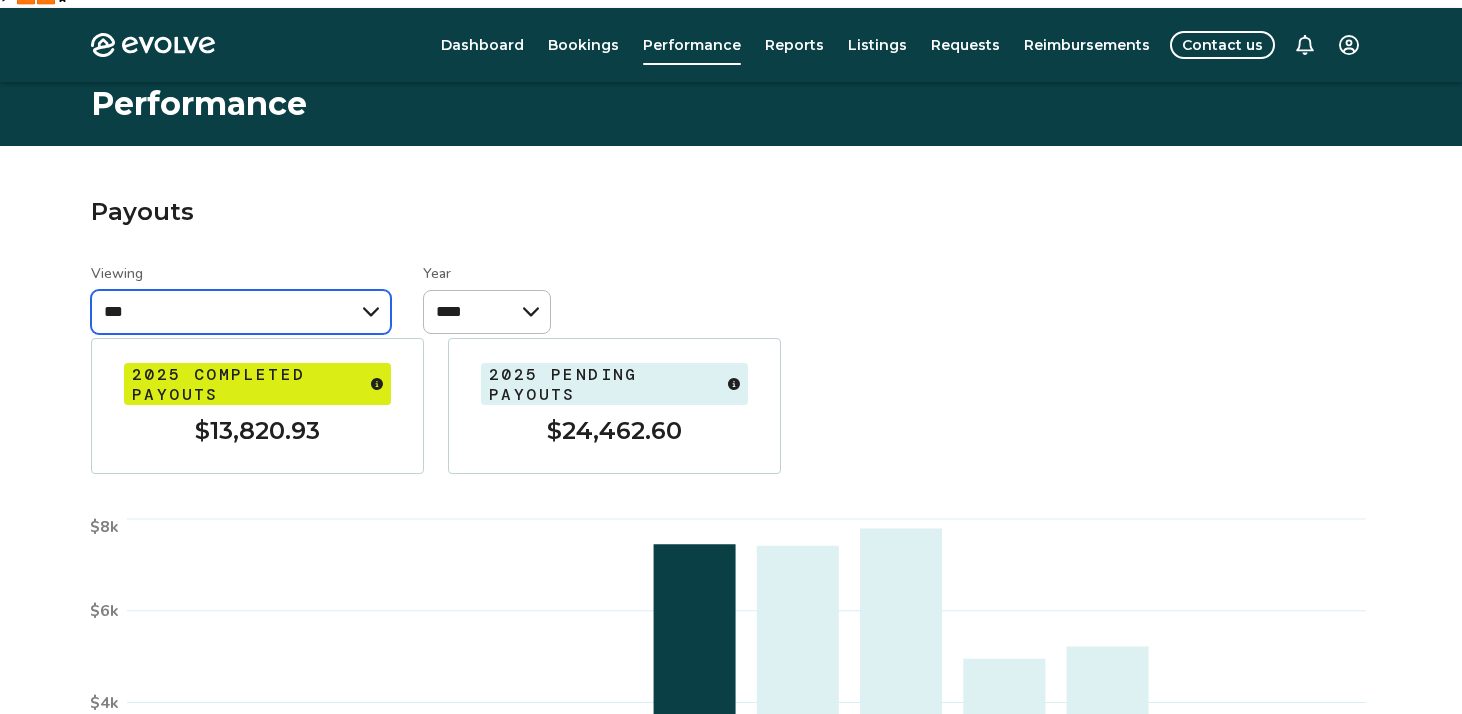 click on "*** ******* *********" at bounding box center (241, 312) 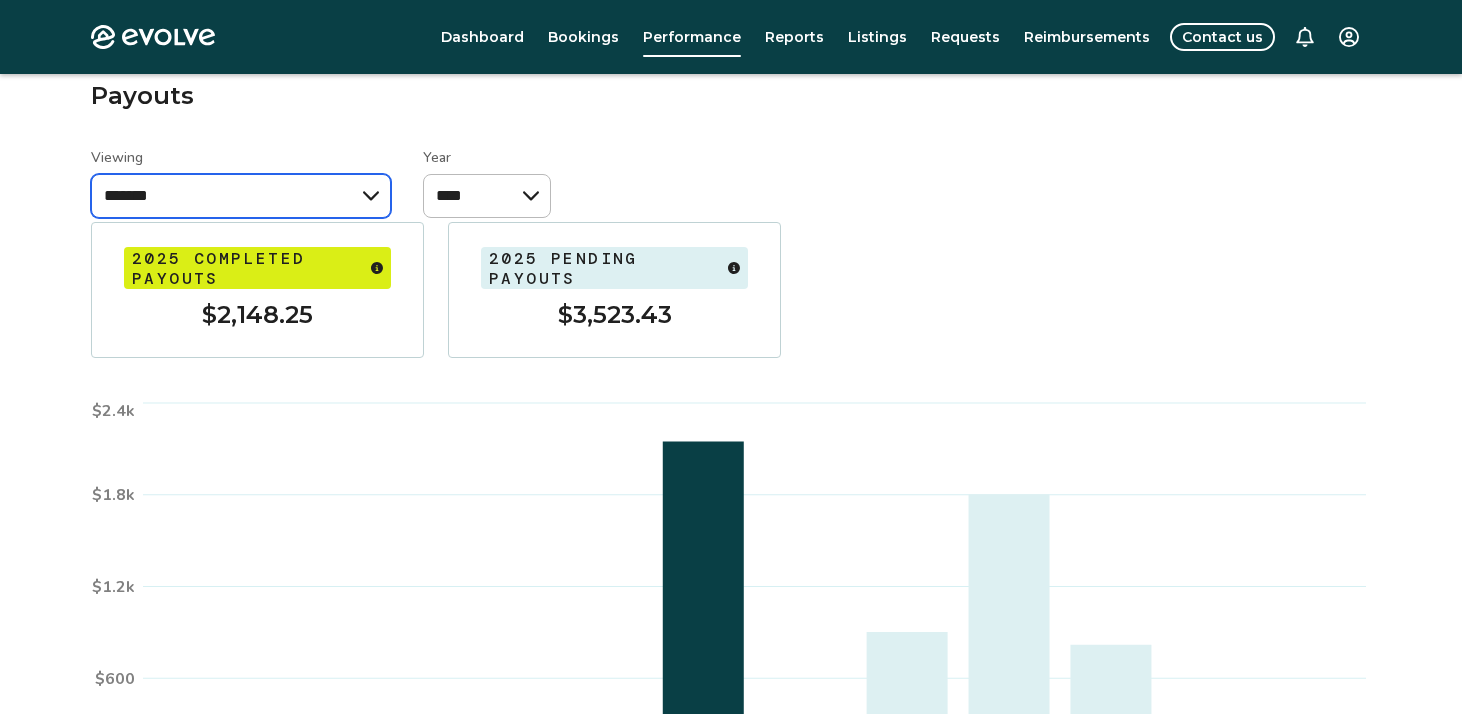 scroll, scrollTop: 152, scrollLeft: 0, axis: vertical 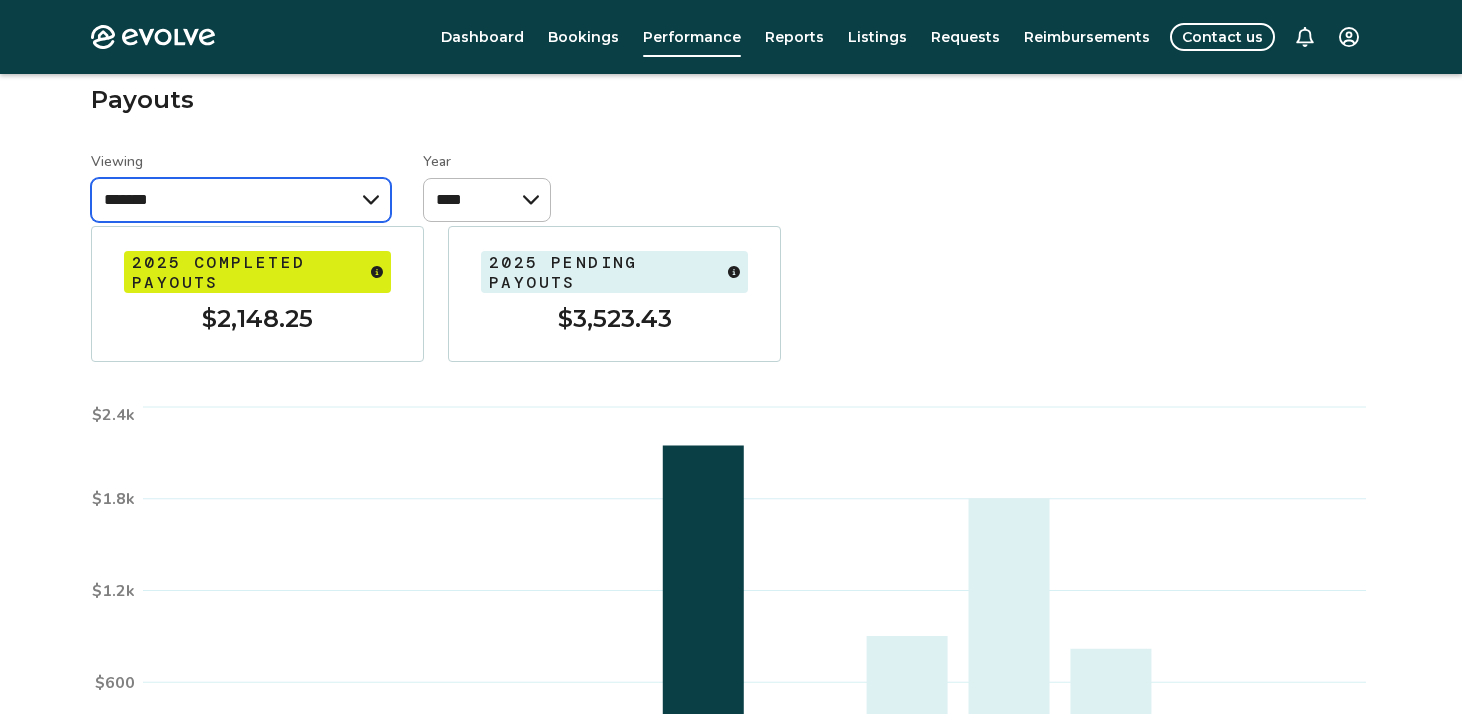 click on "*** ******* *********" at bounding box center (241, 200) 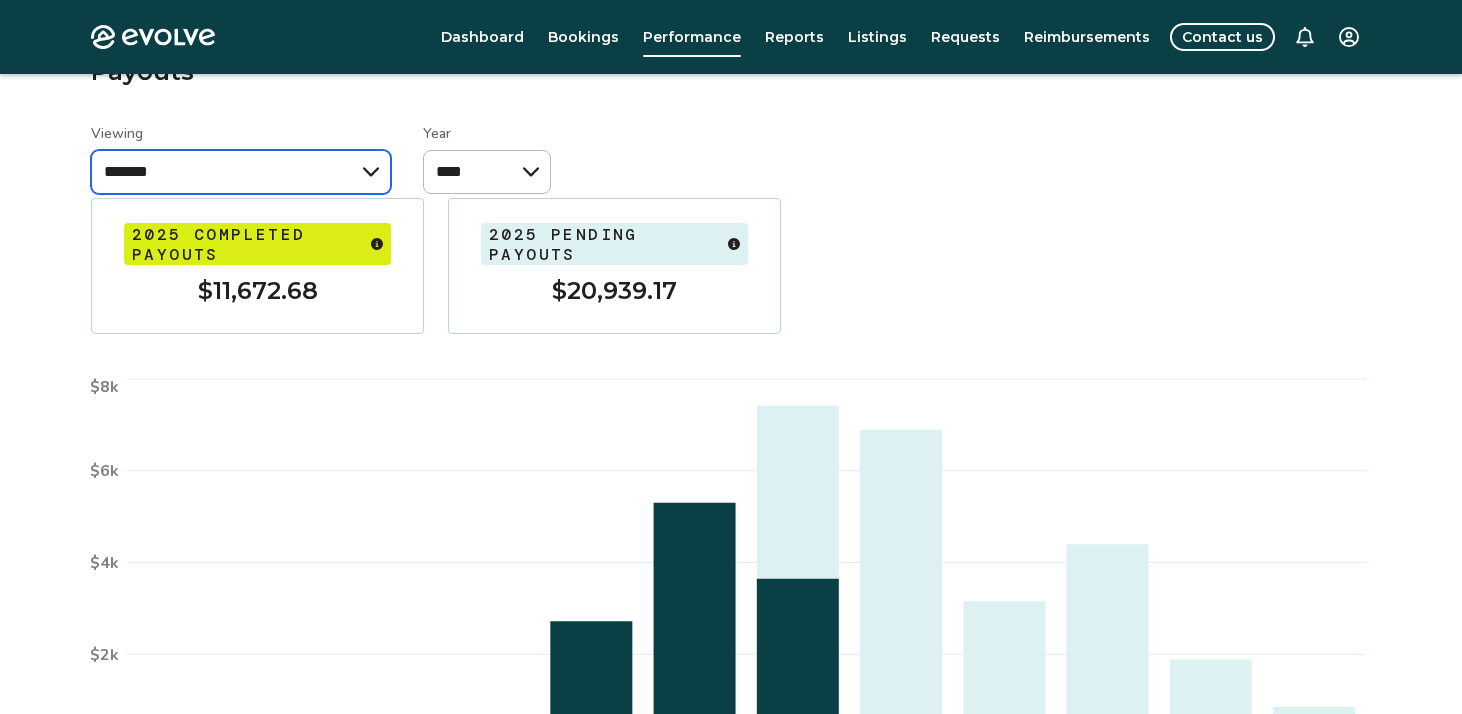 scroll, scrollTop: 178, scrollLeft: 0, axis: vertical 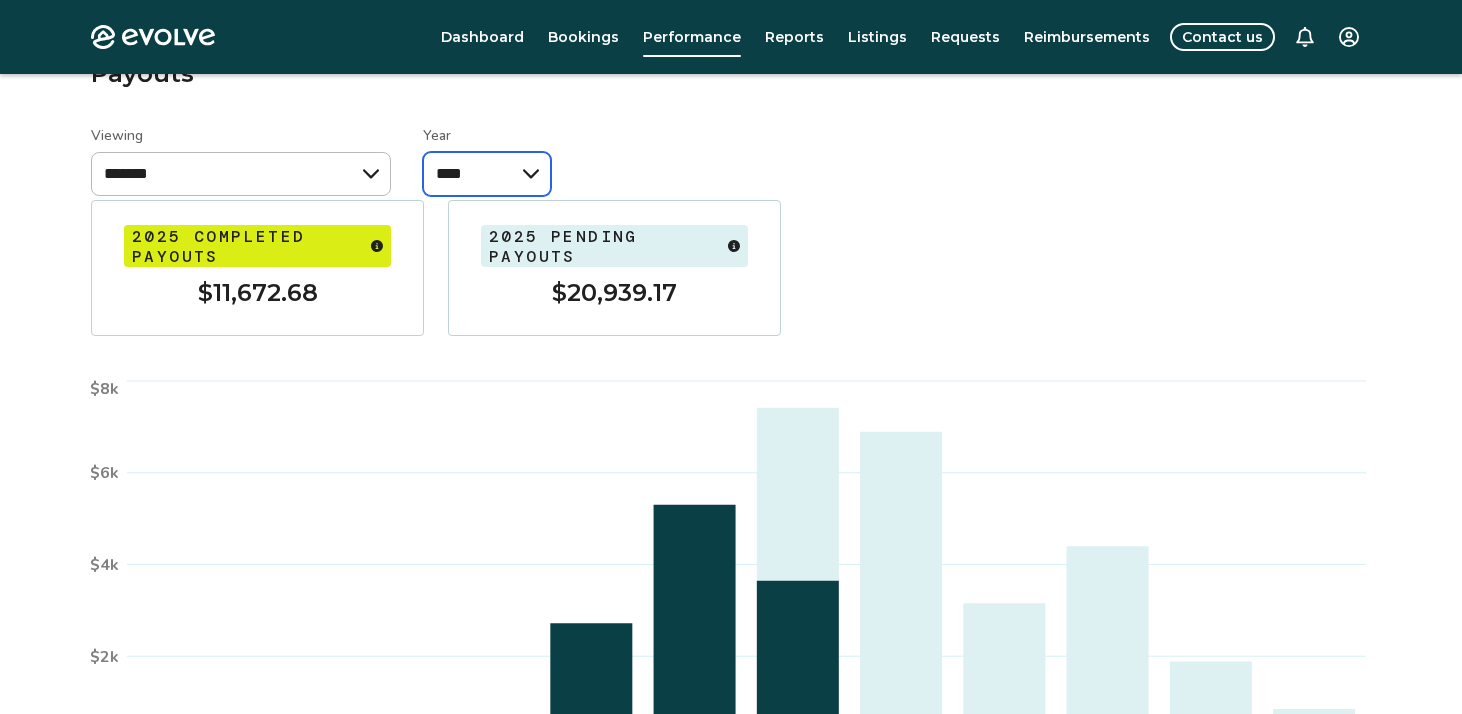 click on "**** ****" at bounding box center [487, 174] 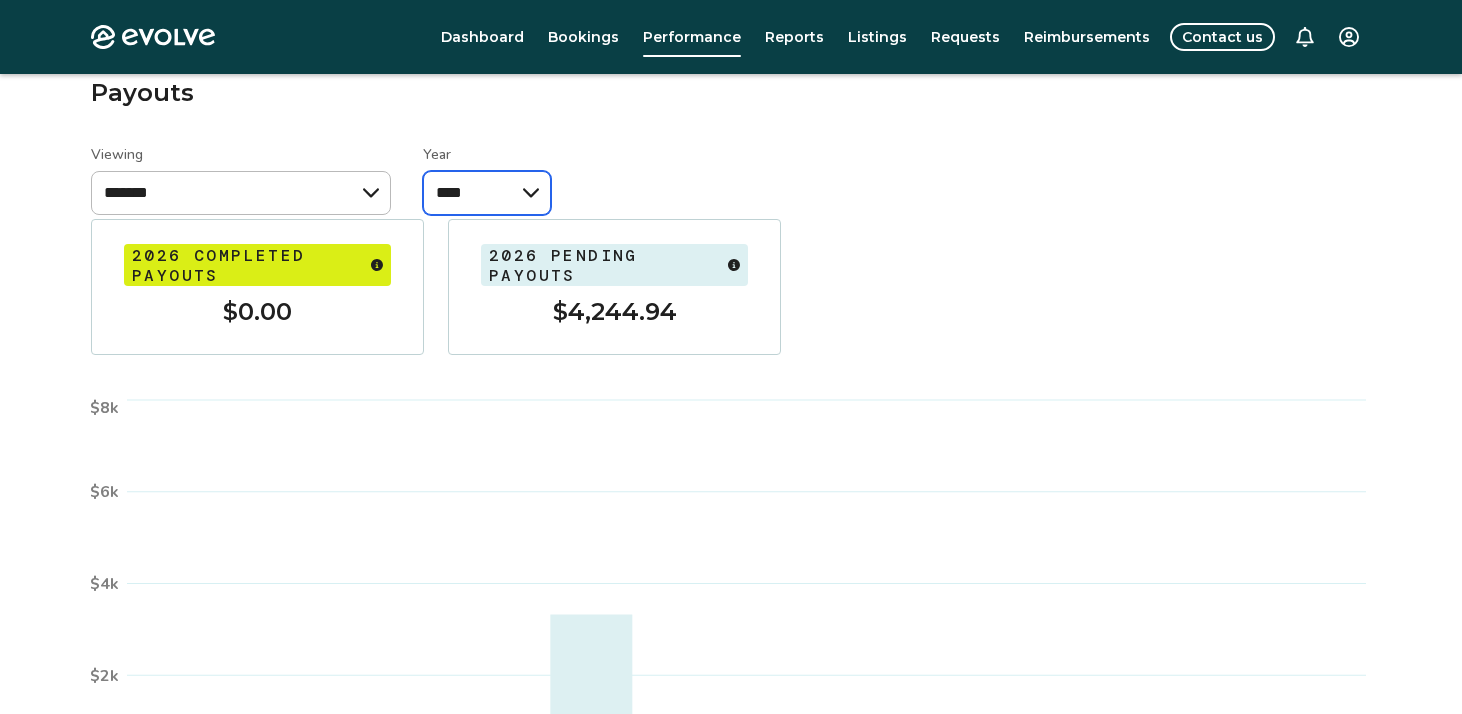 scroll, scrollTop: 112, scrollLeft: 0, axis: vertical 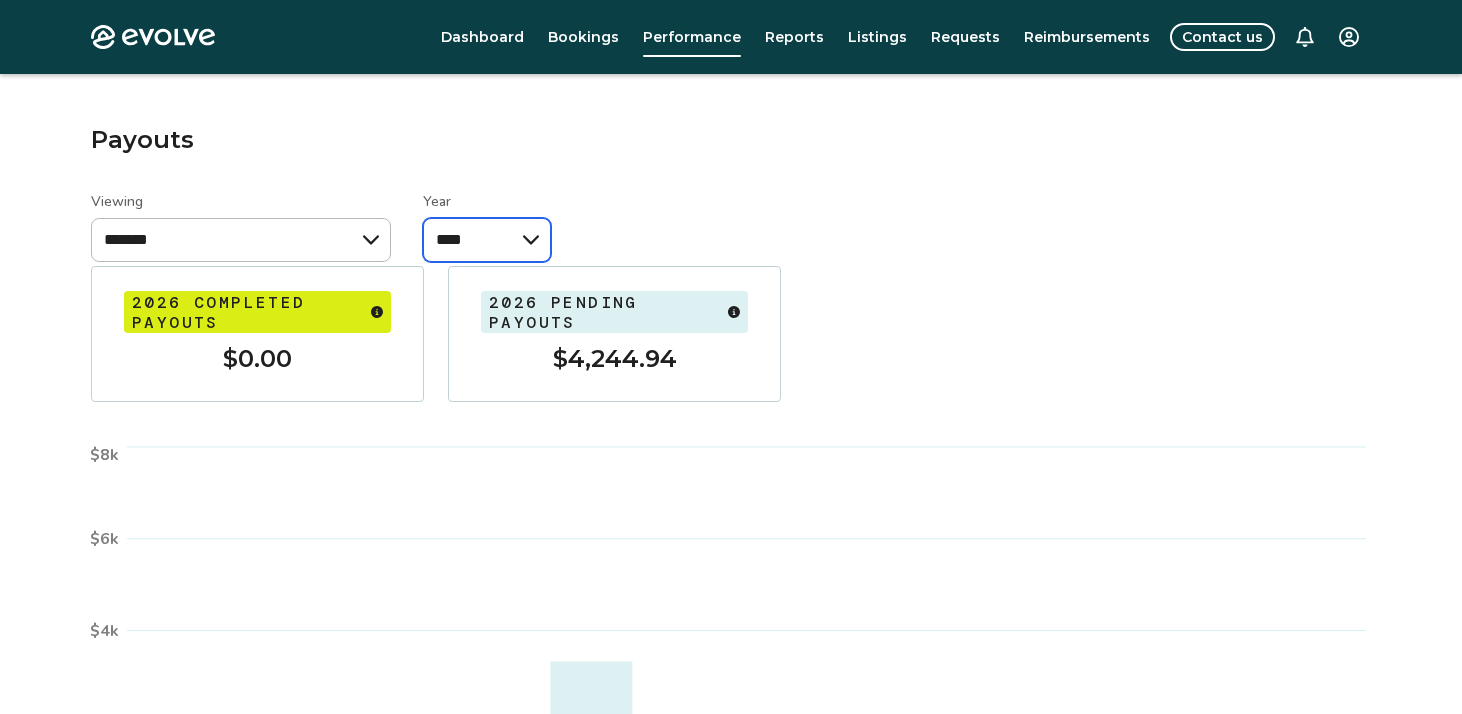 click on "**** ****" at bounding box center [487, 240] 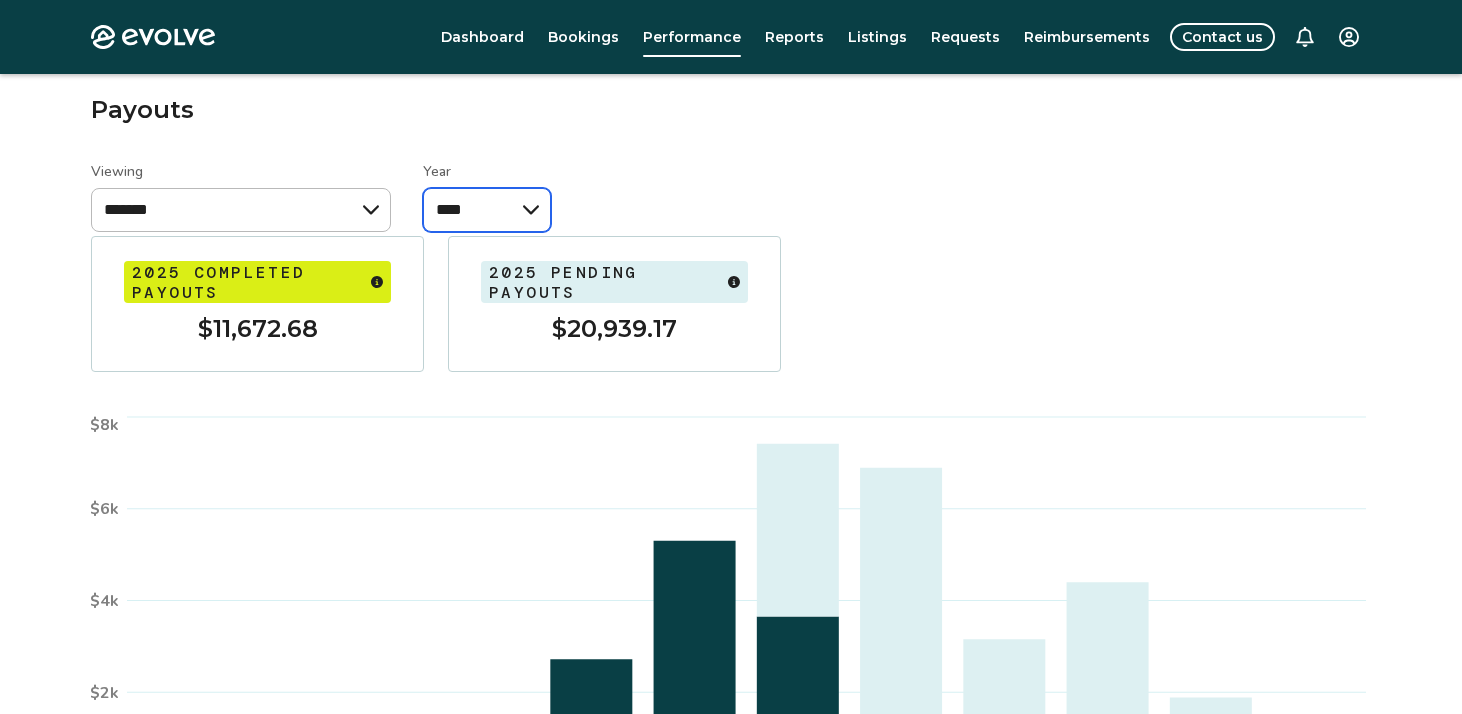 scroll, scrollTop: 140, scrollLeft: 0, axis: vertical 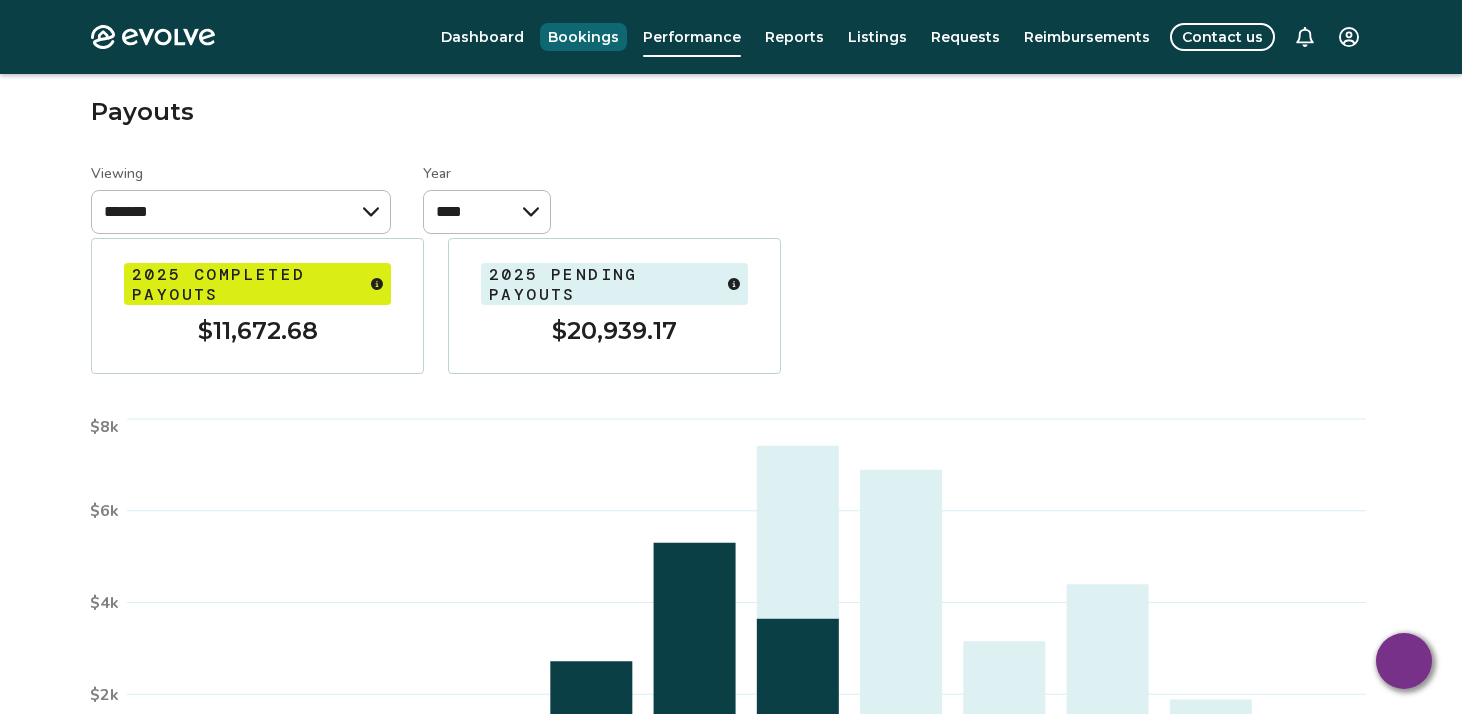 click on "Bookings" at bounding box center (583, 37) 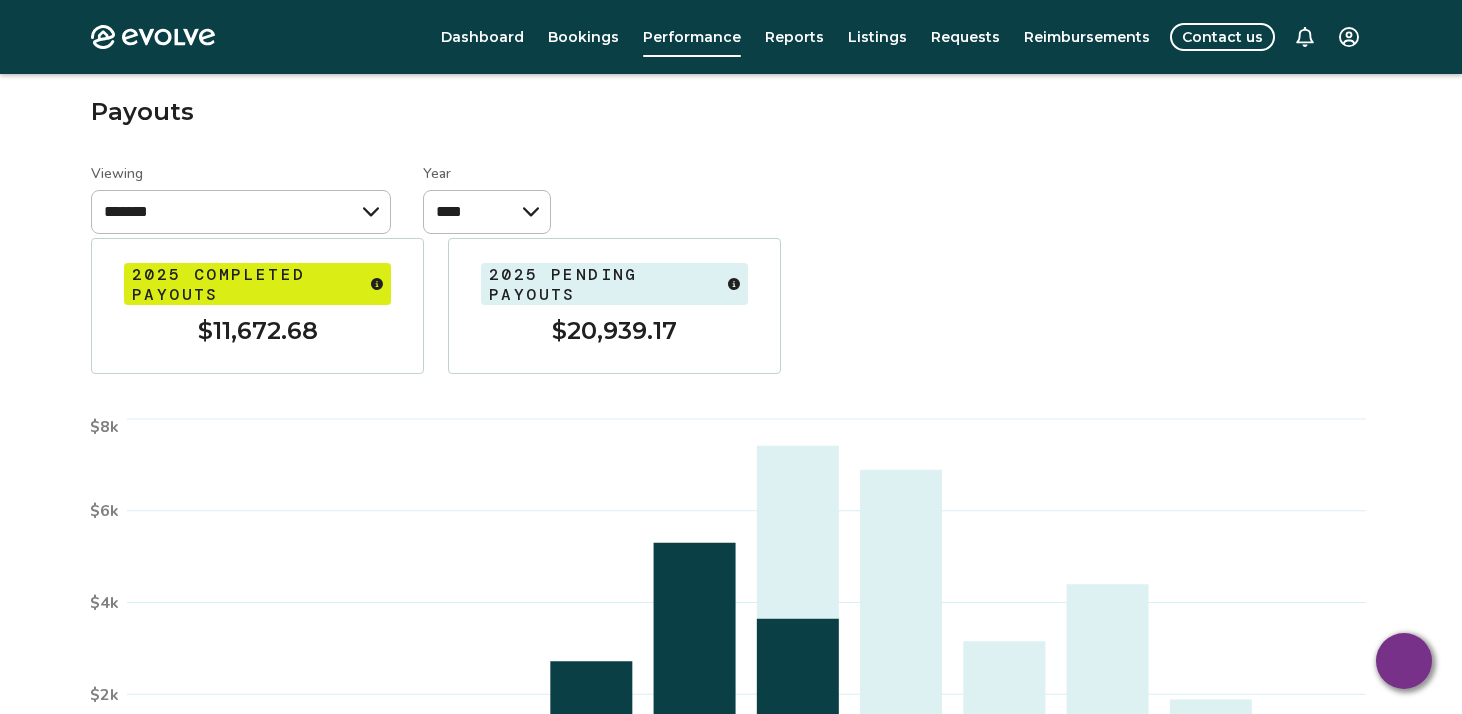 select on "**********" 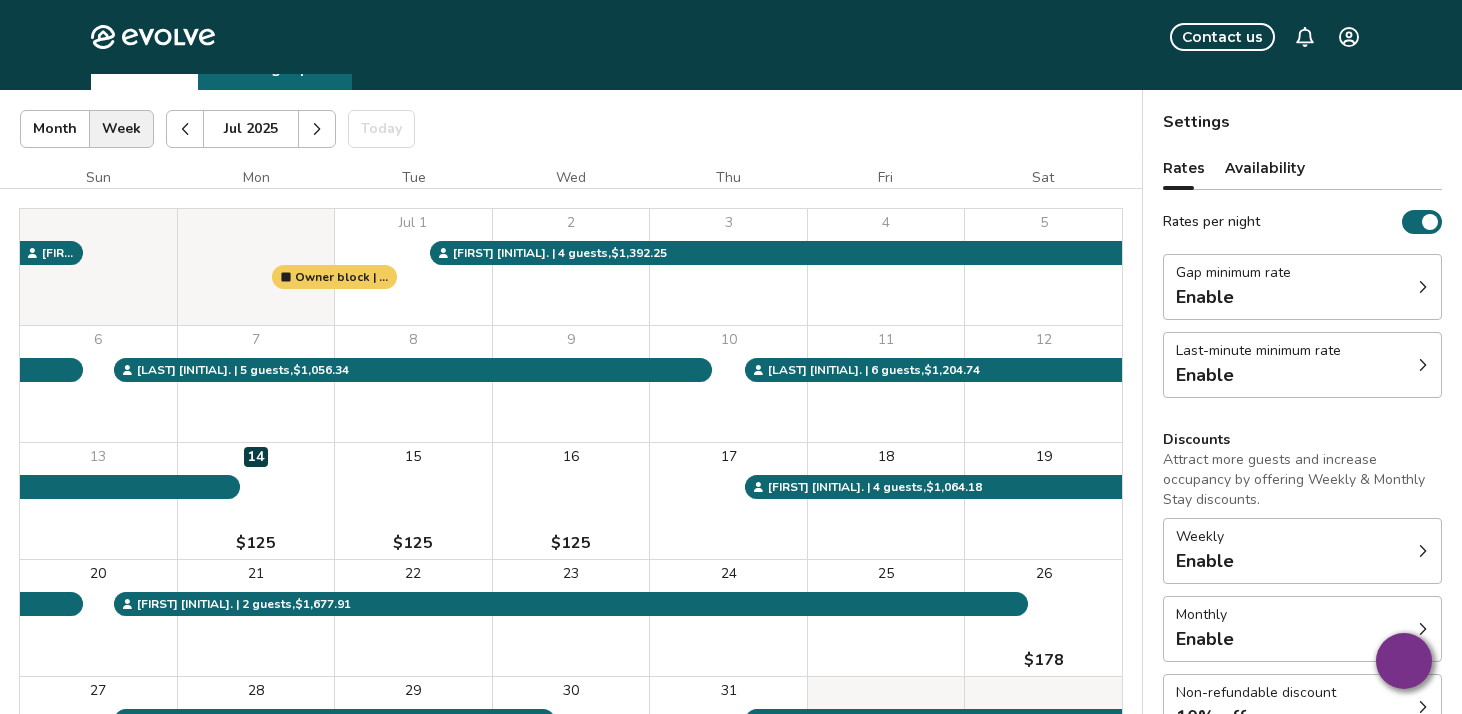 scroll, scrollTop: 0, scrollLeft: 0, axis: both 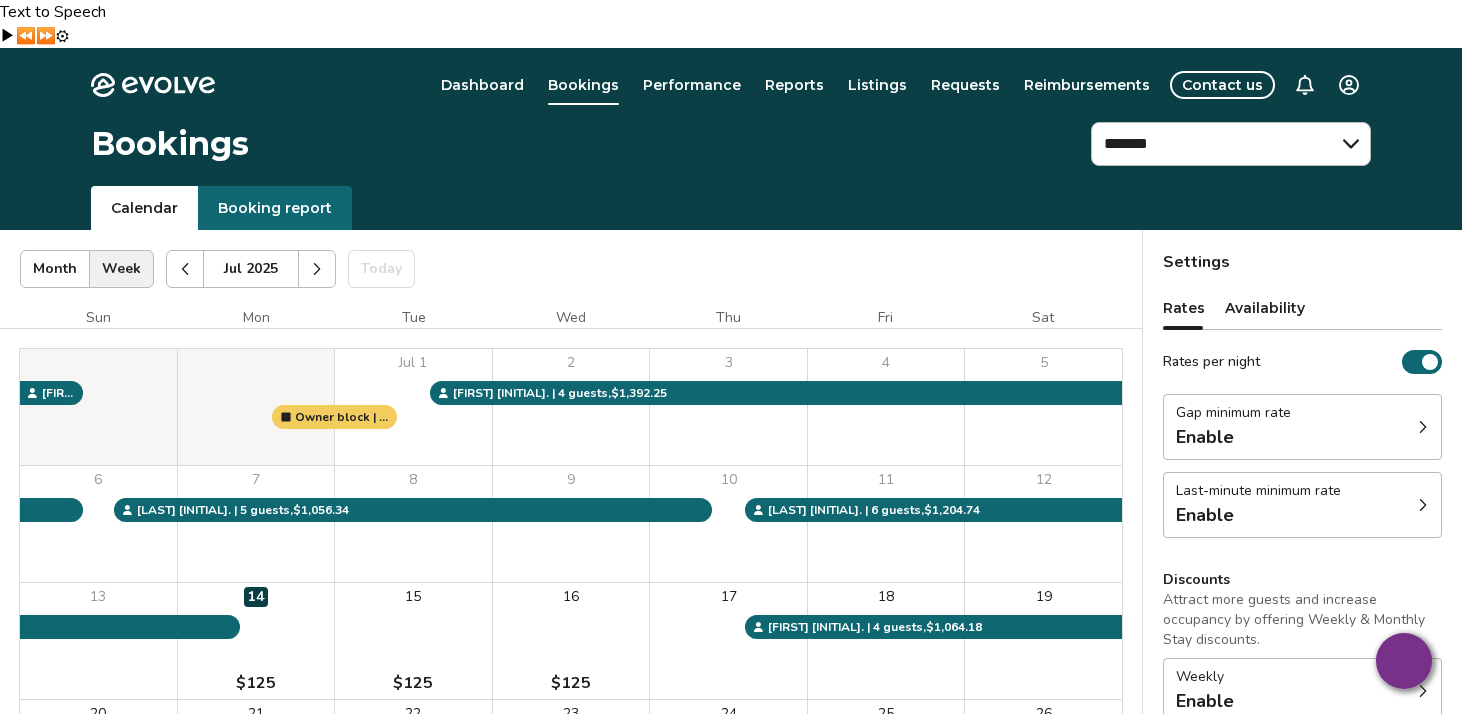 click on "Listings" at bounding box center [877, 85] 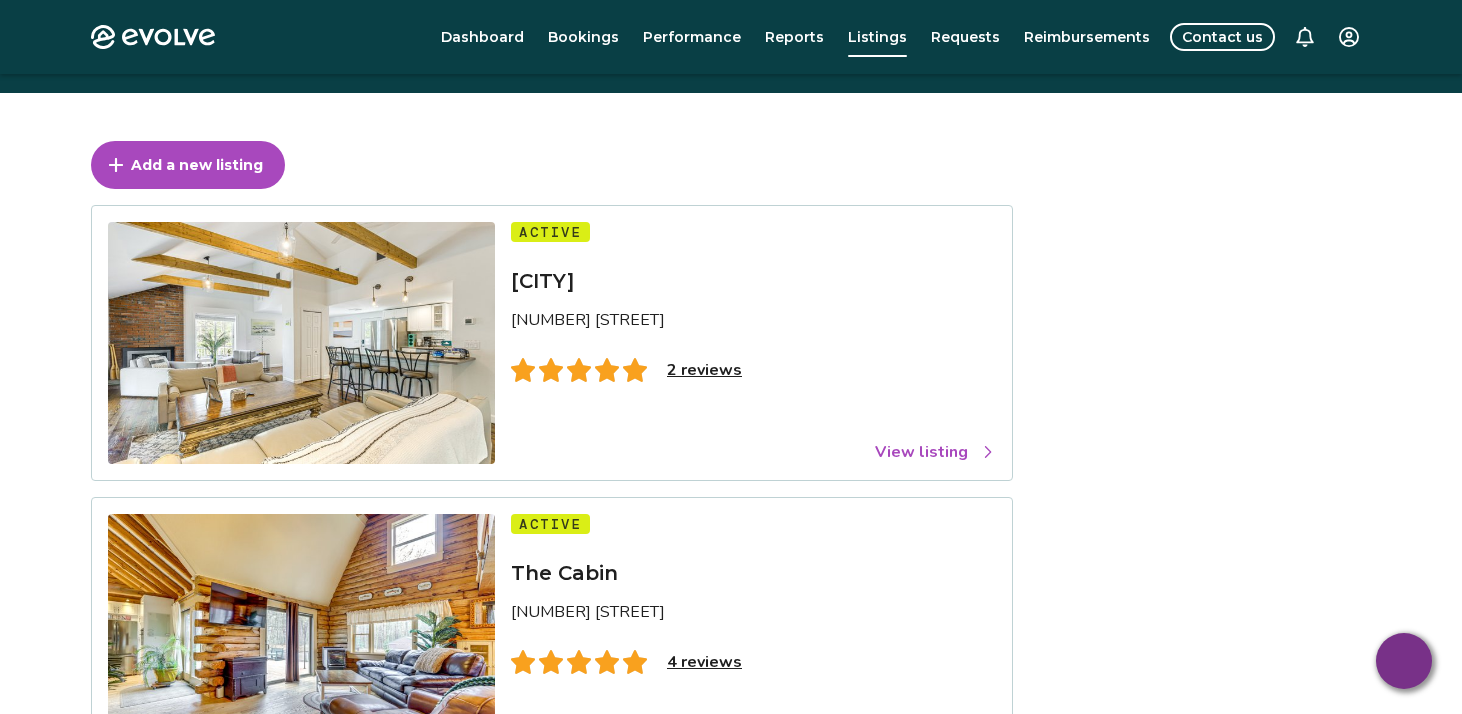 scroll, scrollTop: 230, scrollLeft: 0, axis: vertical 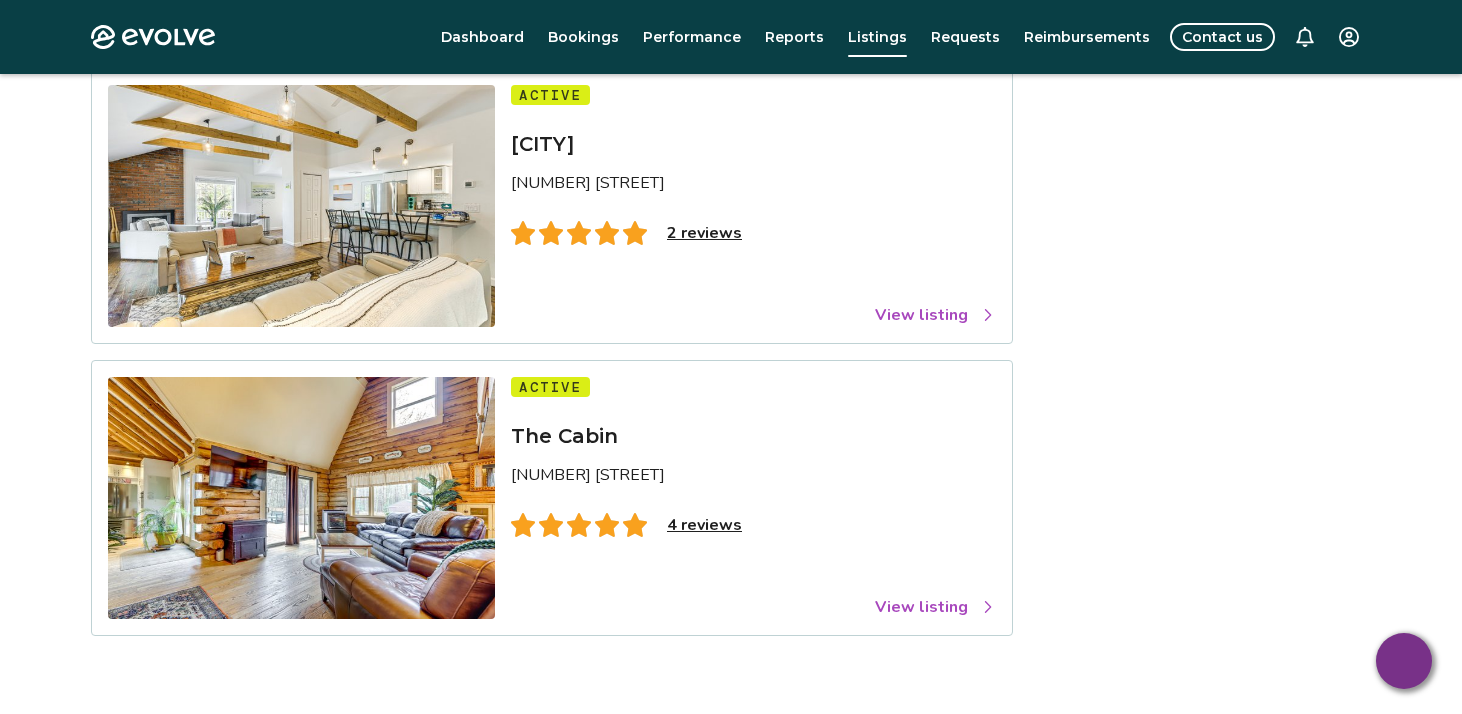 click on "View listing" at bounding box center (935, 607) 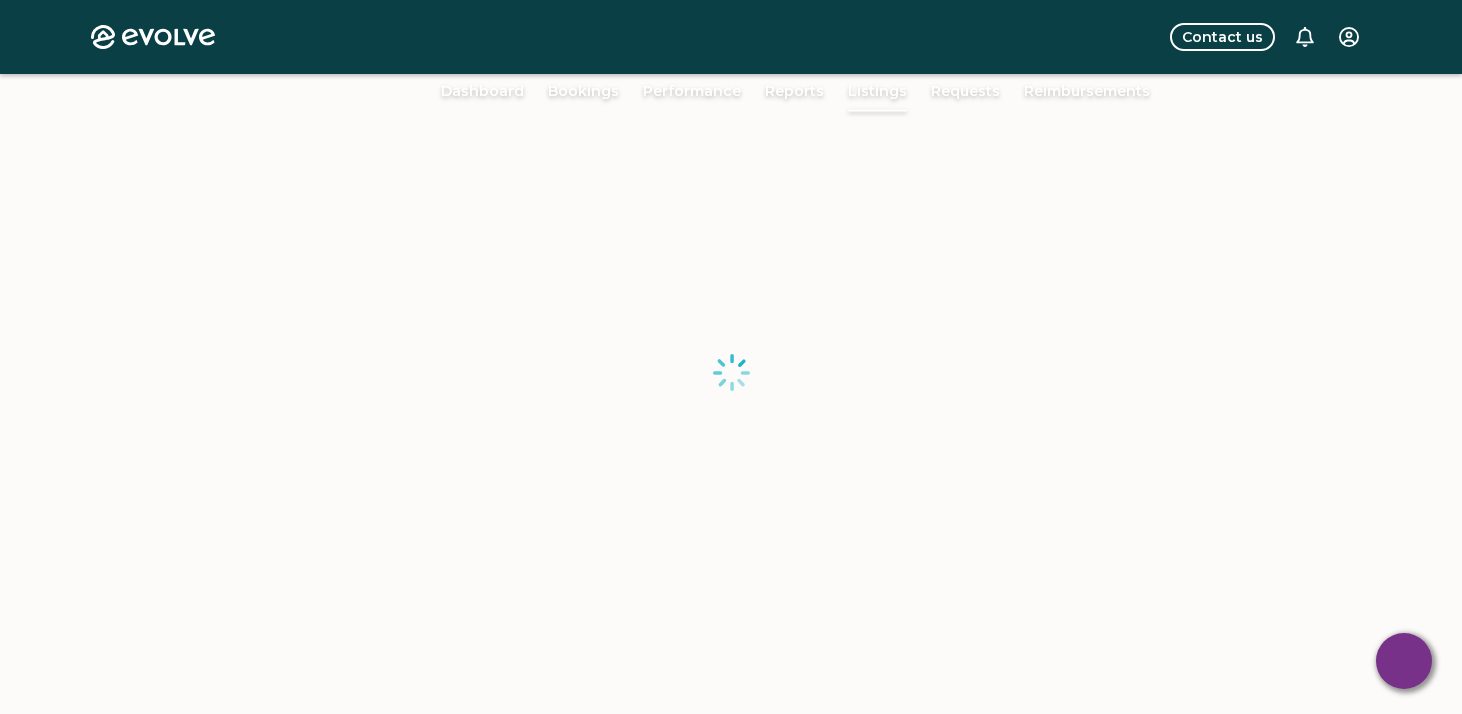 scroll, scrollTop: 166, scrollLeft: 0, axis: vertical 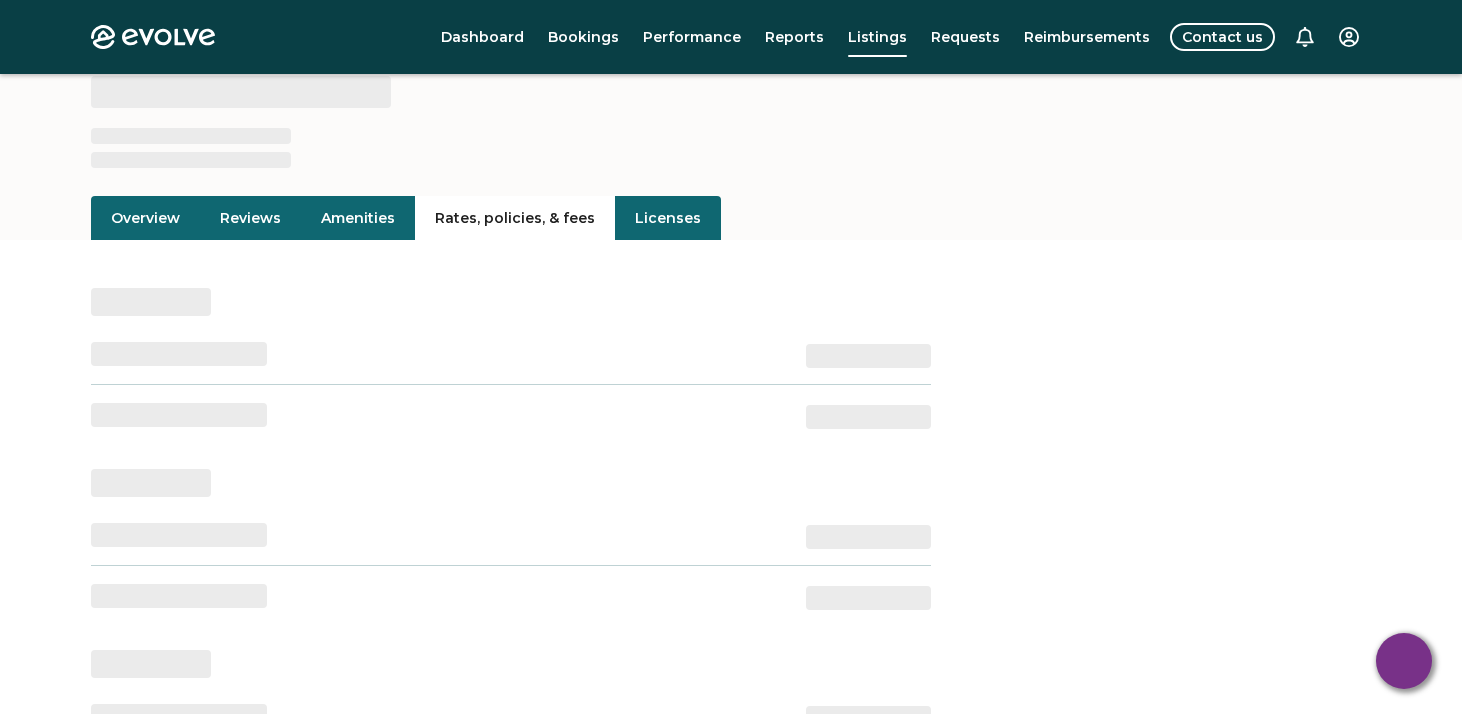 click on "Rates, policies, & fees" at bounding box center [515, 218] 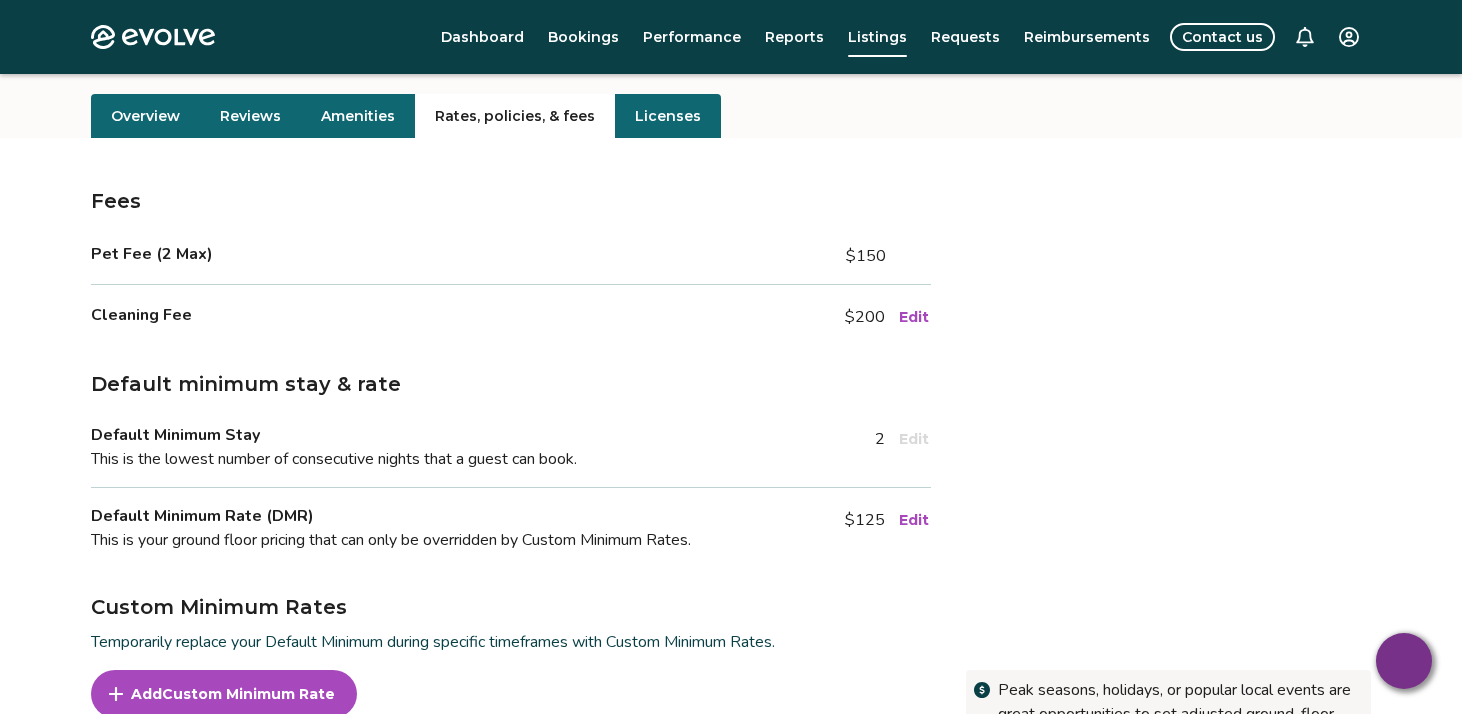 scroll, scrollTop: 271, scrollLeft: 0, axis: vertical 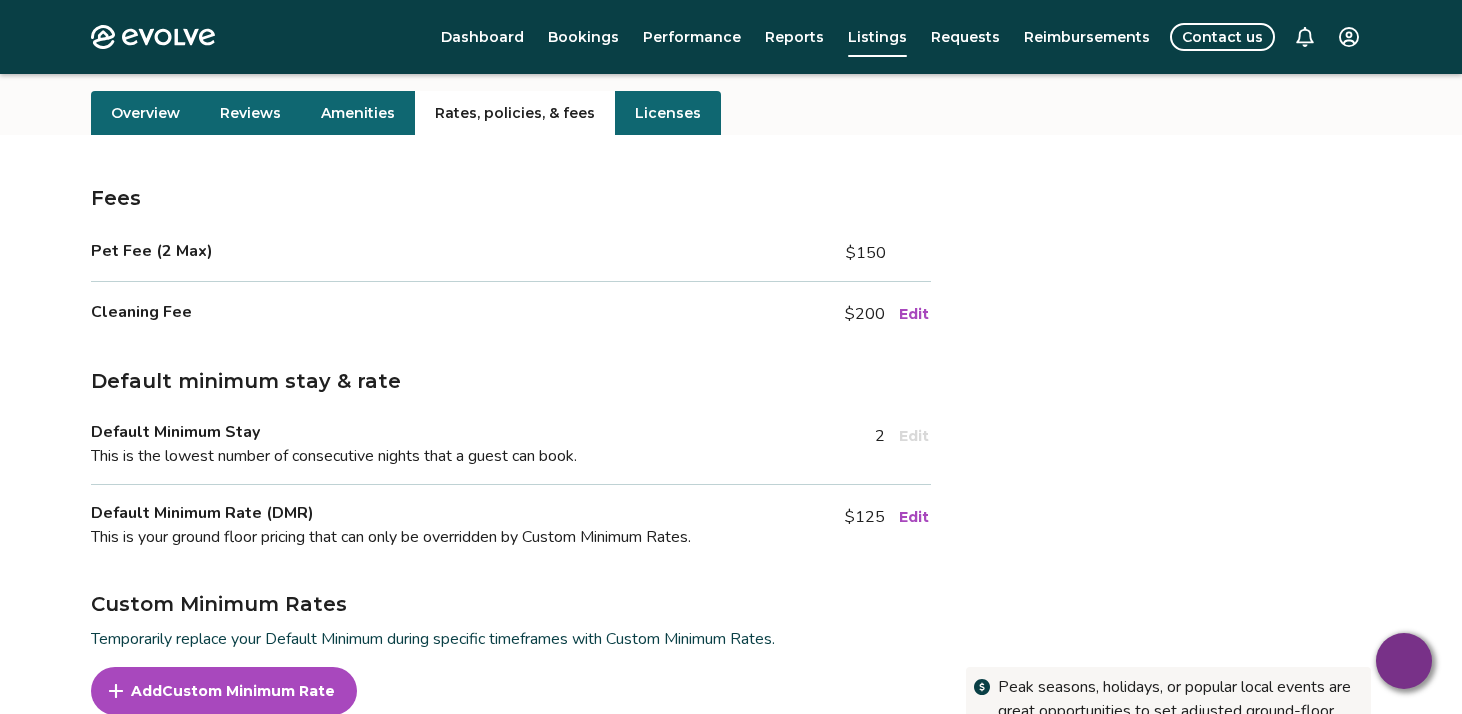 click on "Edit" at bounding box center (914, 314) 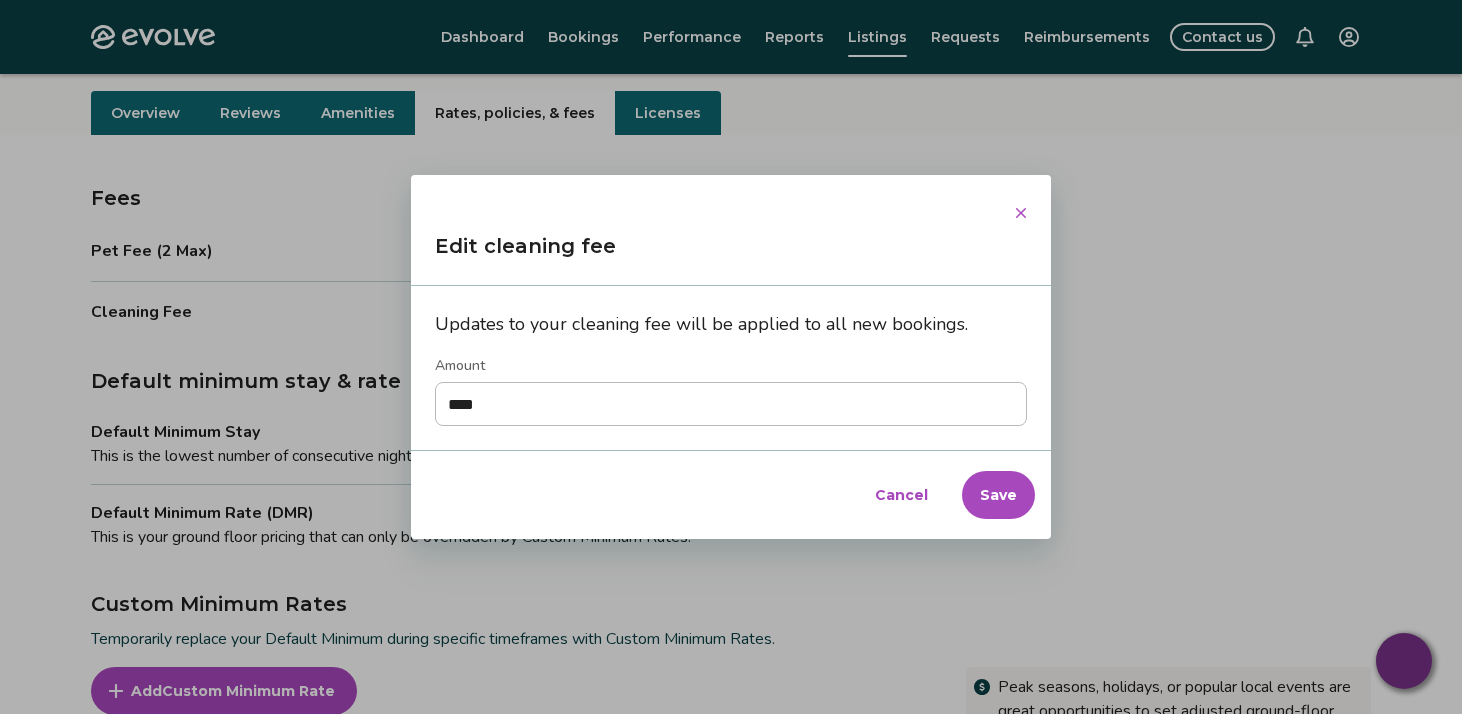 click on "****" at bounding box center (731, 404) 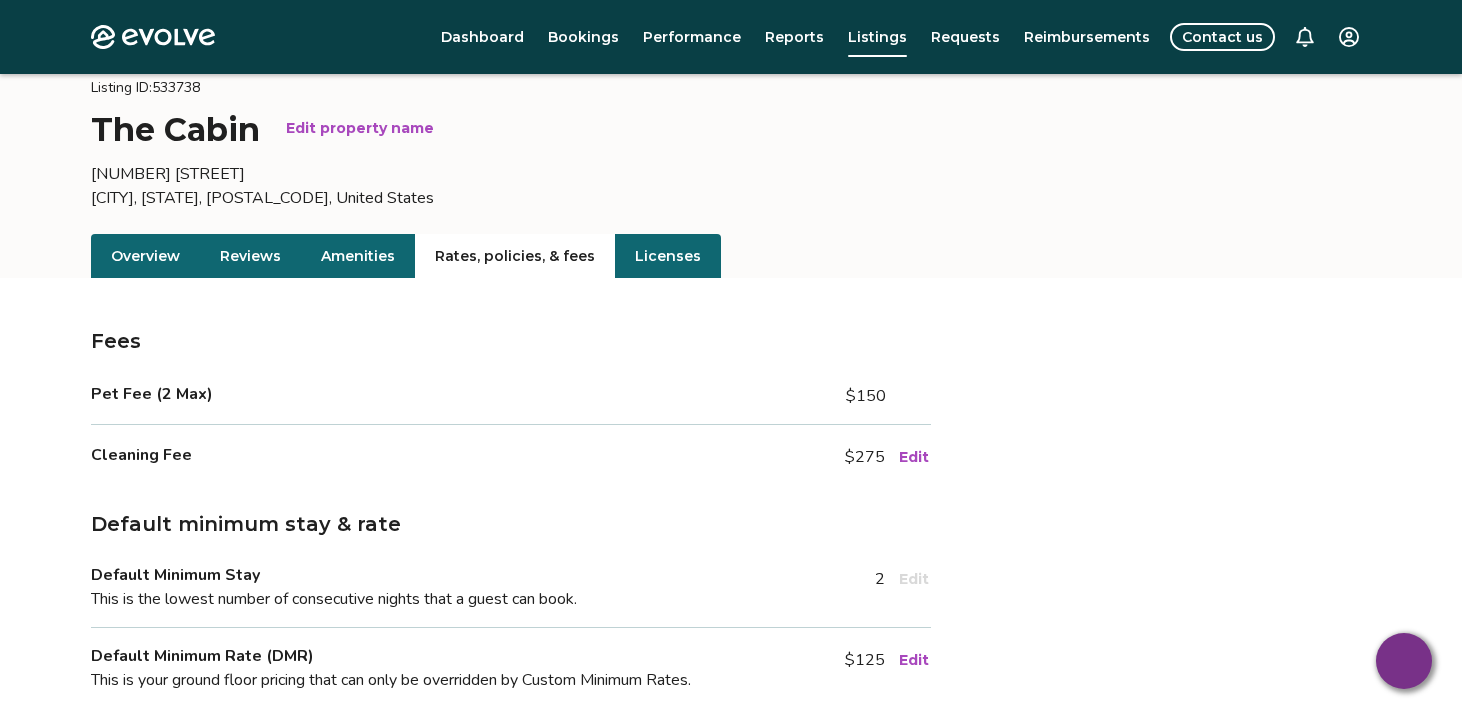 scroll, scrollTop: 89, scrollLeft: 0, axis: vertical 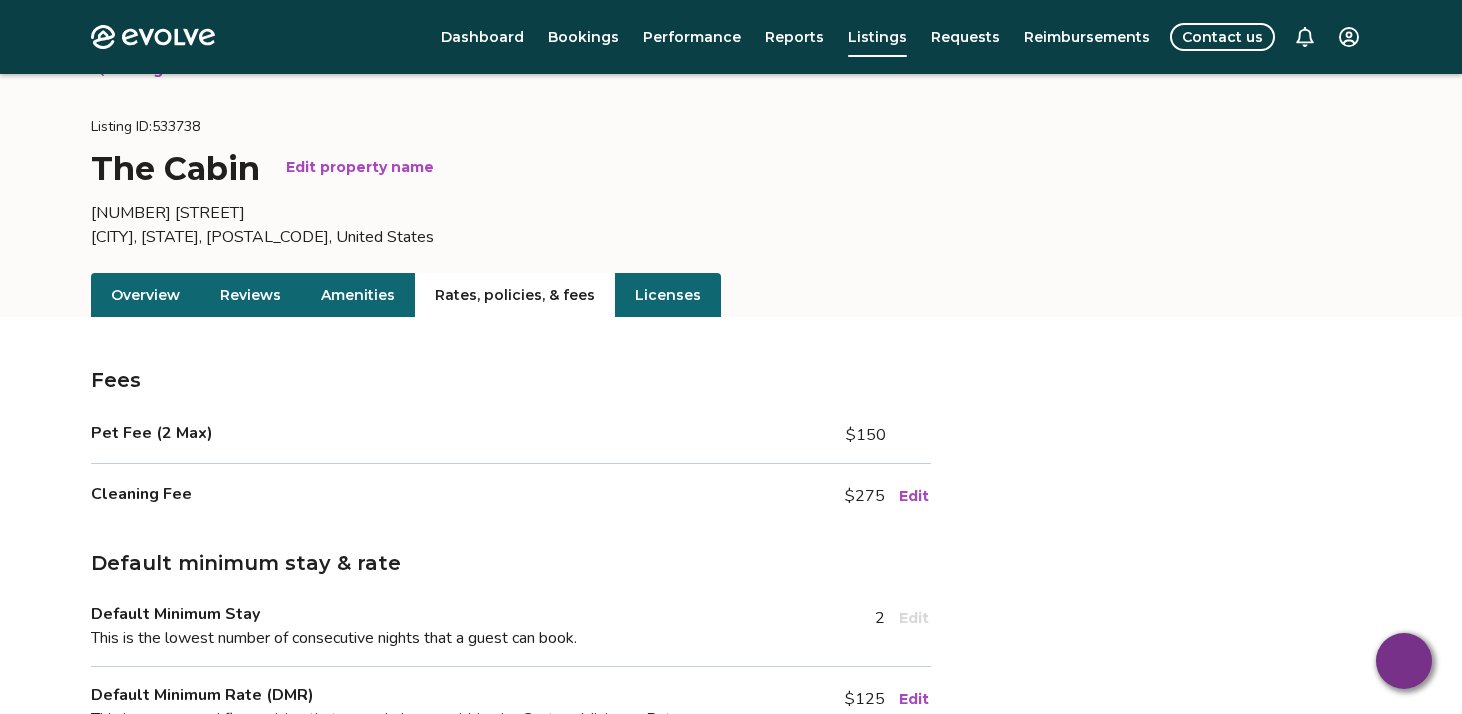 click on "Edit" at bounding box center [914, 496] 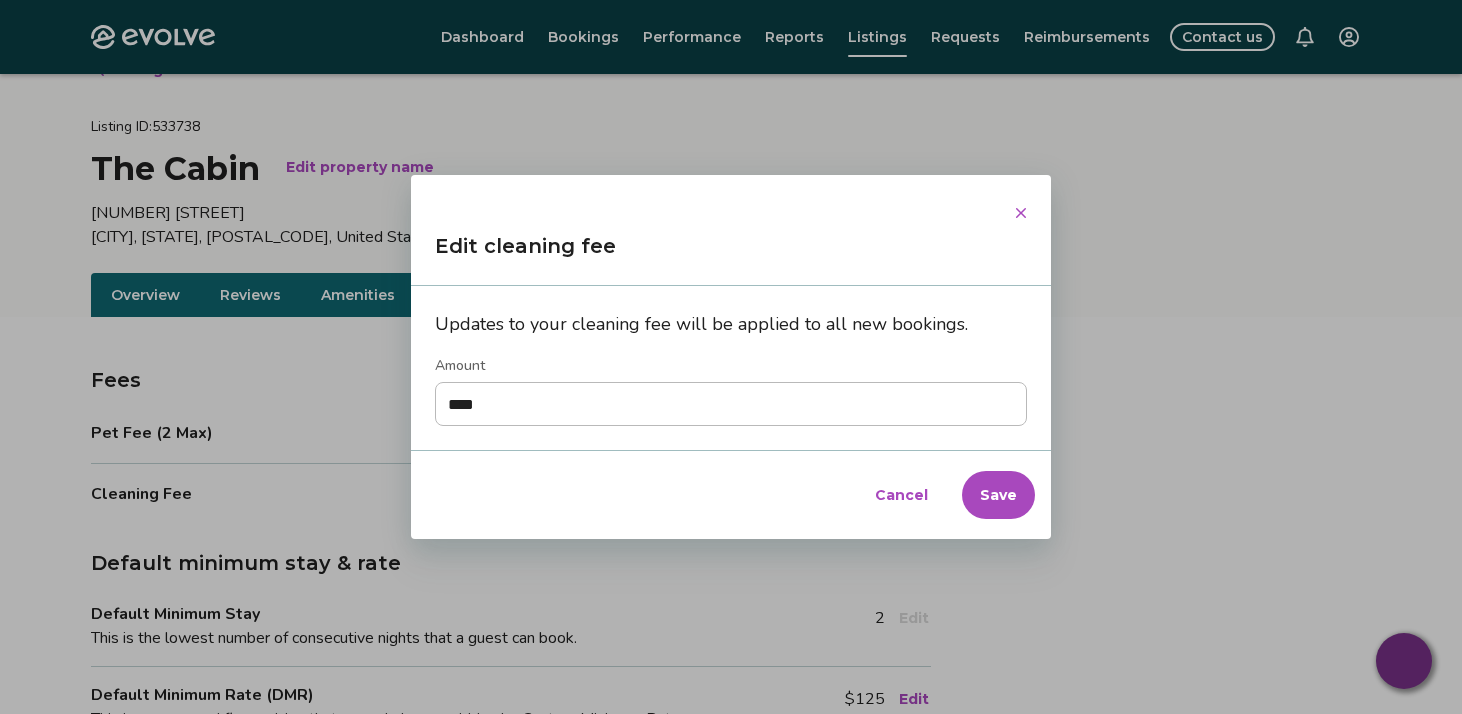 click 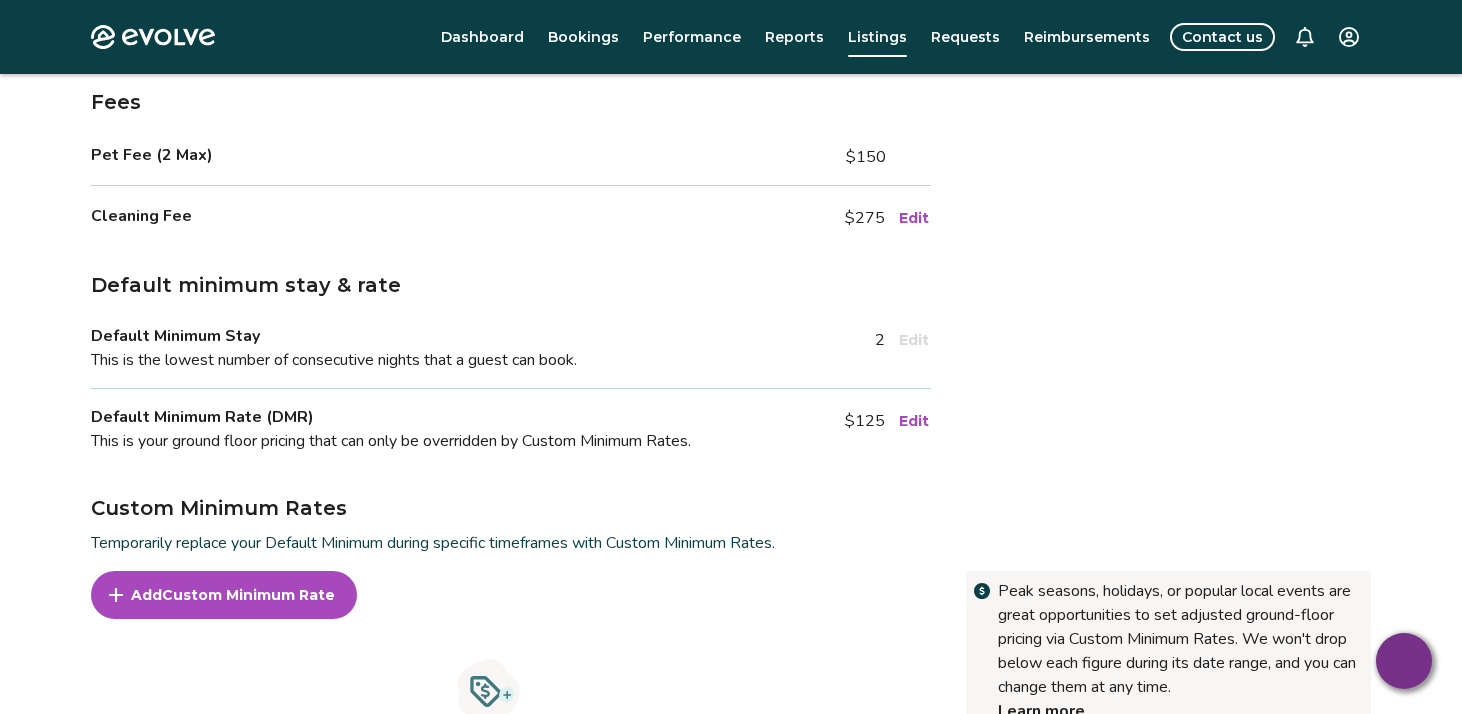 scroll, scrollTop: 877, scrollLeft: 0, axis: vertical 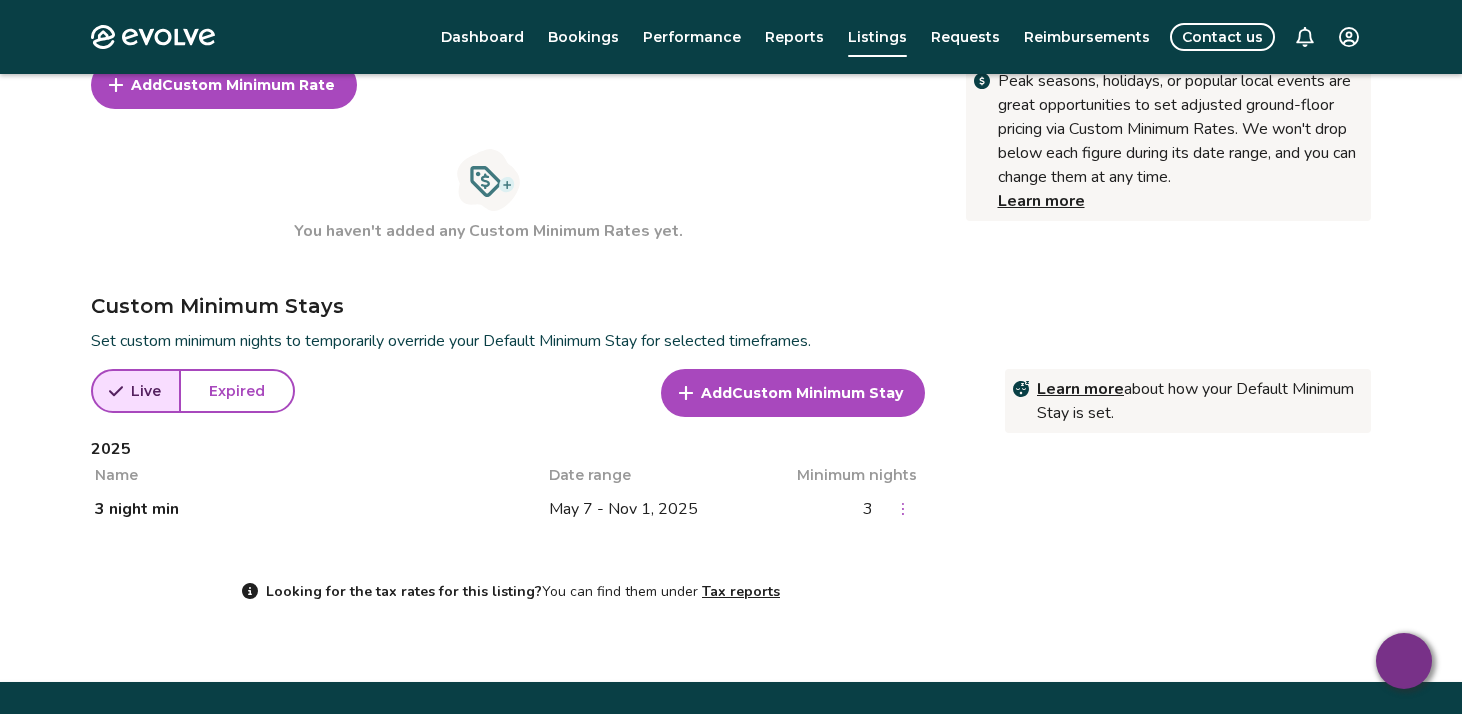 click on "May 7 - Nov 1, 2025" at bounding box center (689, 509) 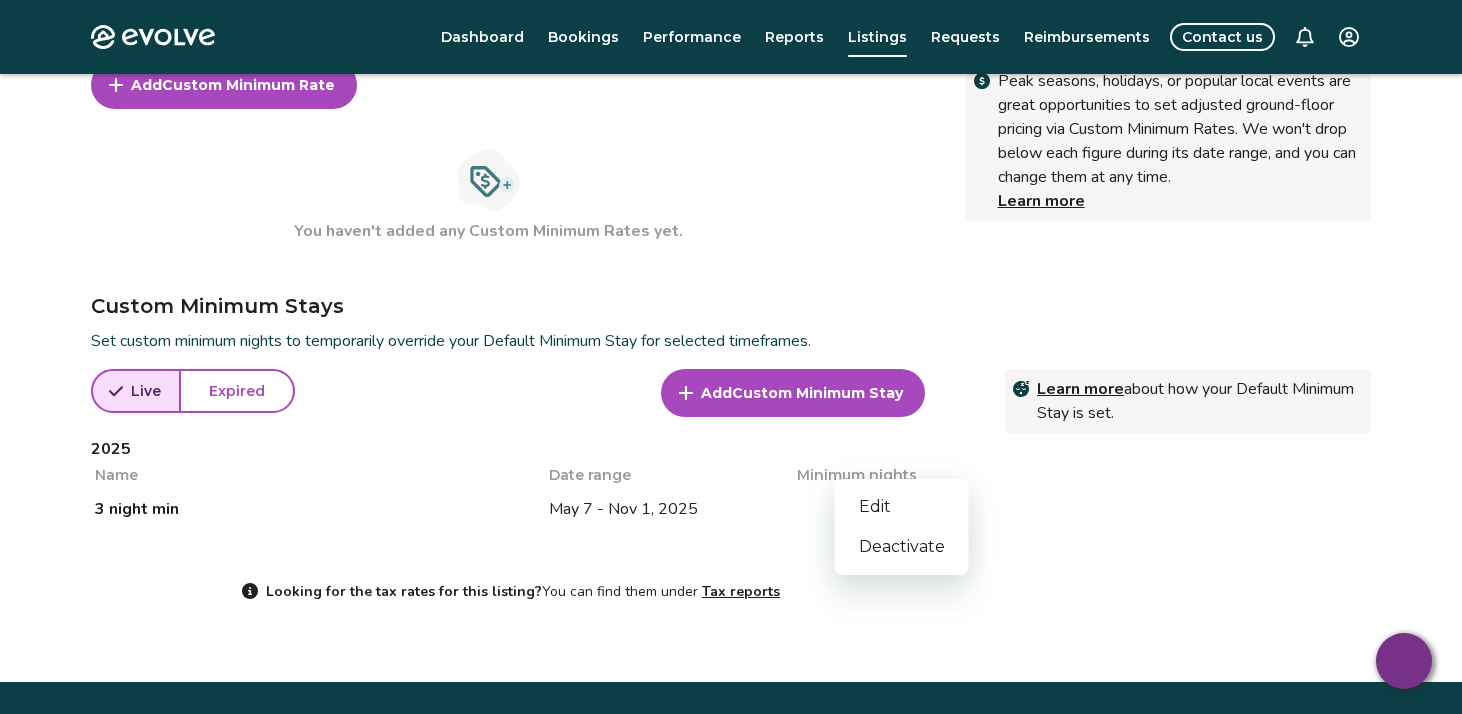 click on "Edit" at bounding box center [902, 507] 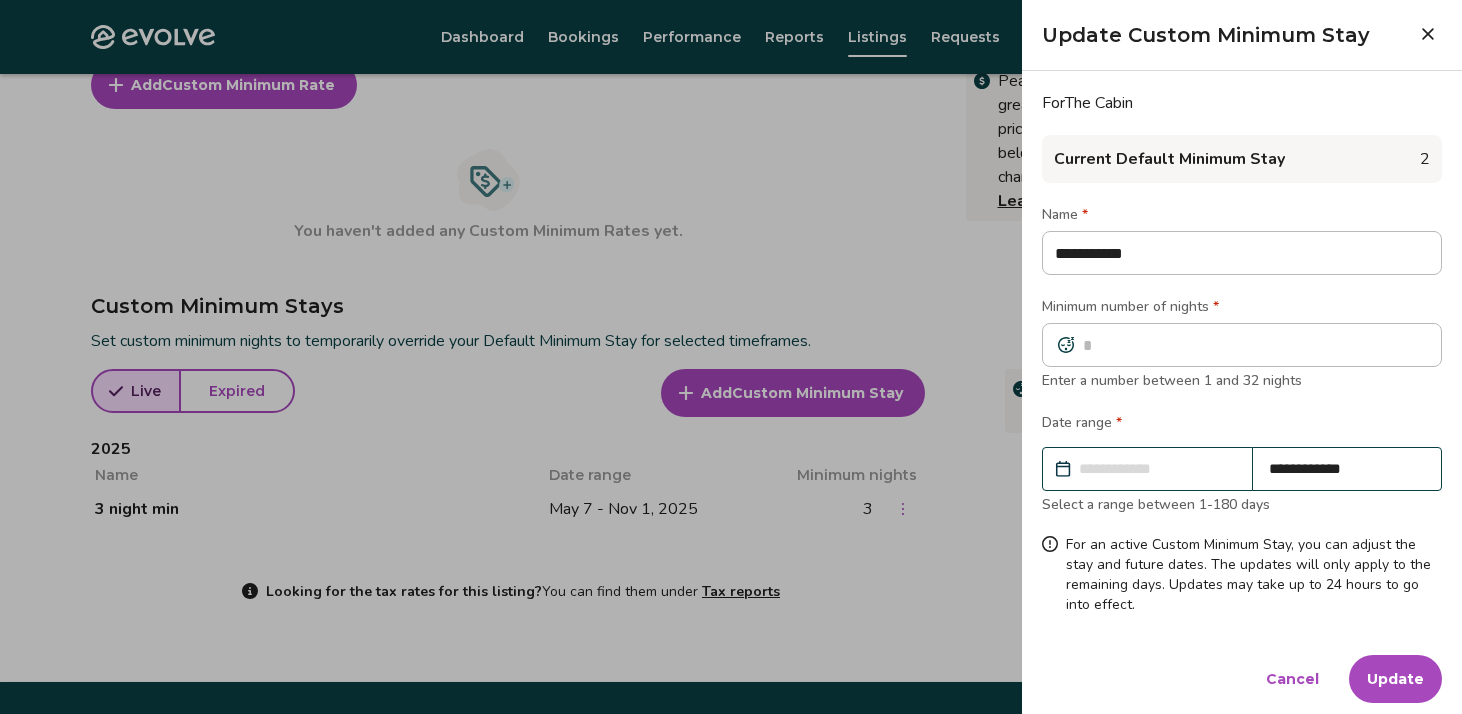 click on "**********" at bounding box center [1347, 469] 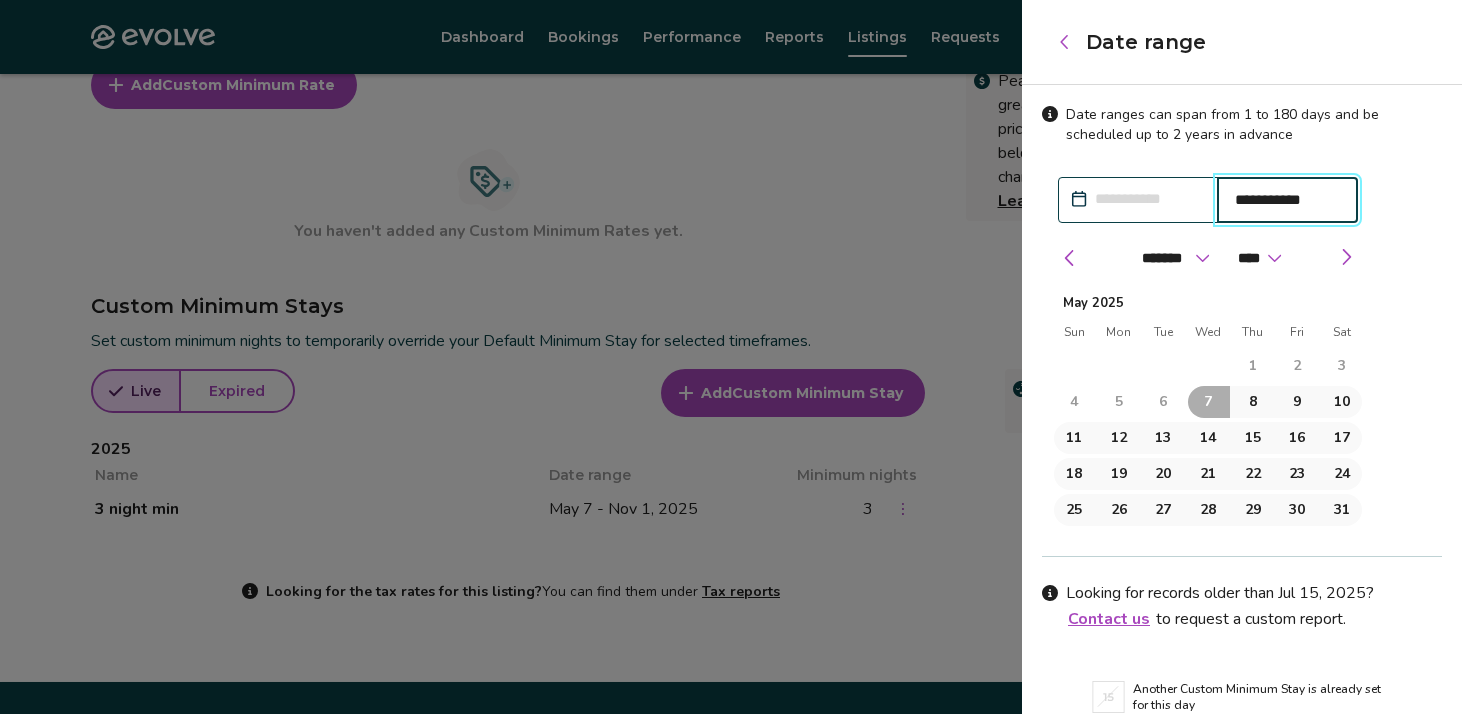 click on "**********" at bounding box center (1288, 200) 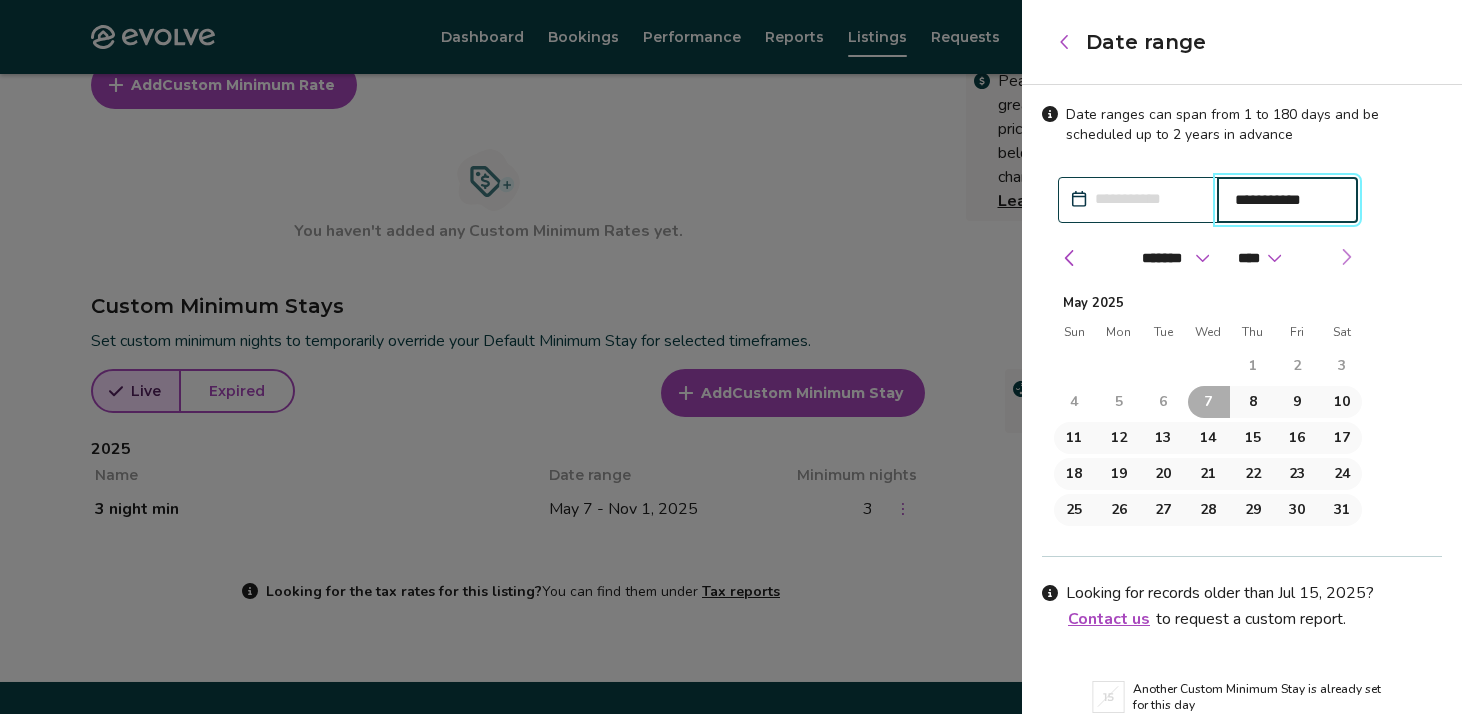 click at bounding box center [1346, 257] 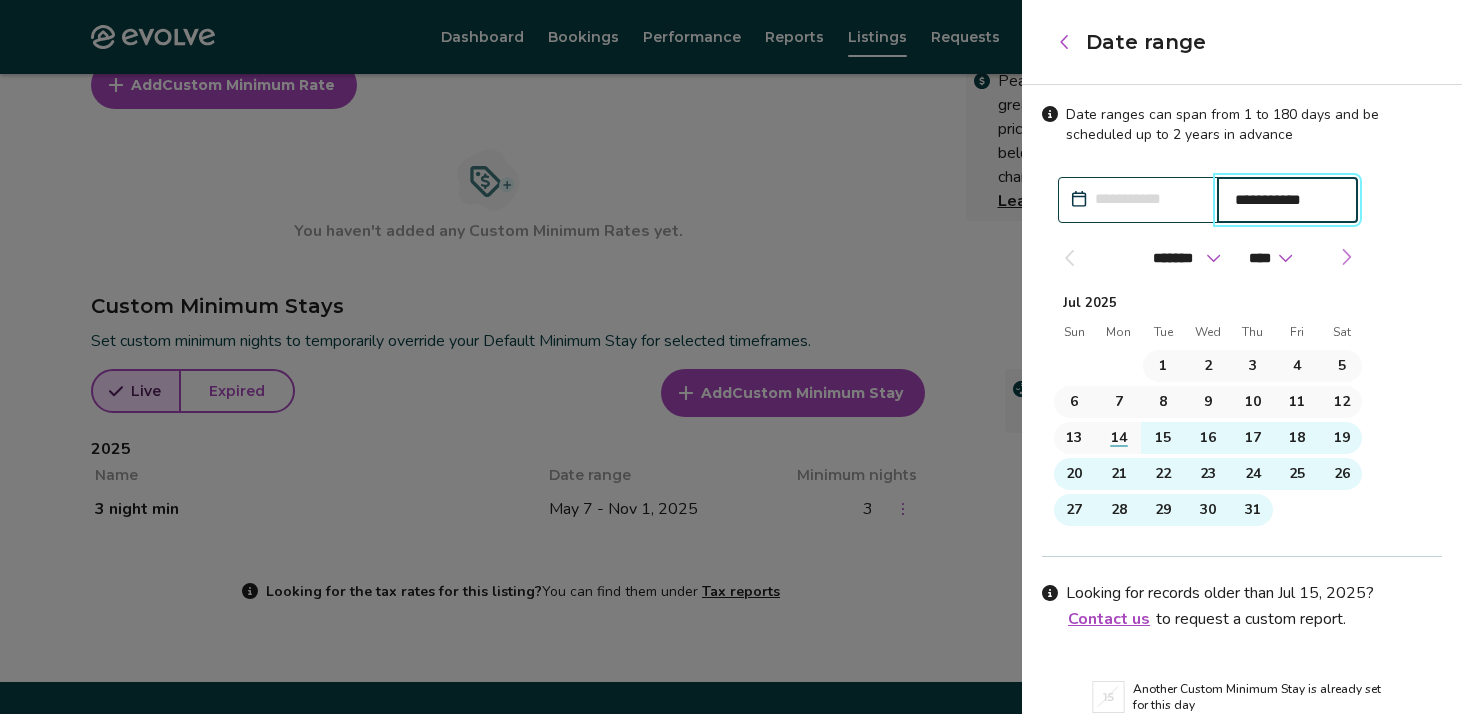 click at bounding box center (1346, 257) 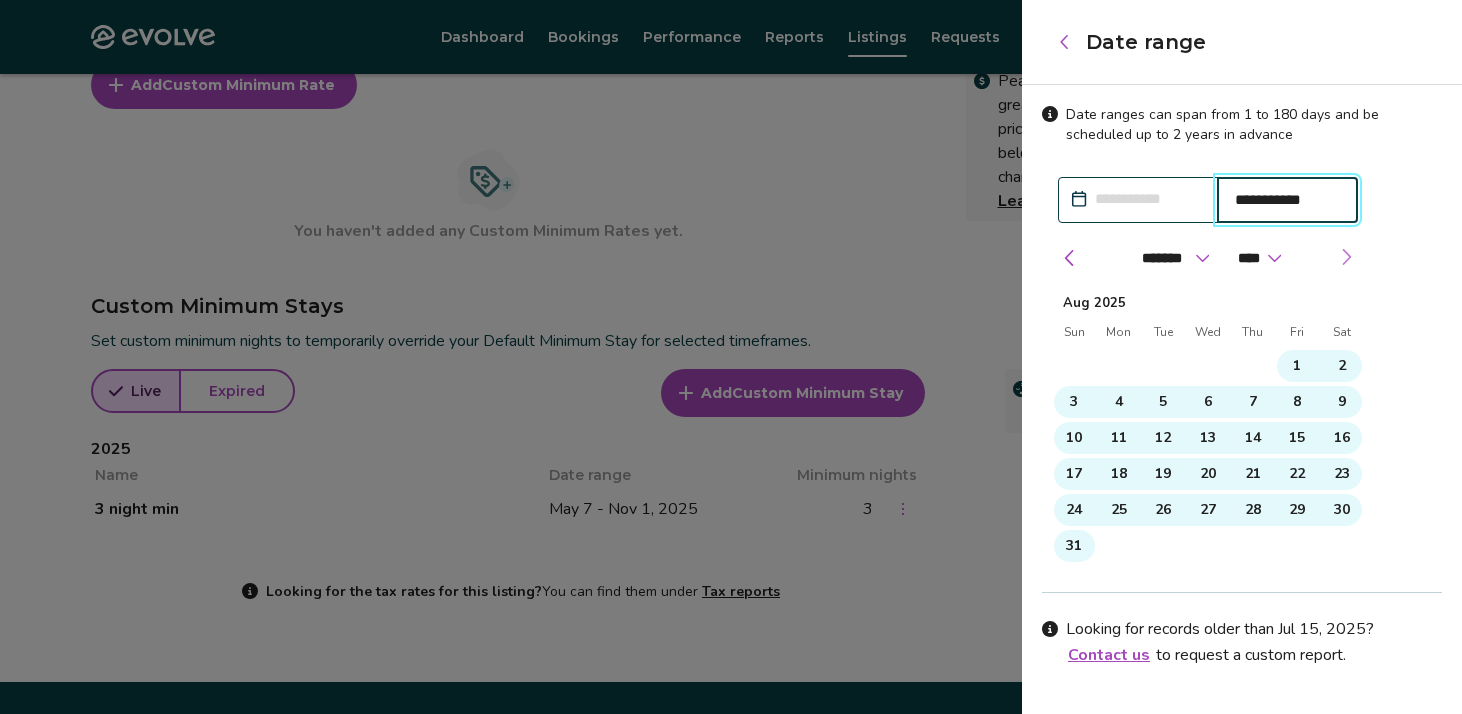 click at bounding box center (1346, 257) 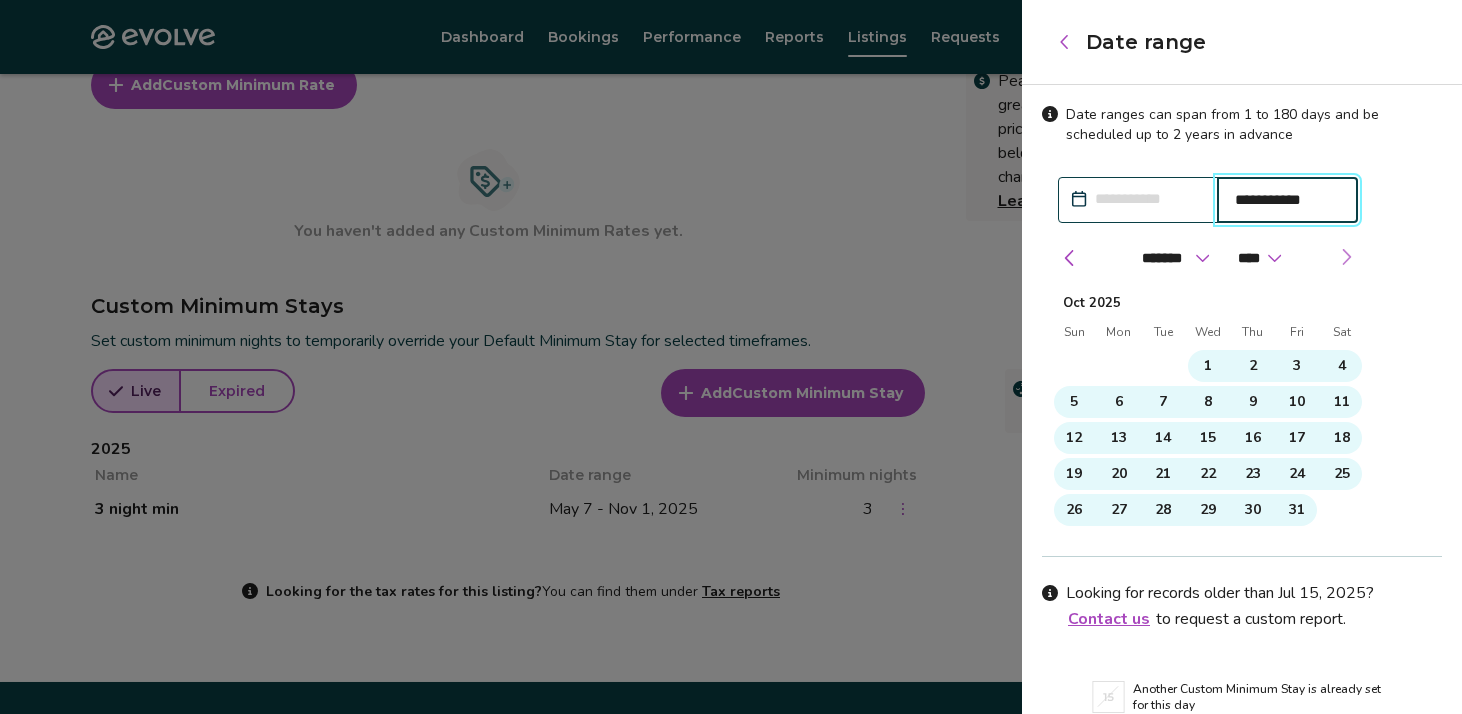 click at bounding box center (1346, 257) 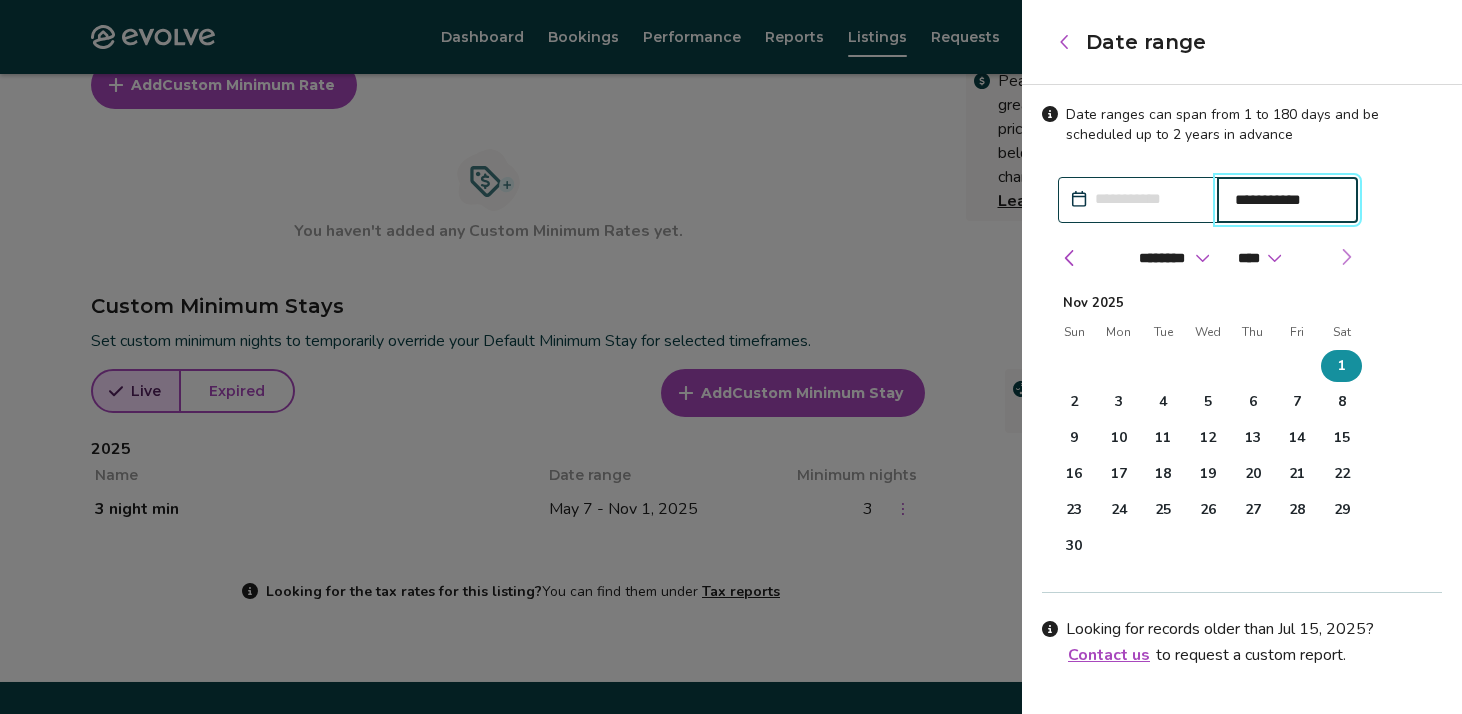 click at bounding box center [1346, 257] 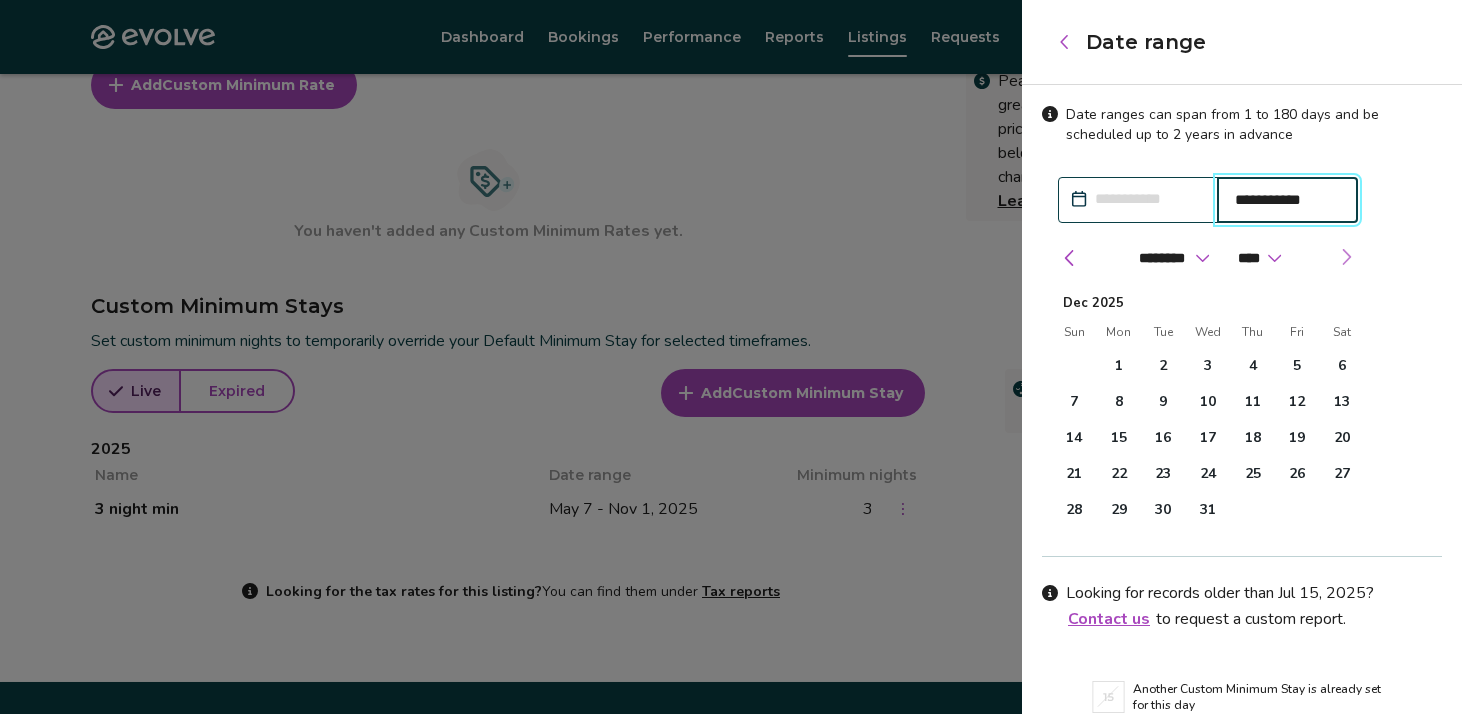 click at bounding box center [1346, 257] 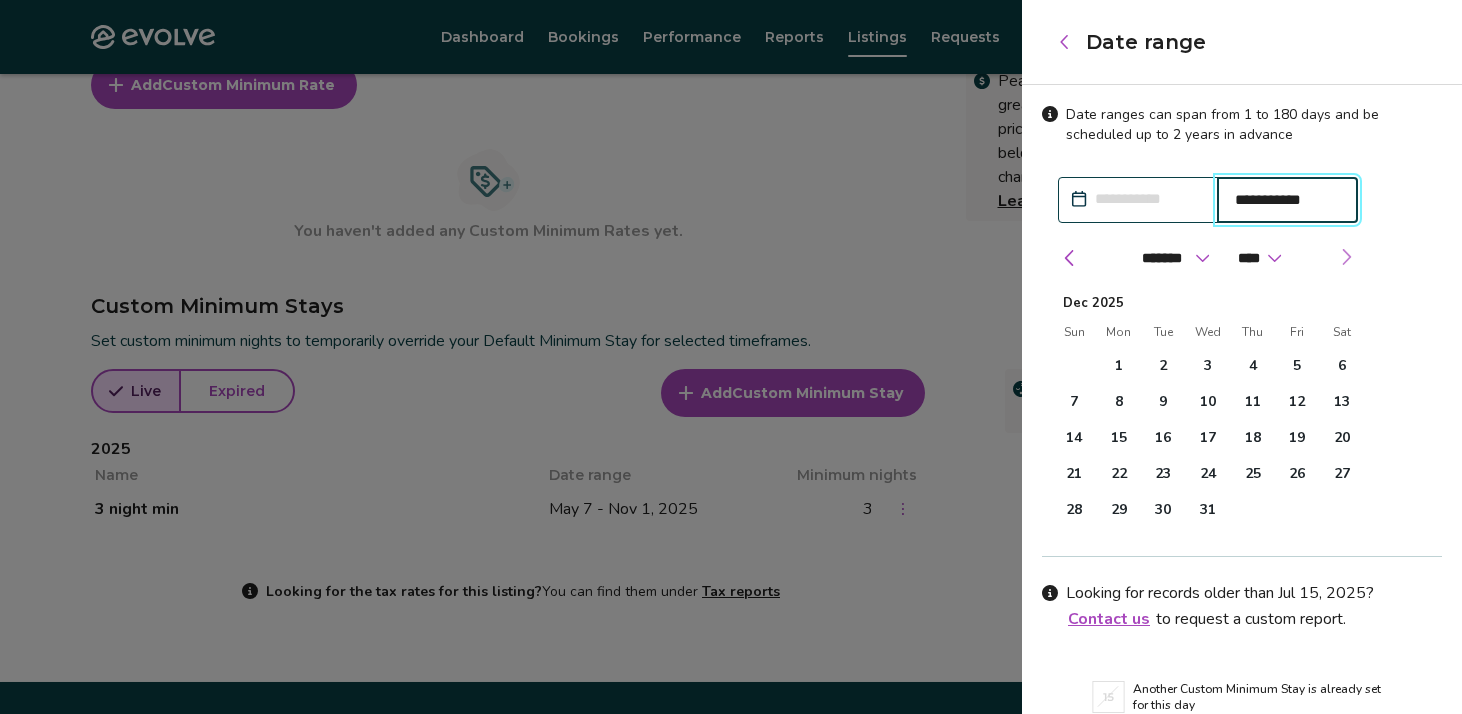 click on "******* ******** ***** ***** *** **** **** ****** ********* ******* ******** ******** **** **** ****" at bounding box center (1208, 258) 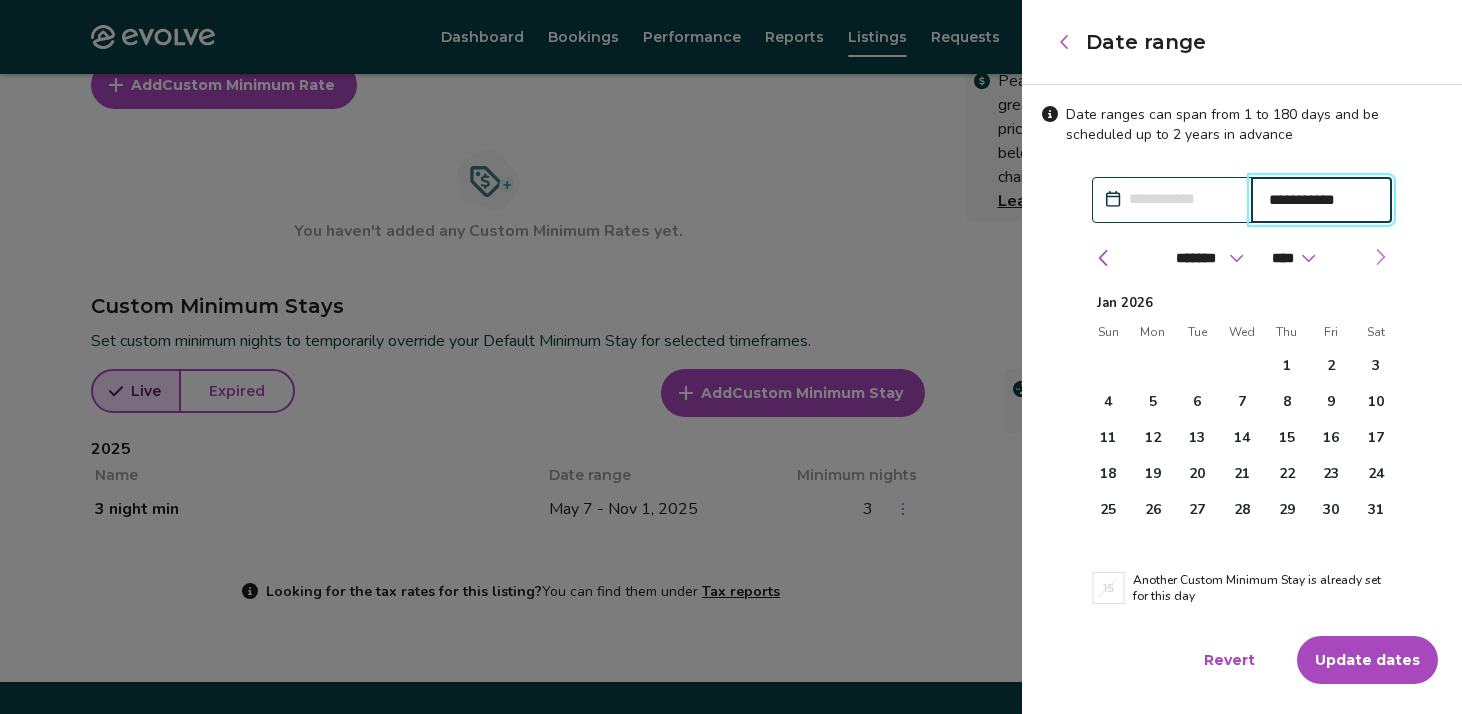 click on "******* ******** ***** ***** *** **** **** ****** ********* ******* ******** ******** **** **** ****" at bounding box center (1242, 258) 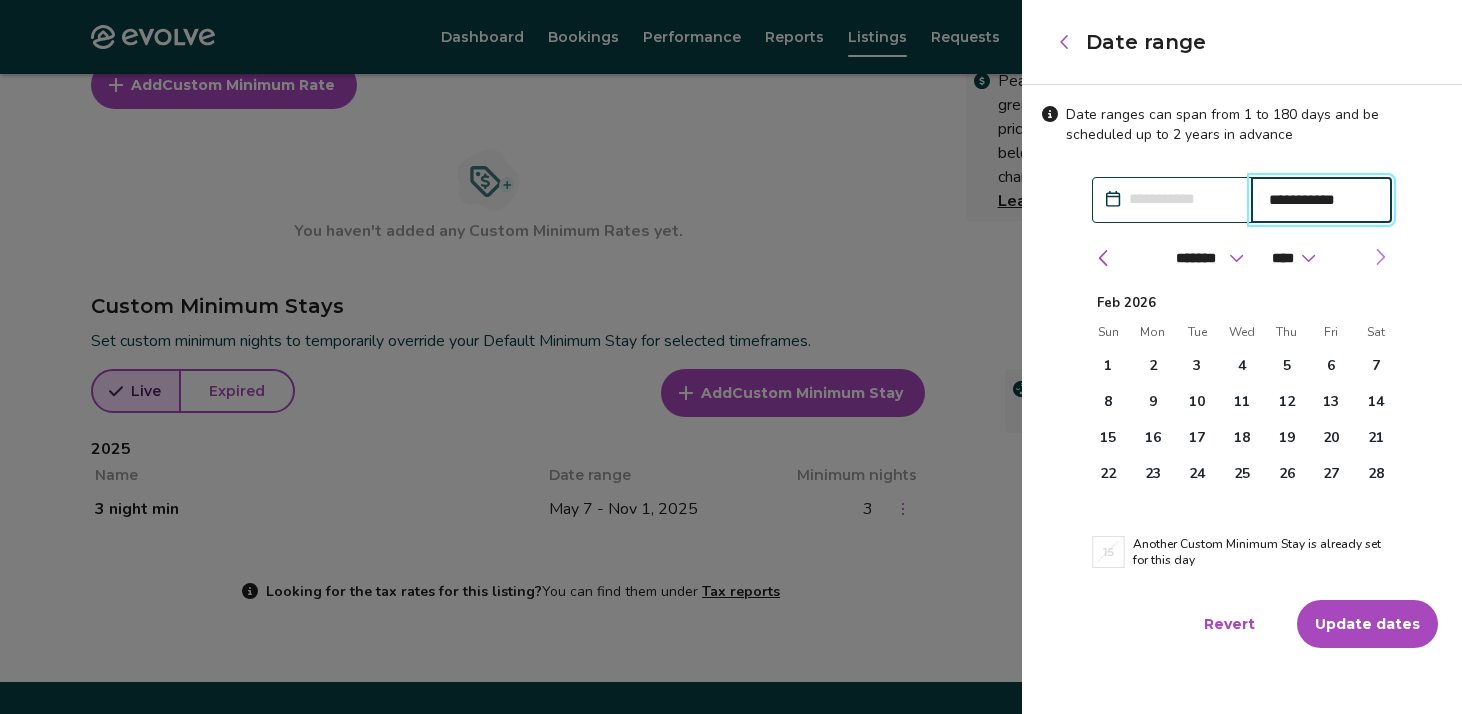 click at bounding box center (1380, 257) 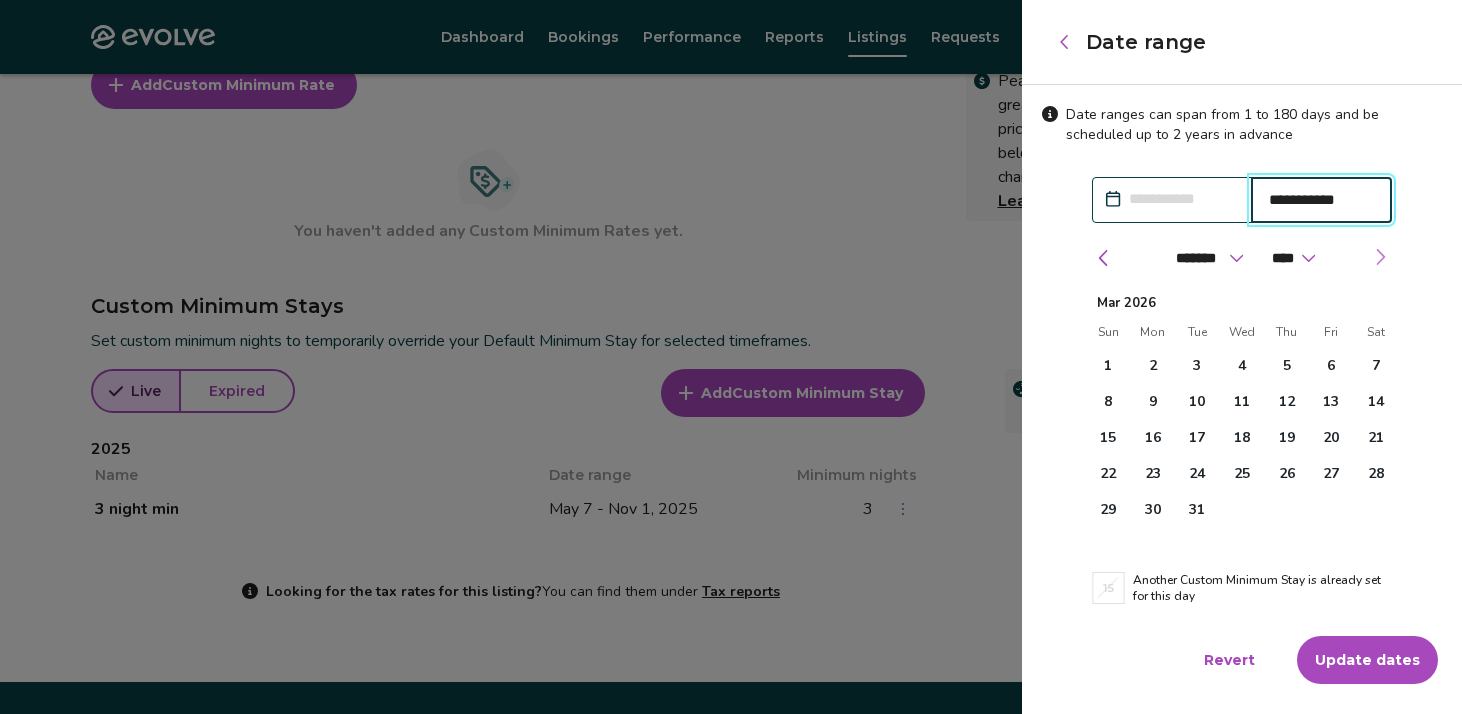 click at bounding box center [1380, 257] 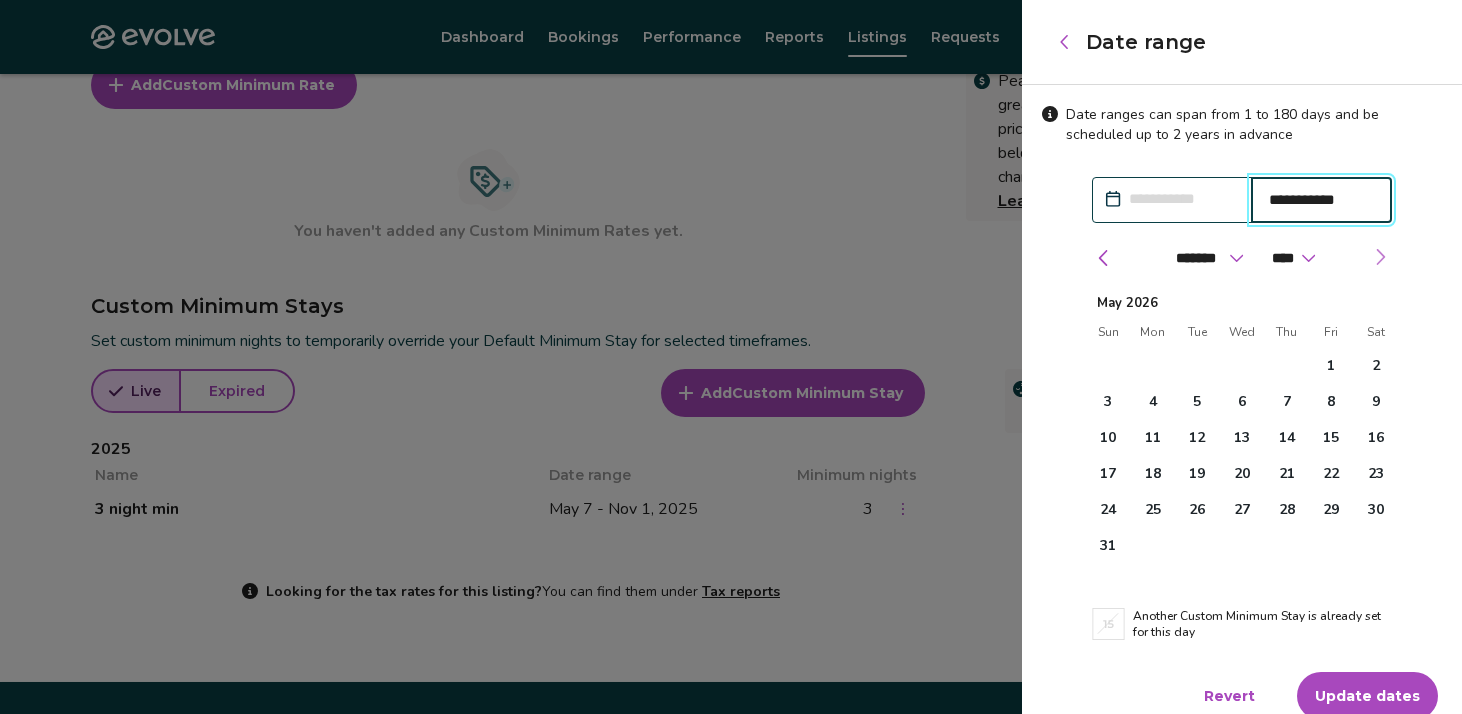 click at bounding box center [1380, 257] 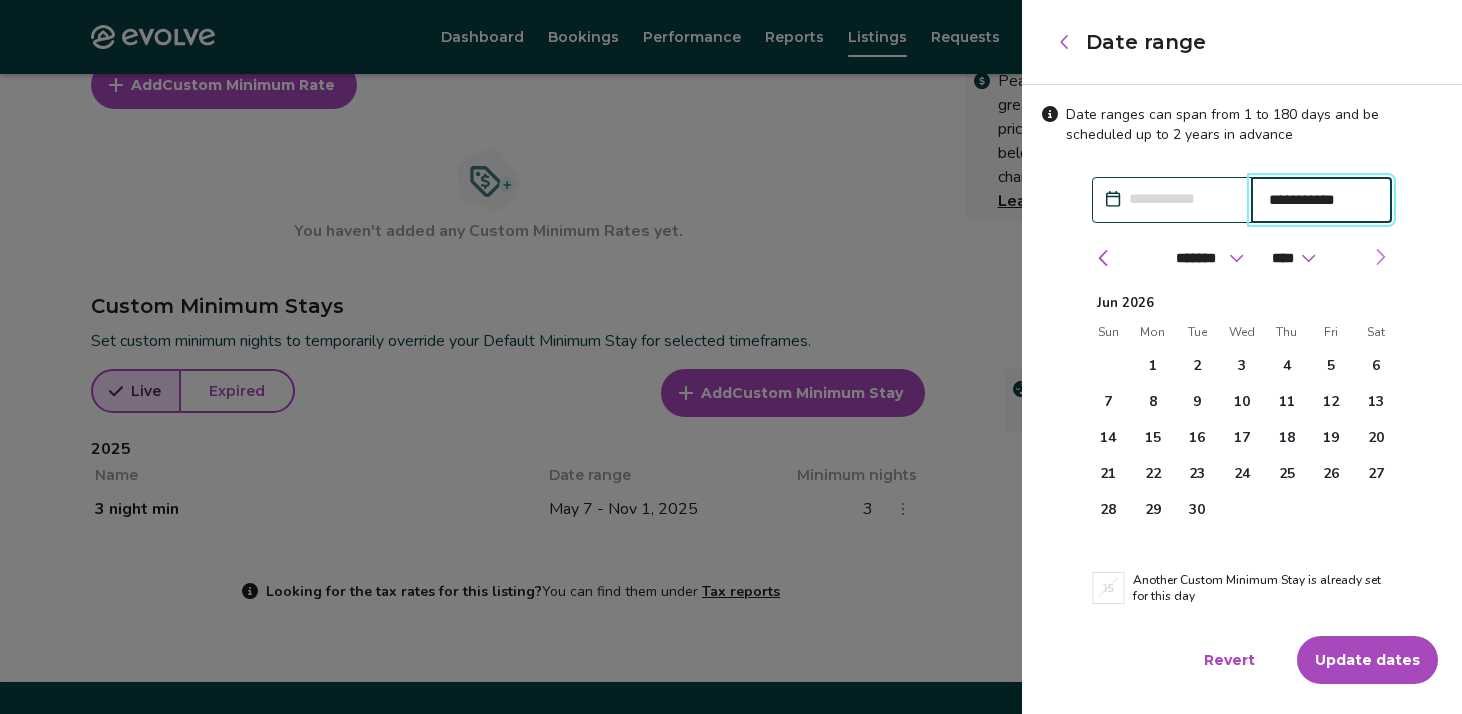 click at bounding box center (1380, 257) 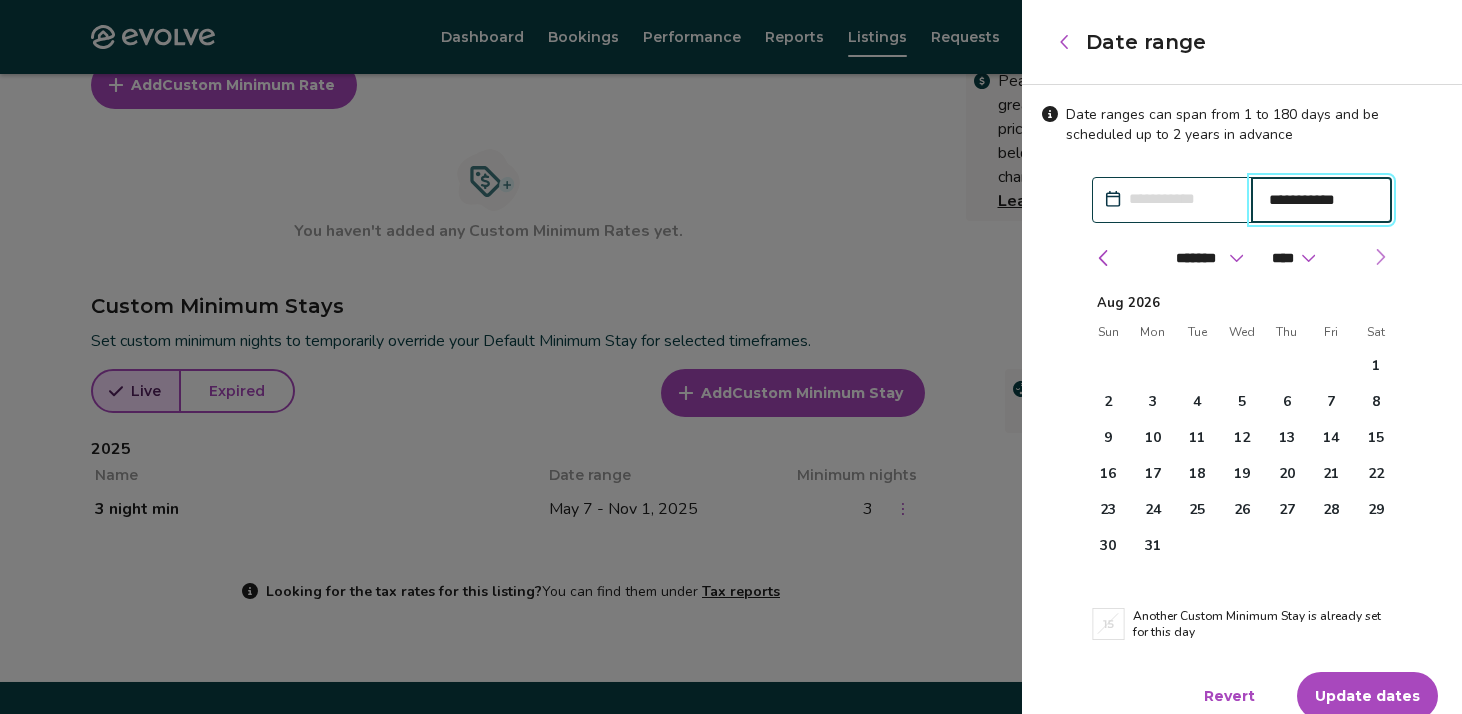 click at bounding box center [1380, 257] 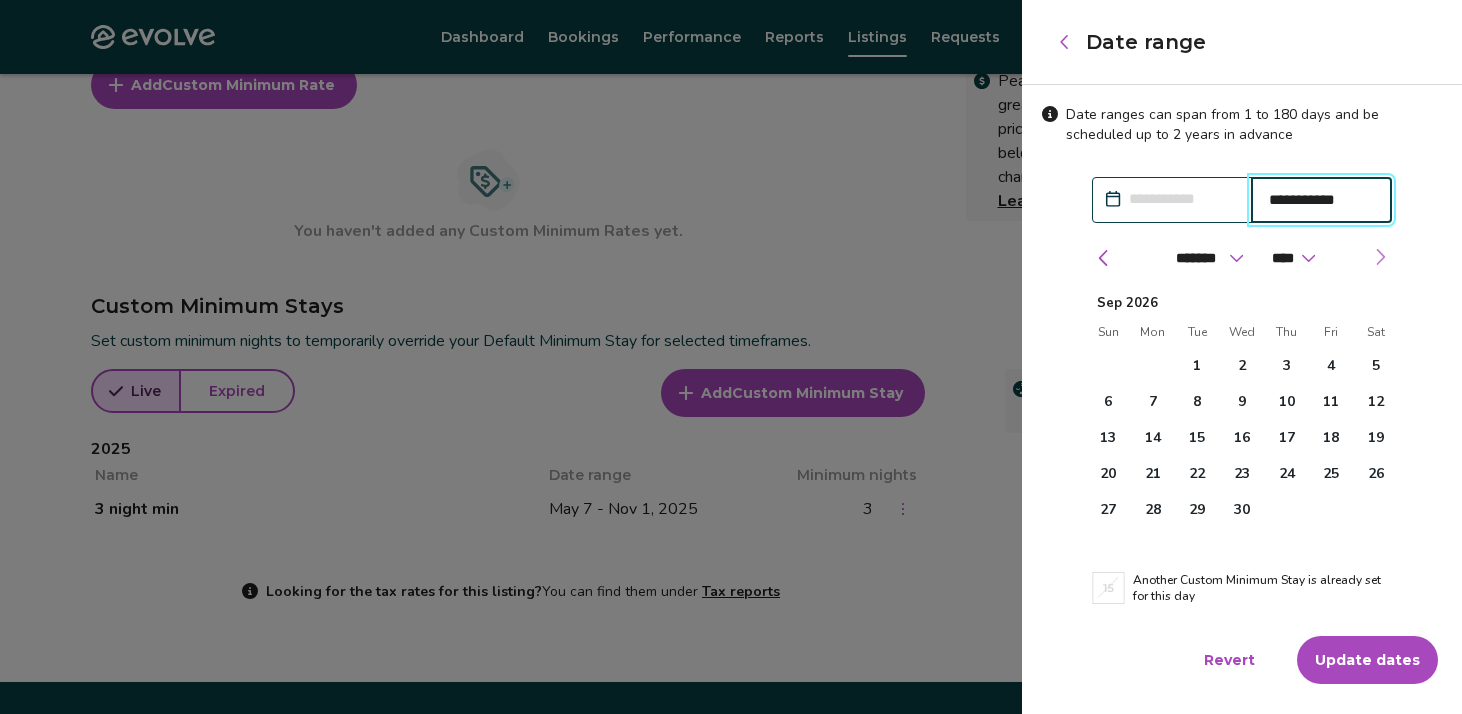 click at bounding box center [1380, 257] 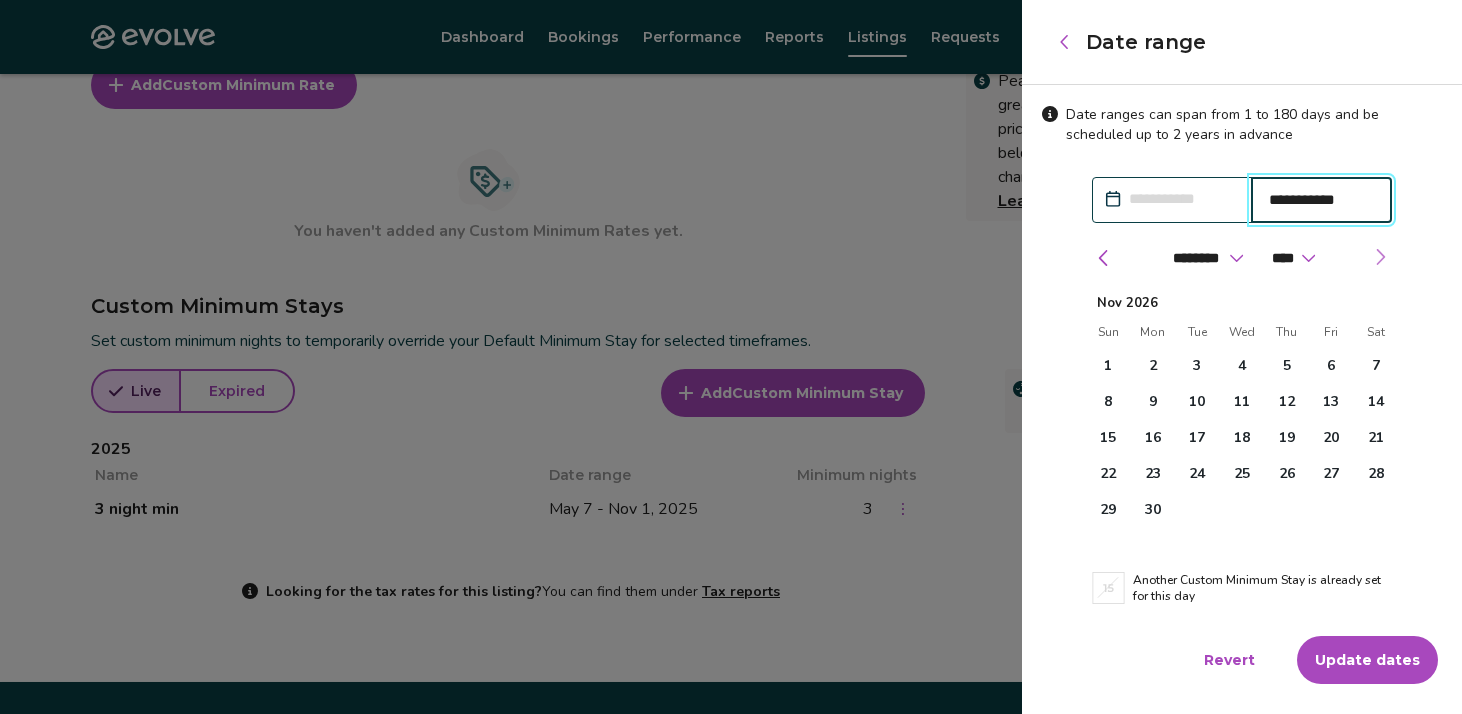 click at bounding box center (1380, 257) 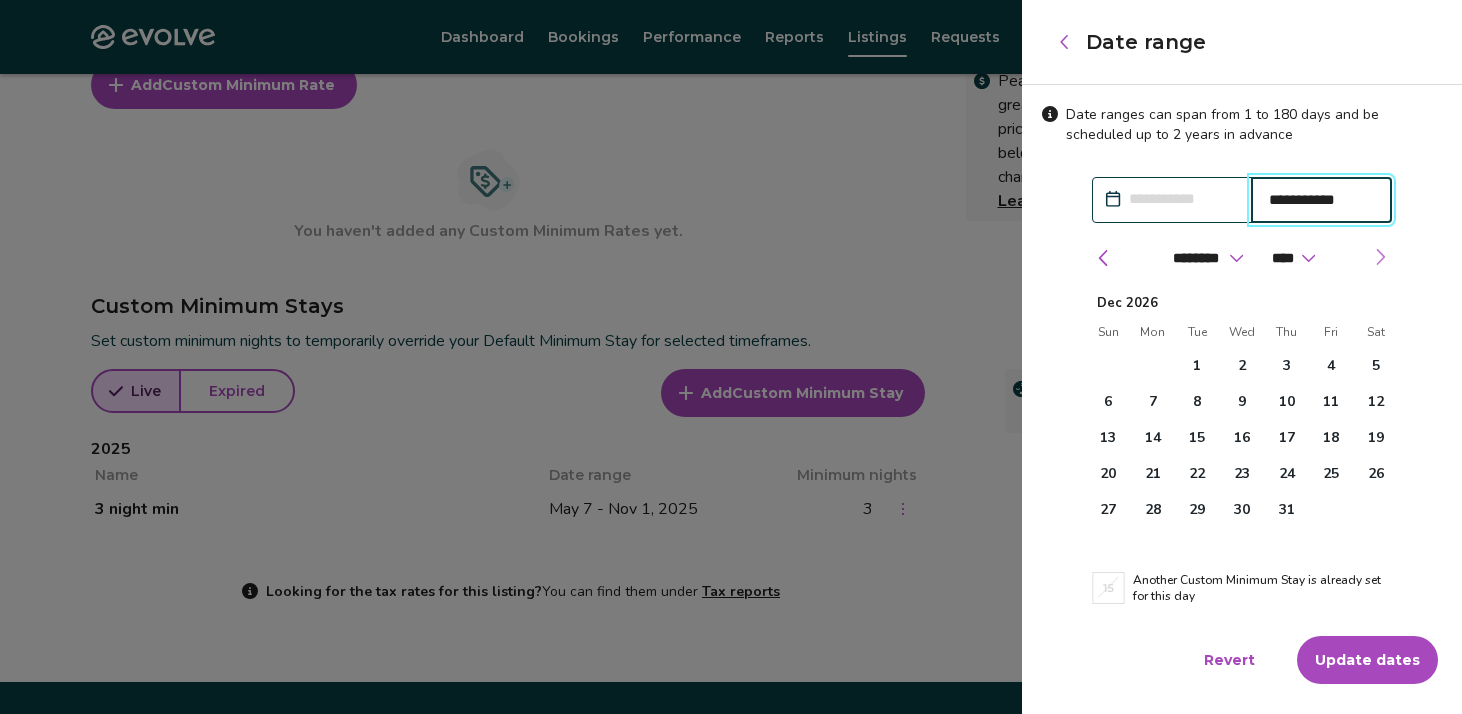 click at bounding box center [1380, 257] 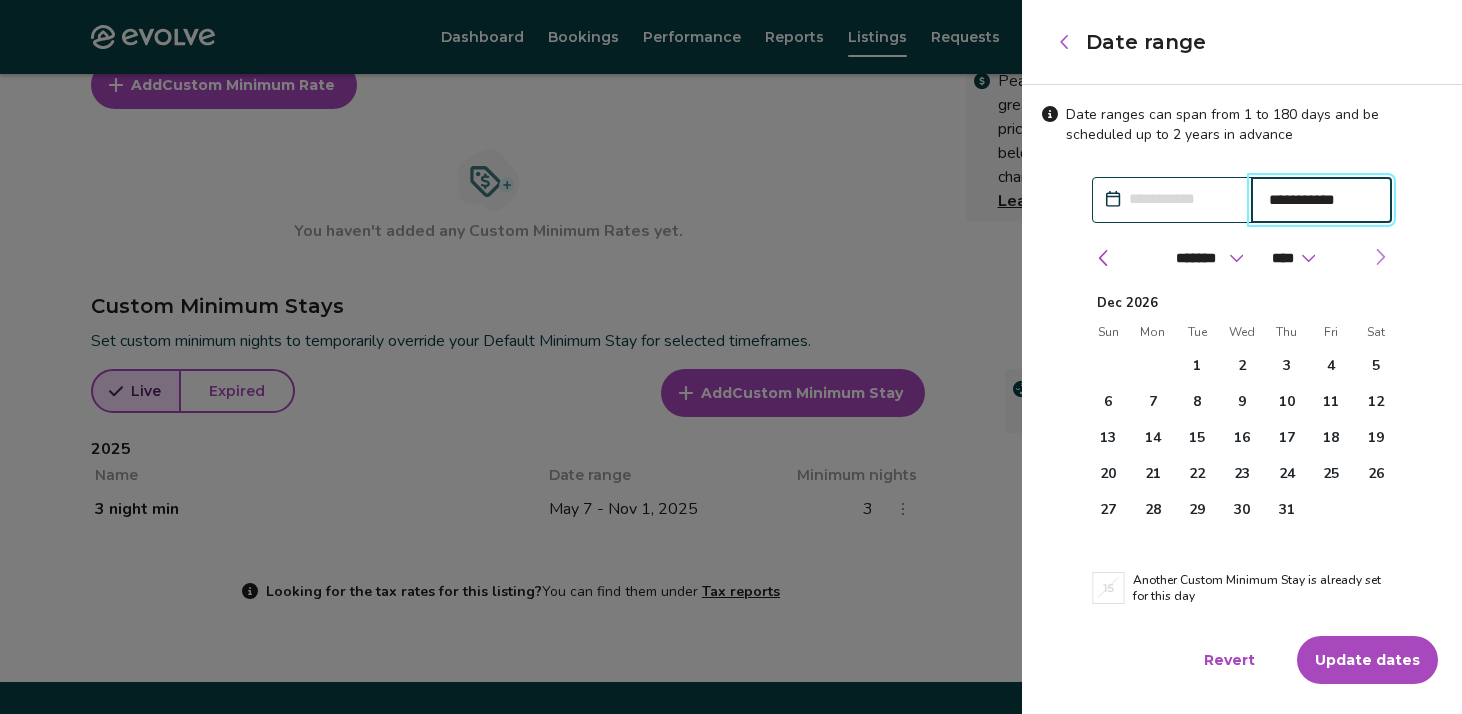 click at bounding box center [1380, 257] 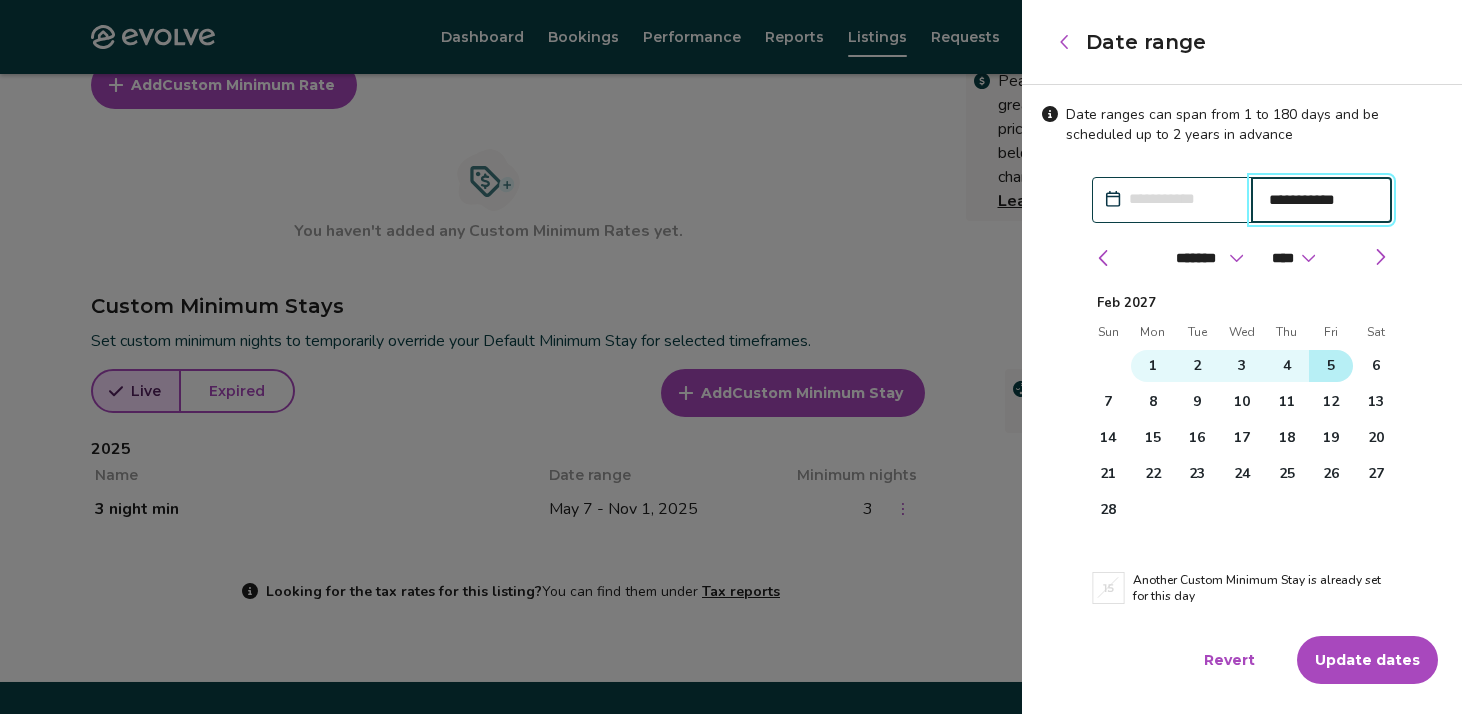 click on "5" at bounding box center (1331, 366) 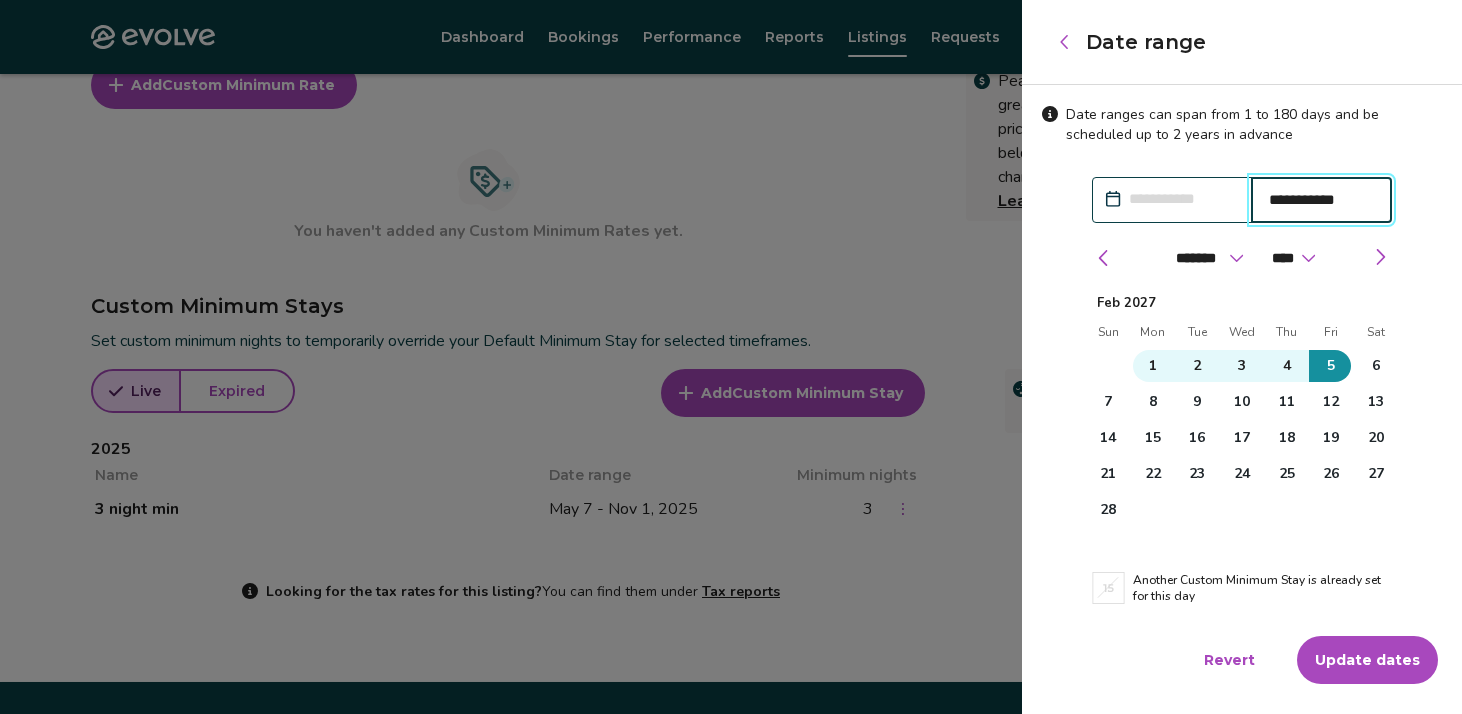 click on "Update dates" at bounding box center [1367, 660] 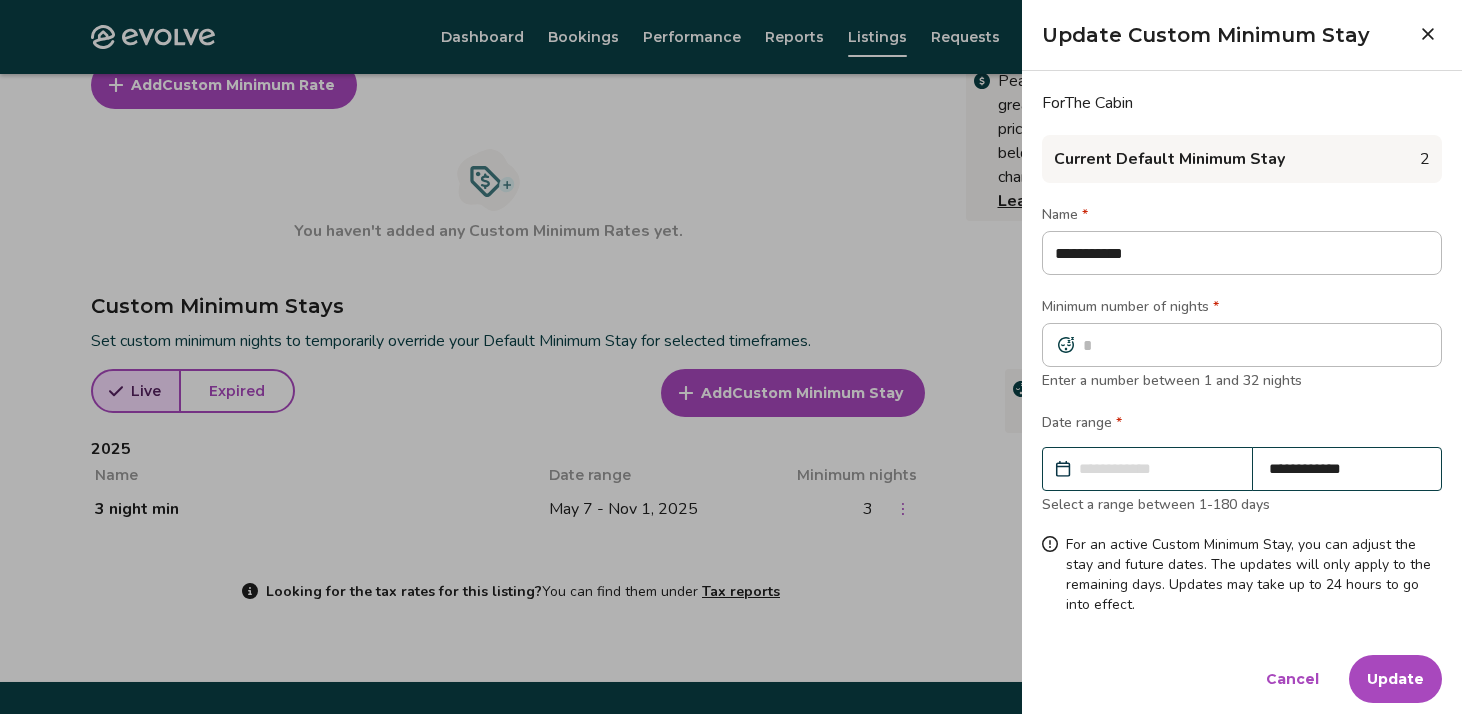 click on "Update" at bounding box center (1395, 679) 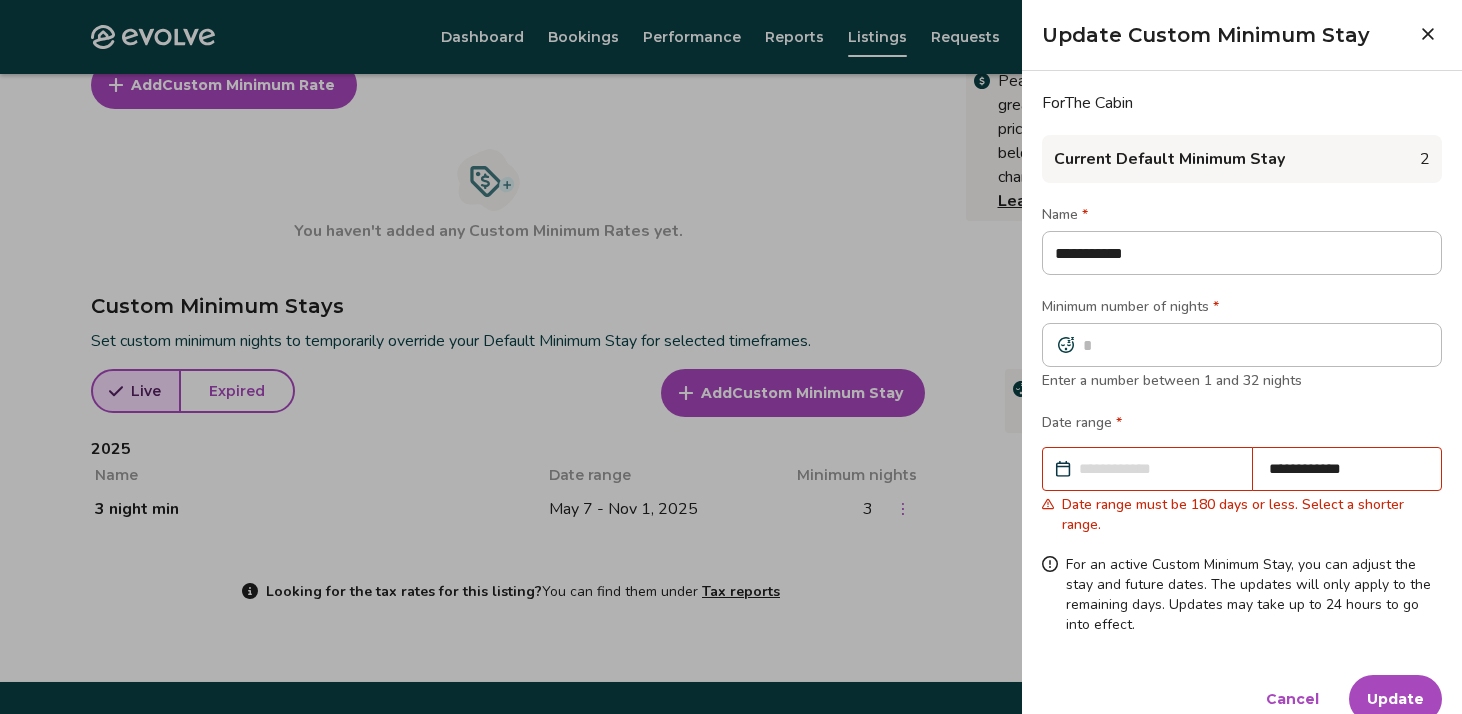 click on "**********" at bounding box center (1347, 469) 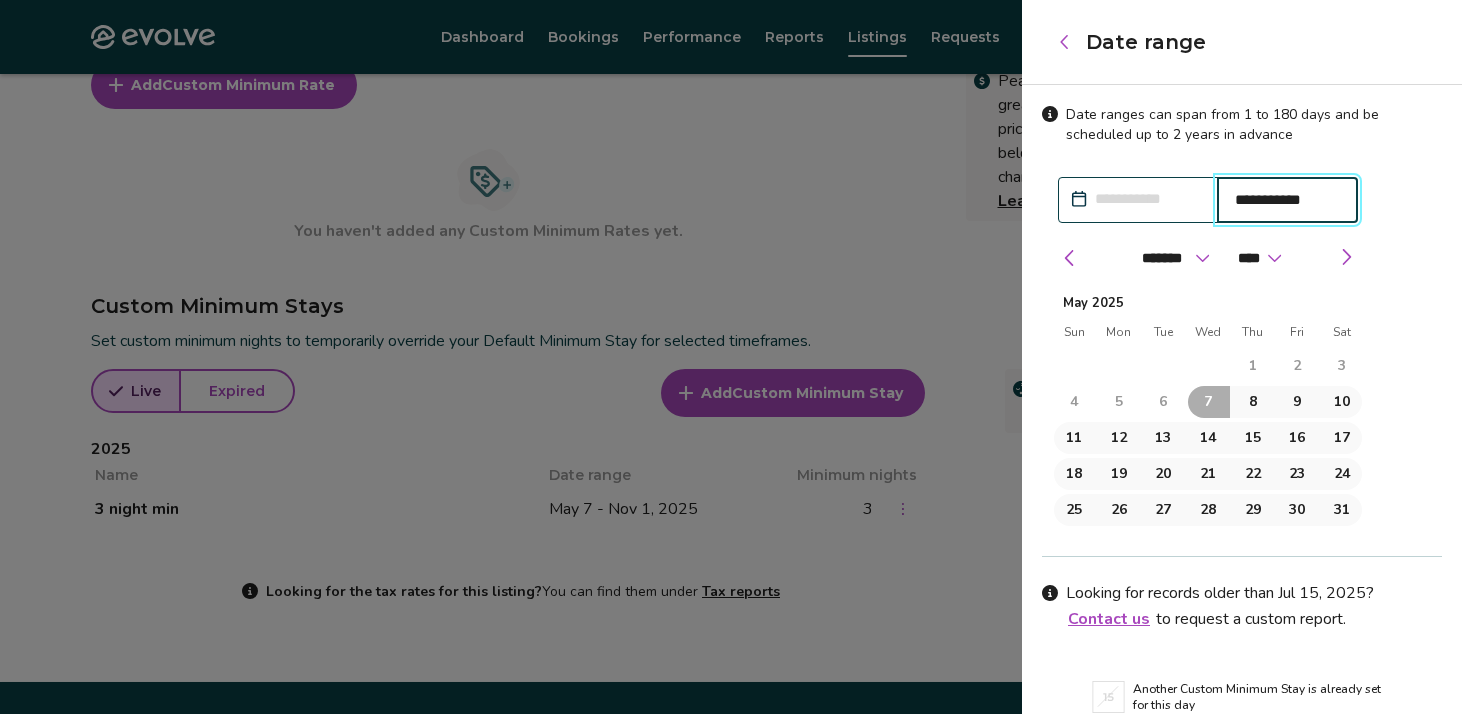 click on "**********" at bounding box center (1288, 200) 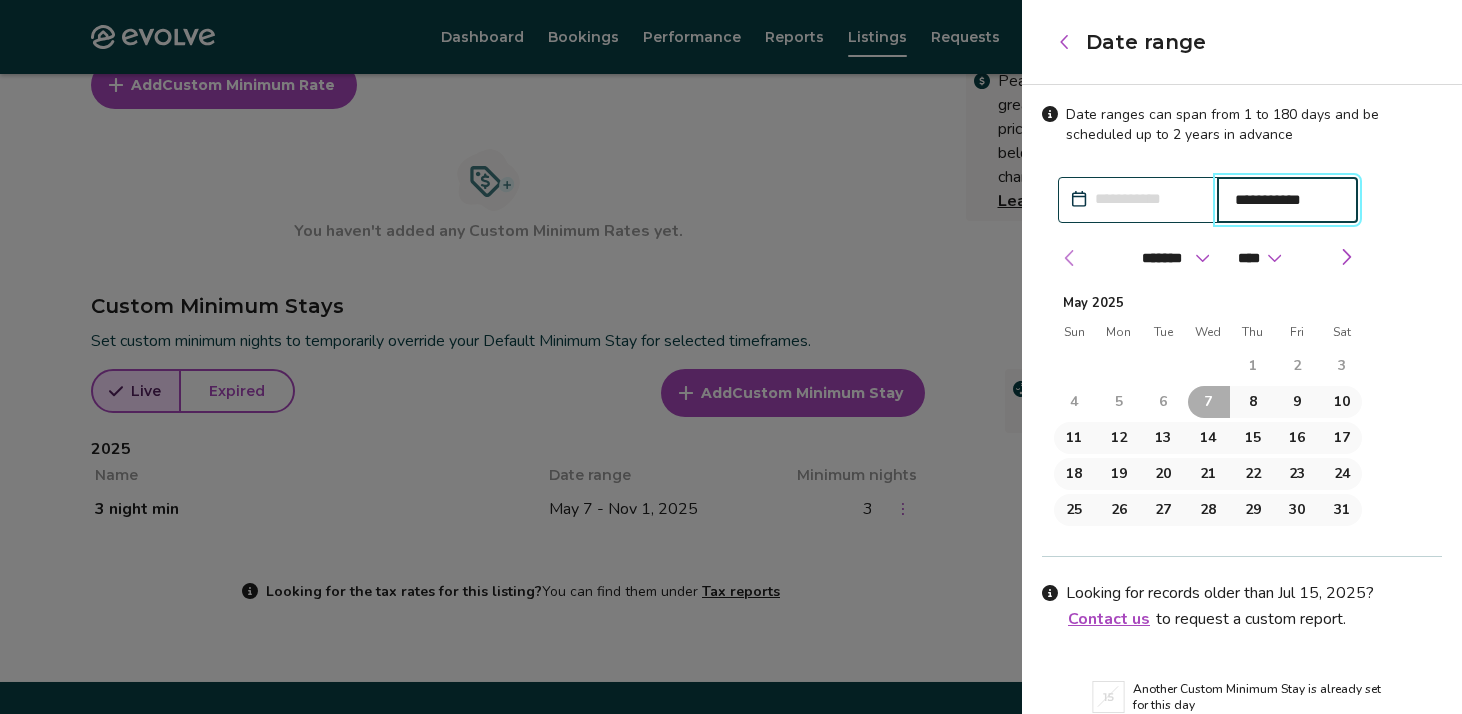 click at bounding box center [1070, 258] 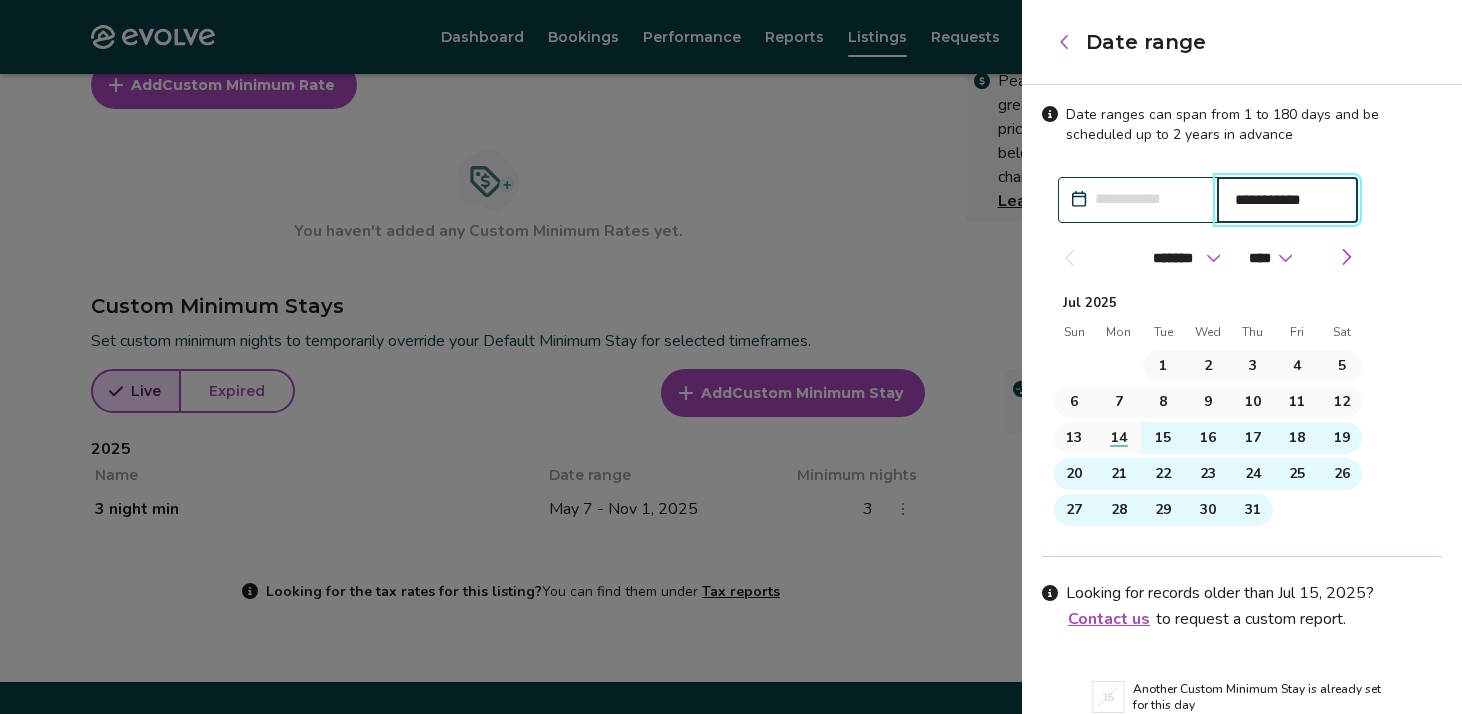 click at bounding box center [1069, 258] 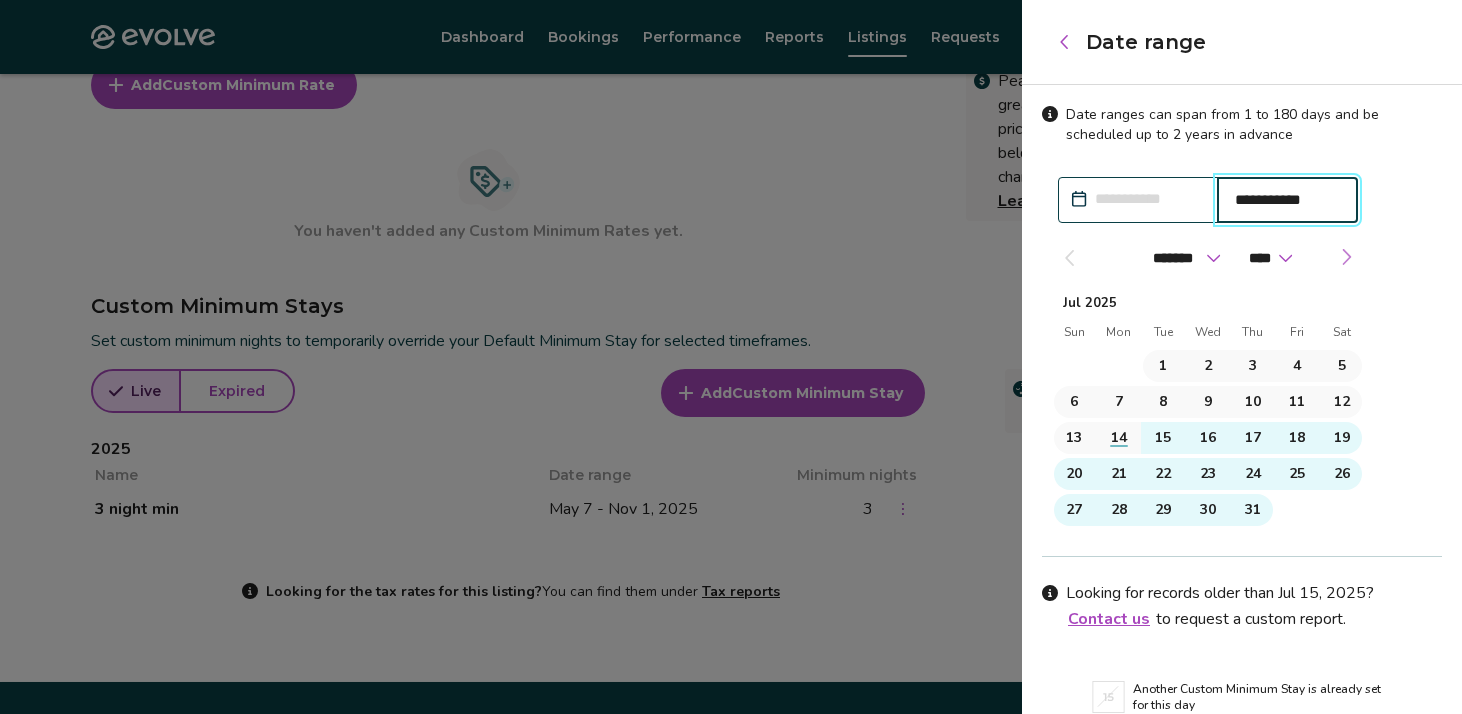 click at bounding box center (1346, 257) 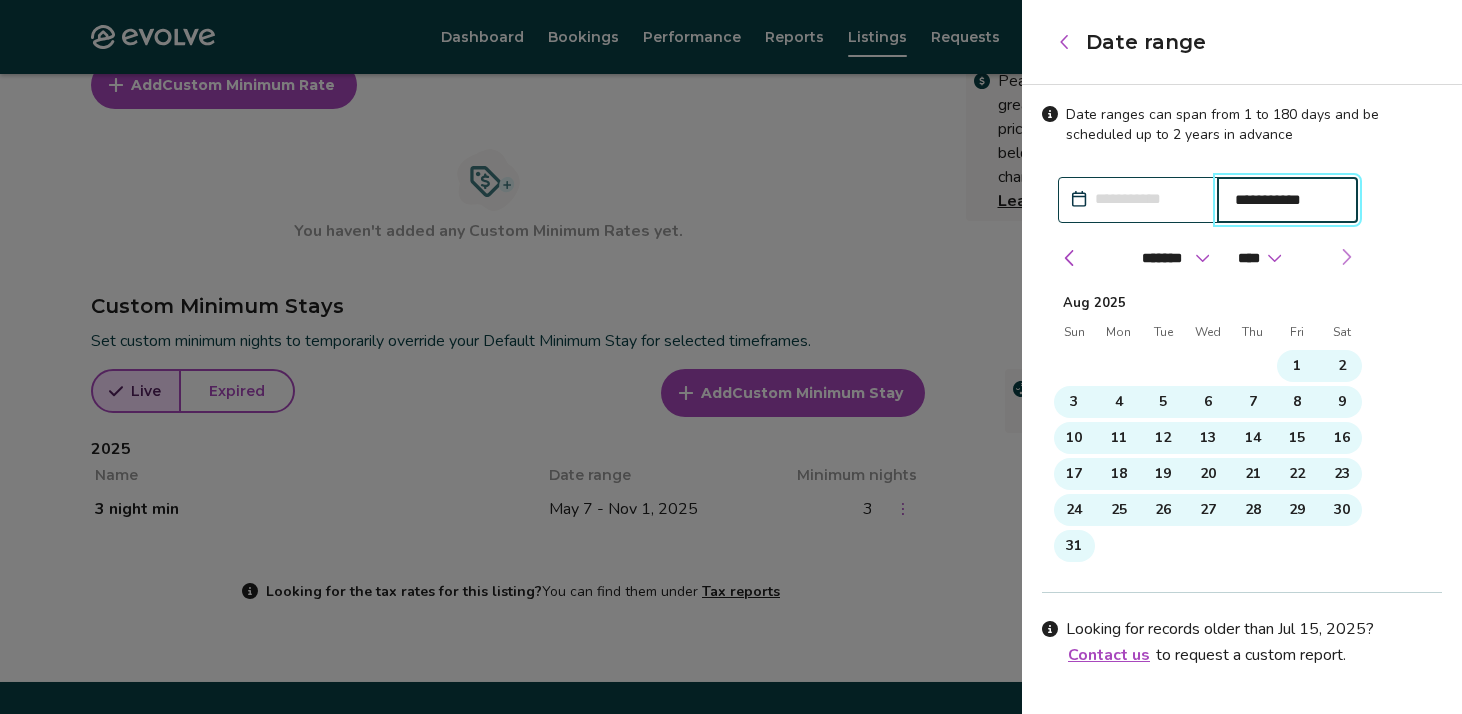click at bounding box center (1346, 257) 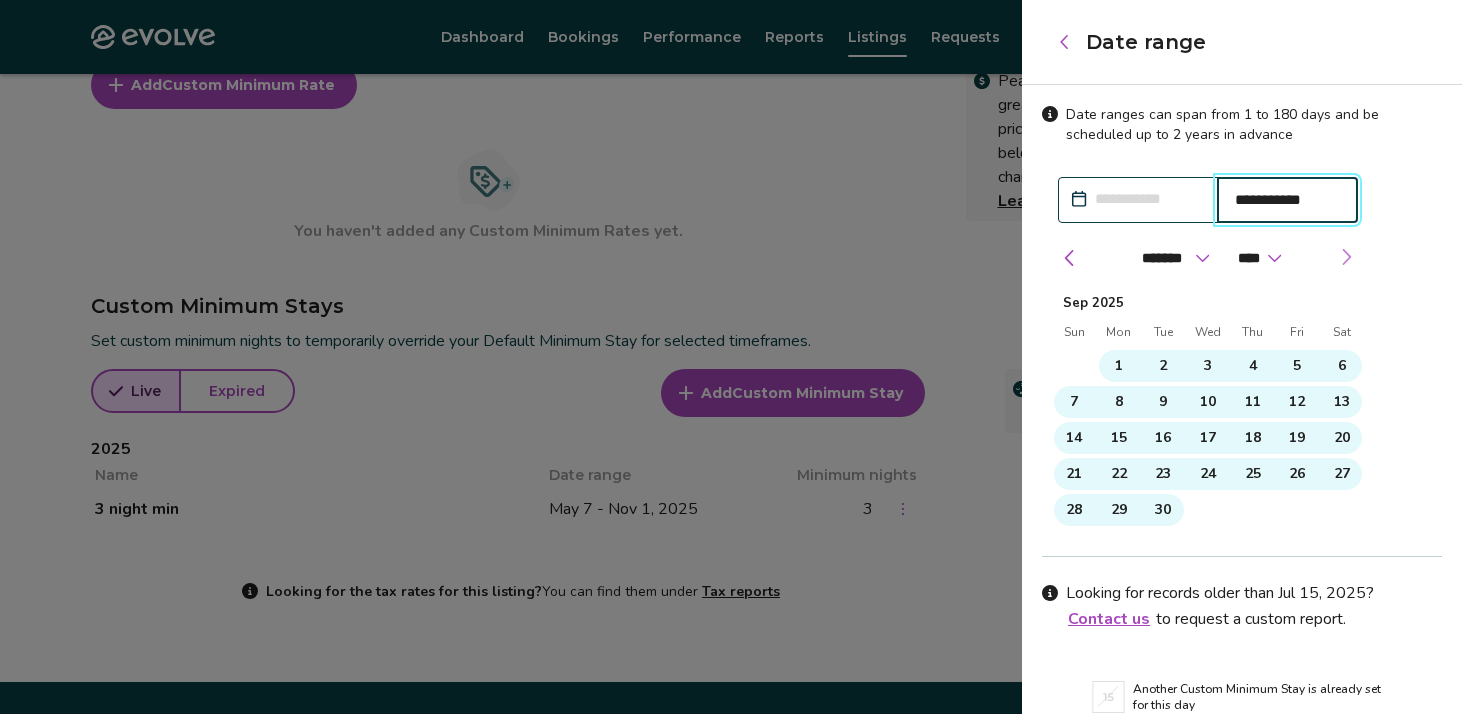 click at bounding box center [1346, 257] 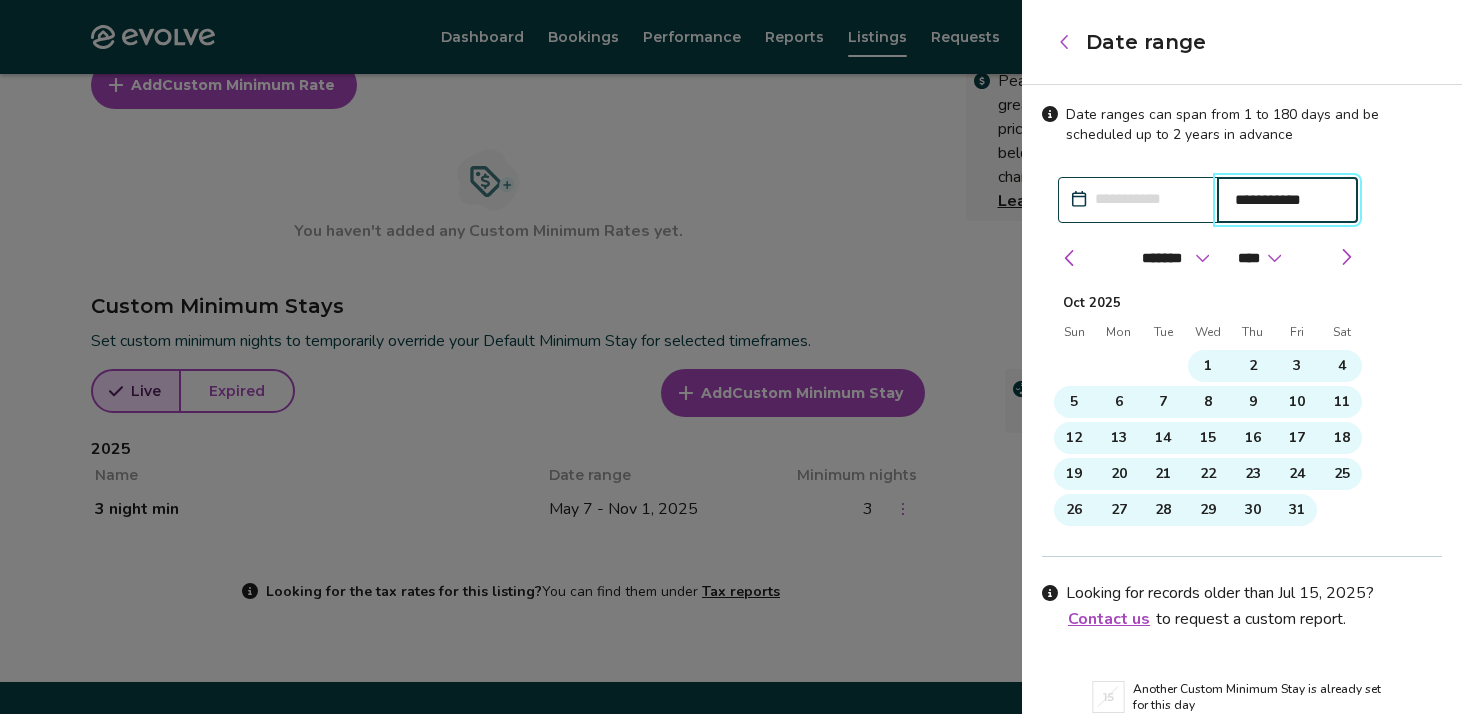 click at bounding box center [731, 357] 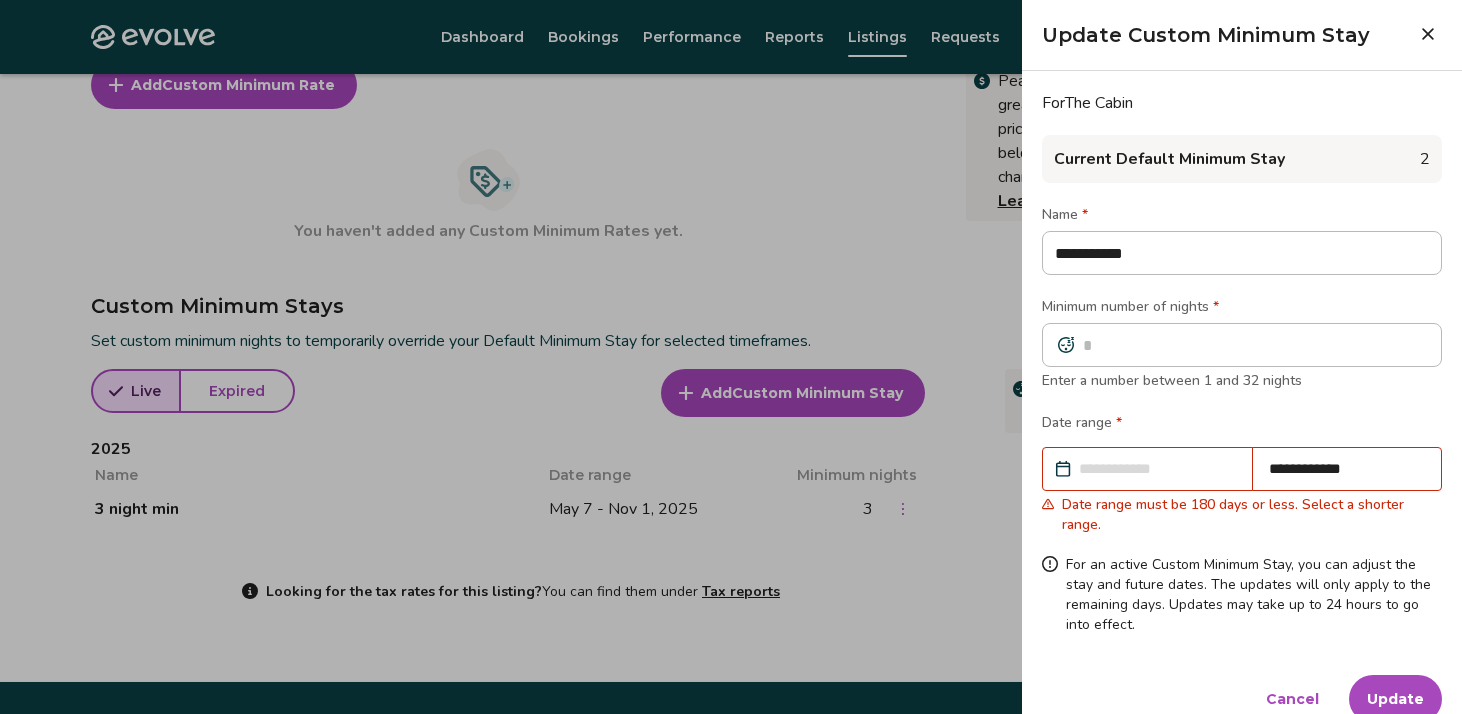 click 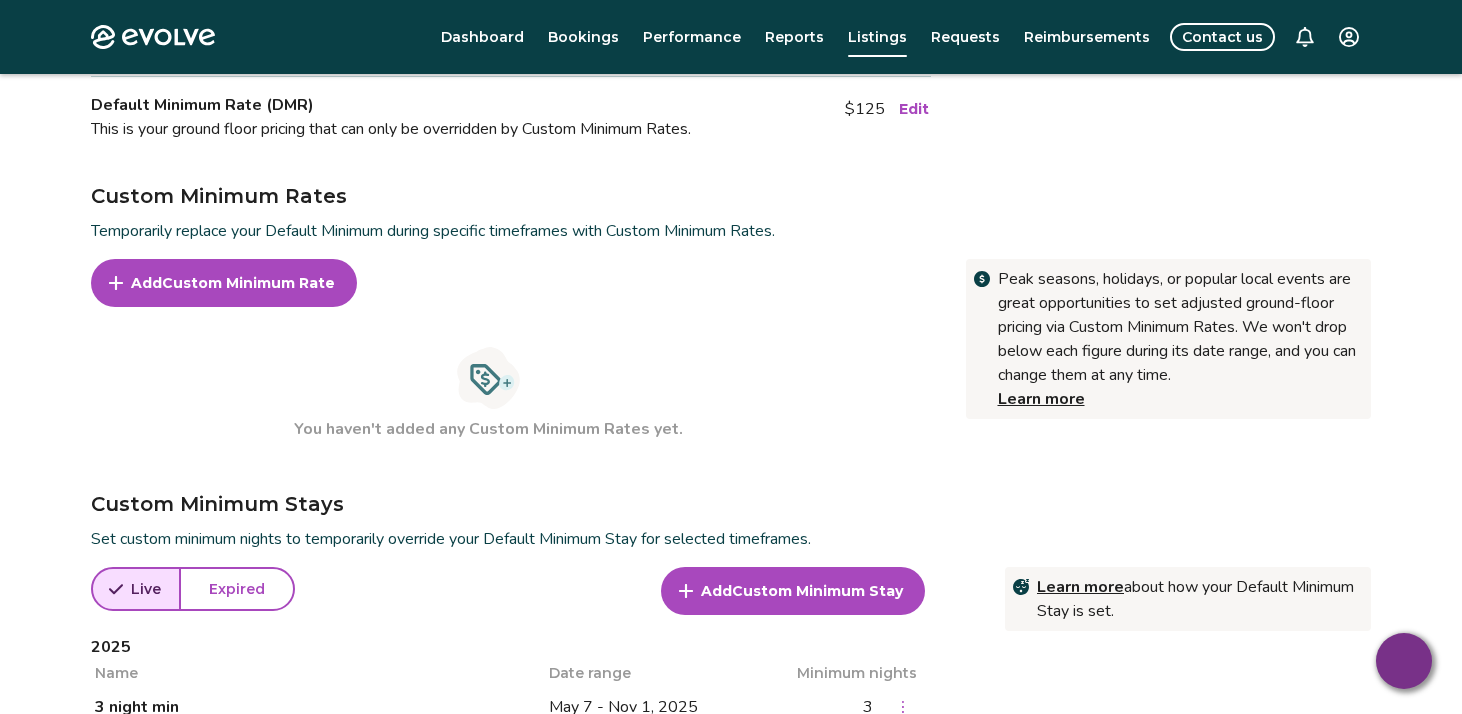 scroll, scrollTop: 746, scrollLeft: 0, axis: vertical 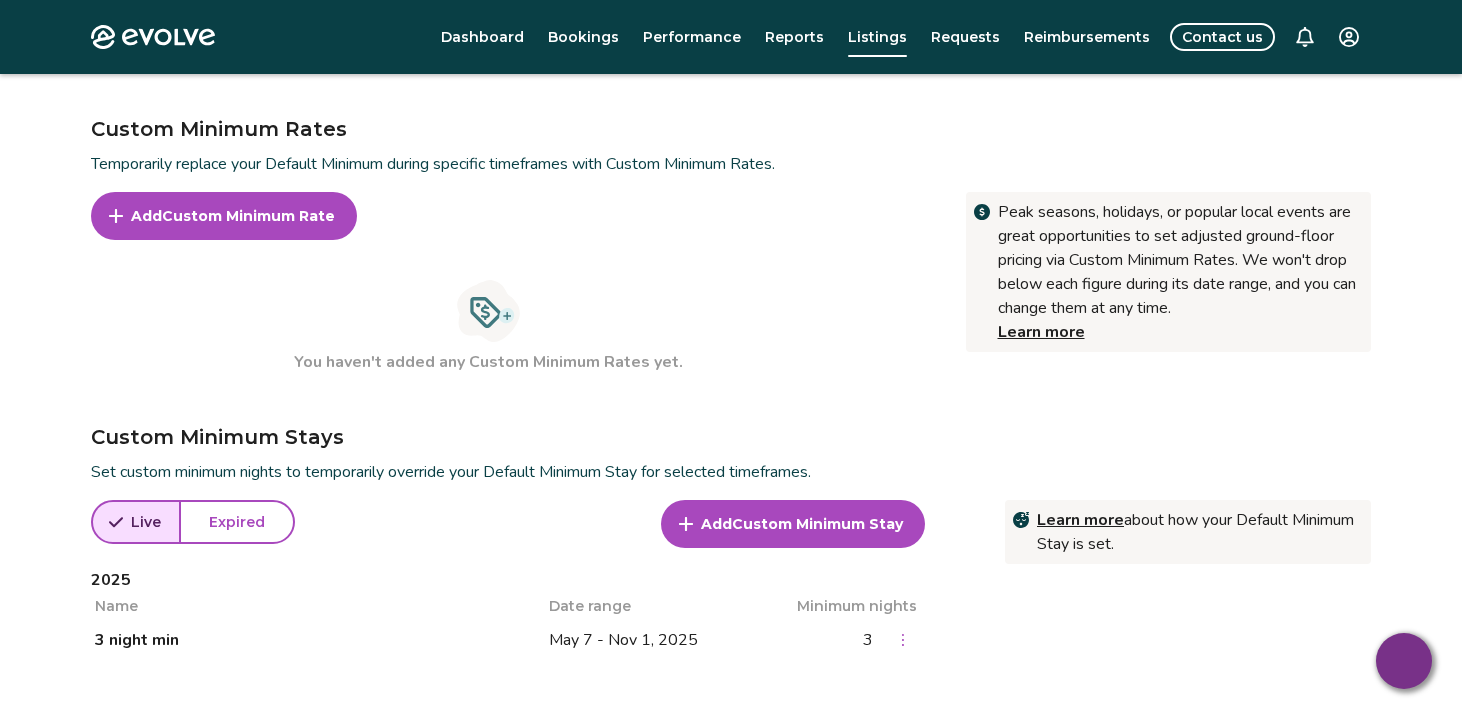 click on "Expired" at bounding box center (237, 522) 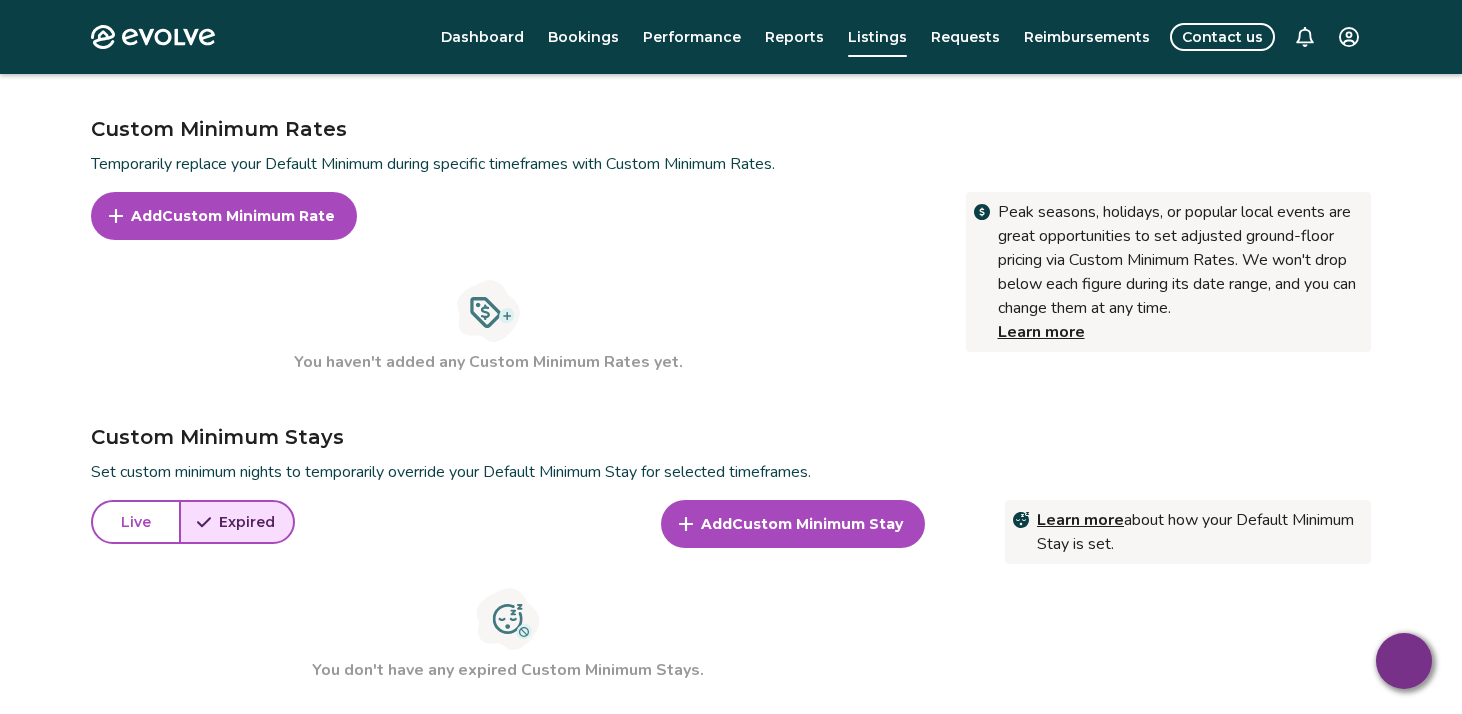 click on "Live" at bounding box center [136, 522] 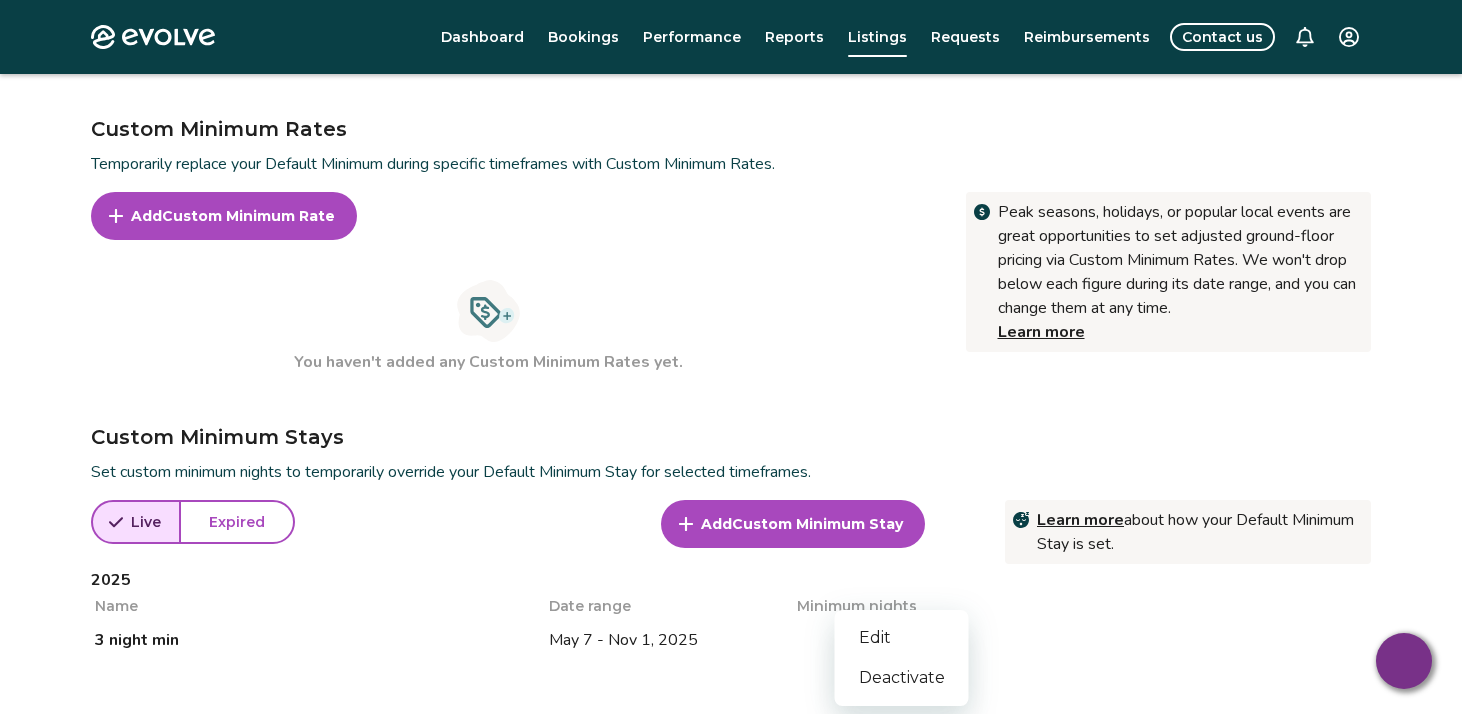 click 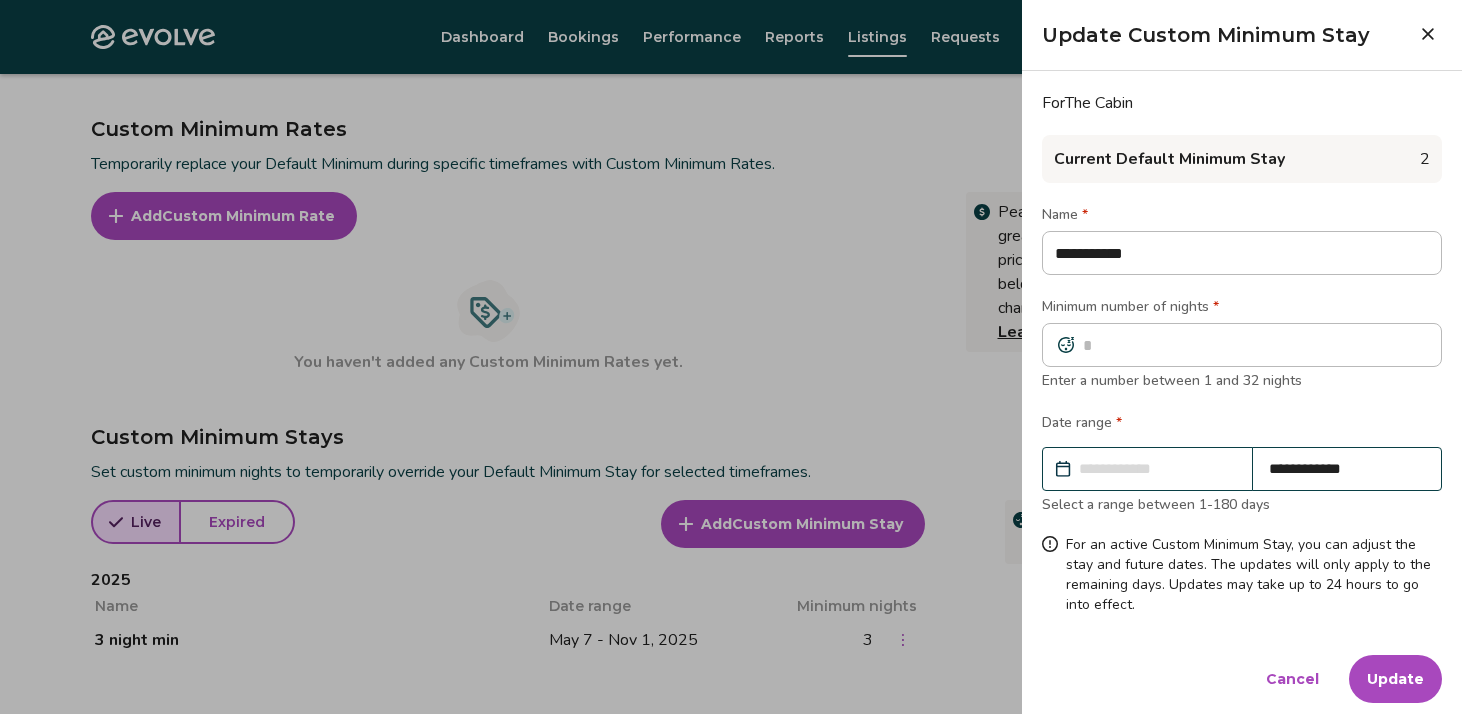 click on "**********" at bounding box center [1347, 469] 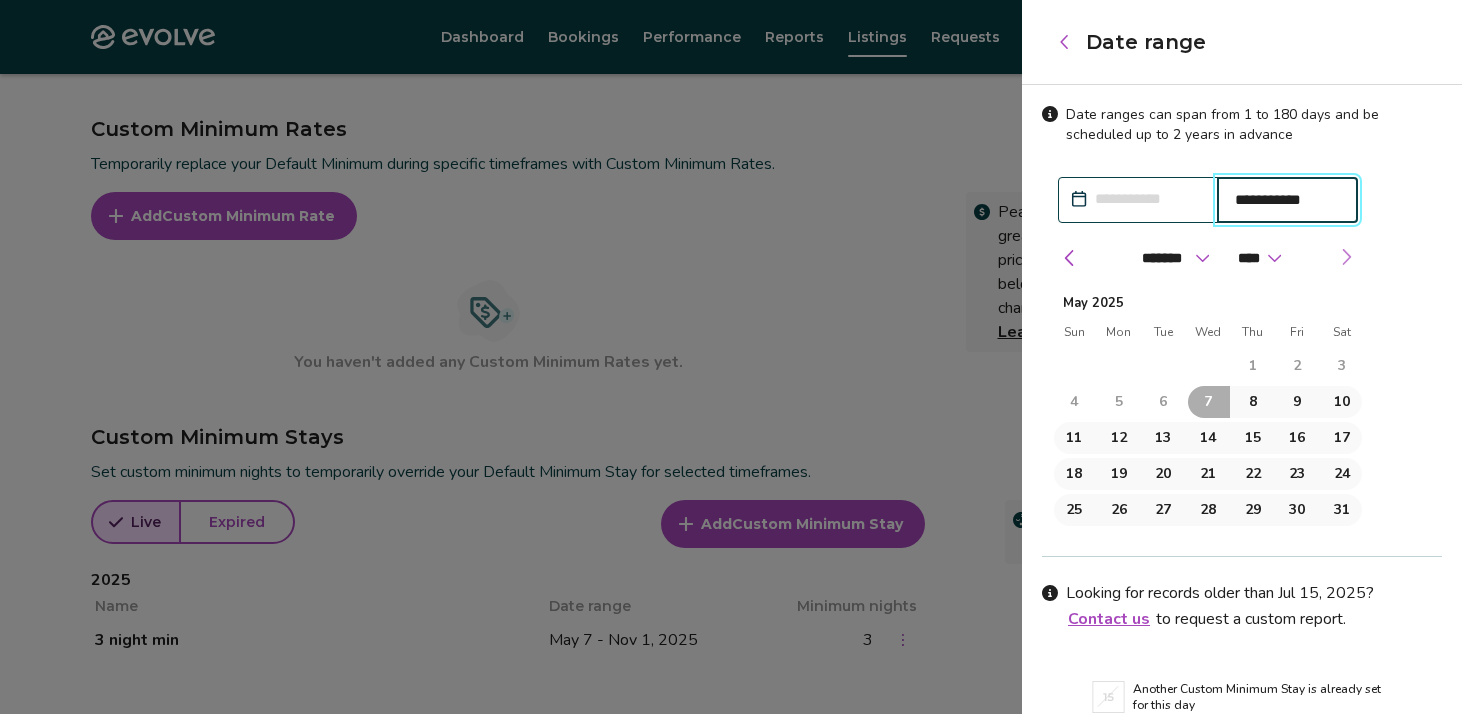 click at bounding box center [1346, 257] 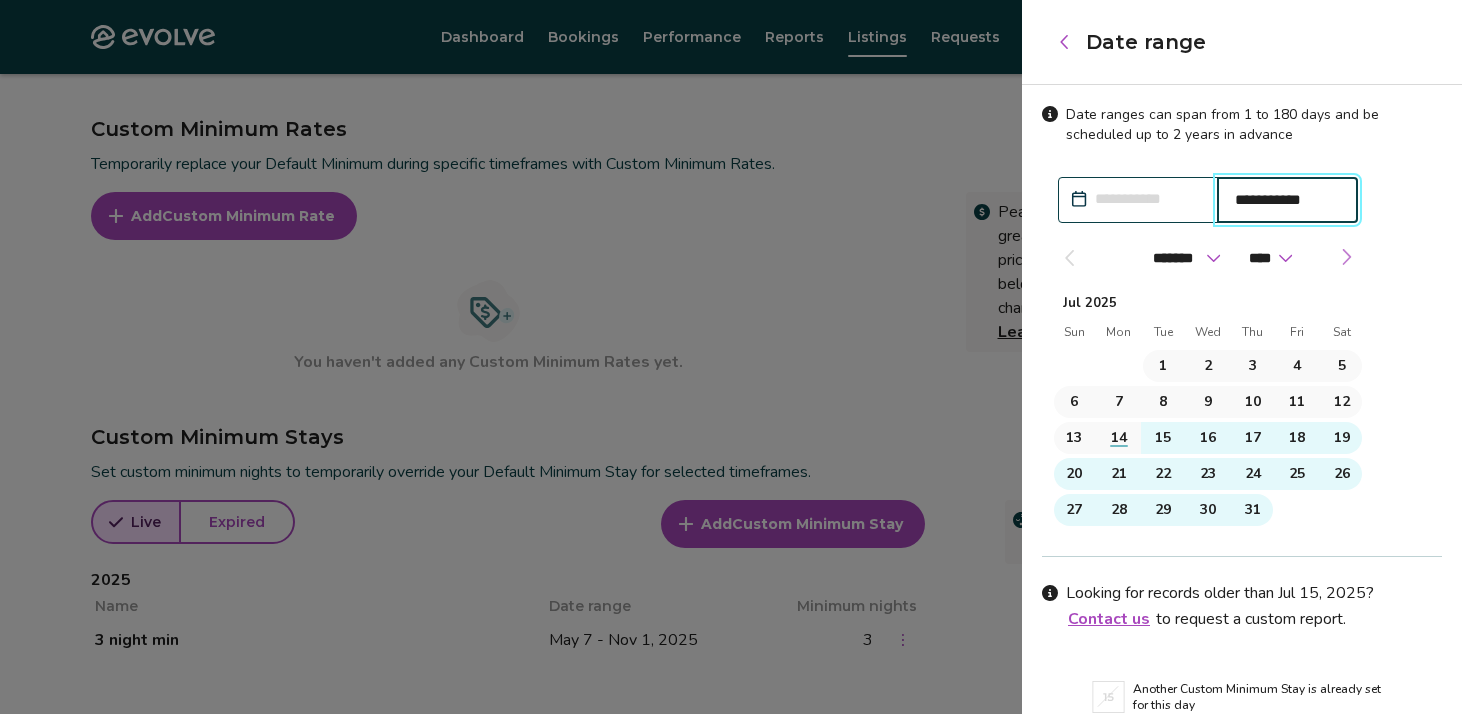 click at bounding box center (1346, 257) 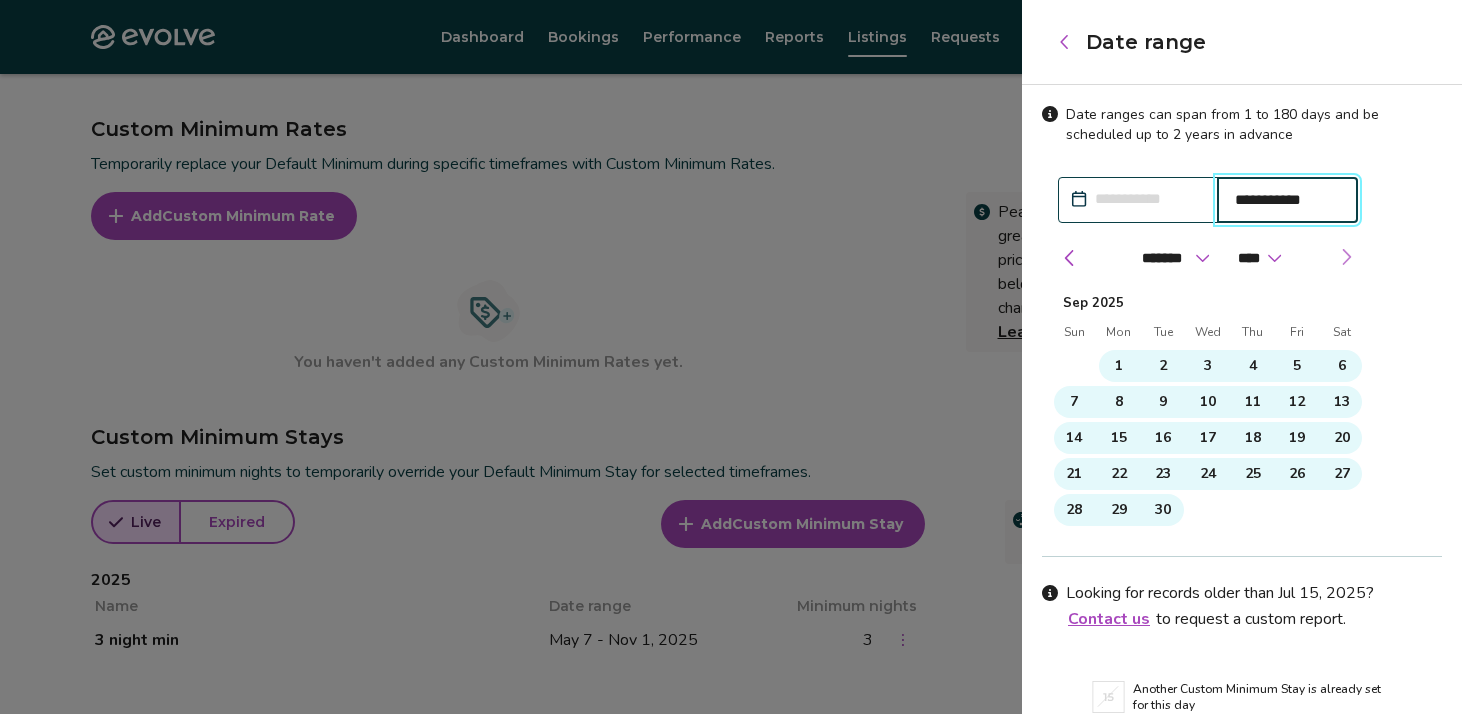 click at bounding box center (1346, 257) 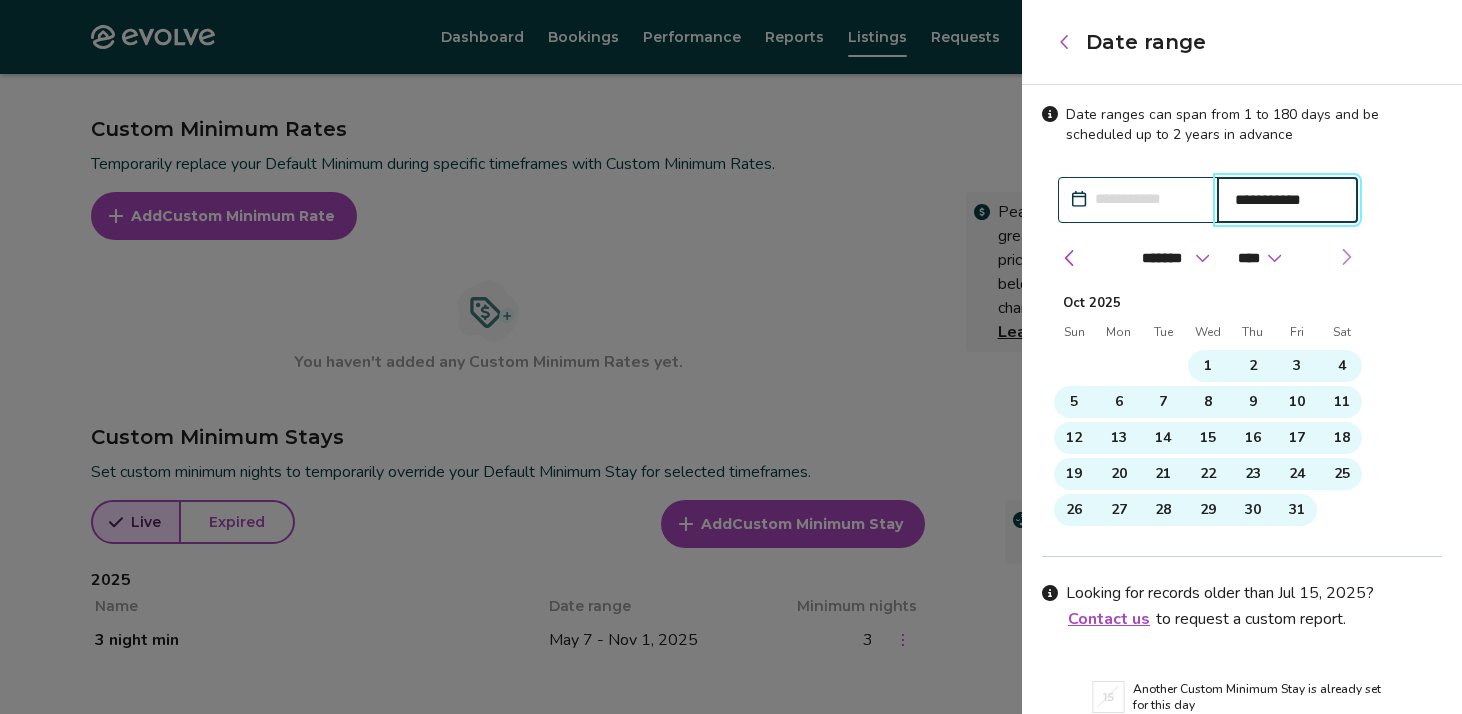 click at bounding box center [1346, 257] 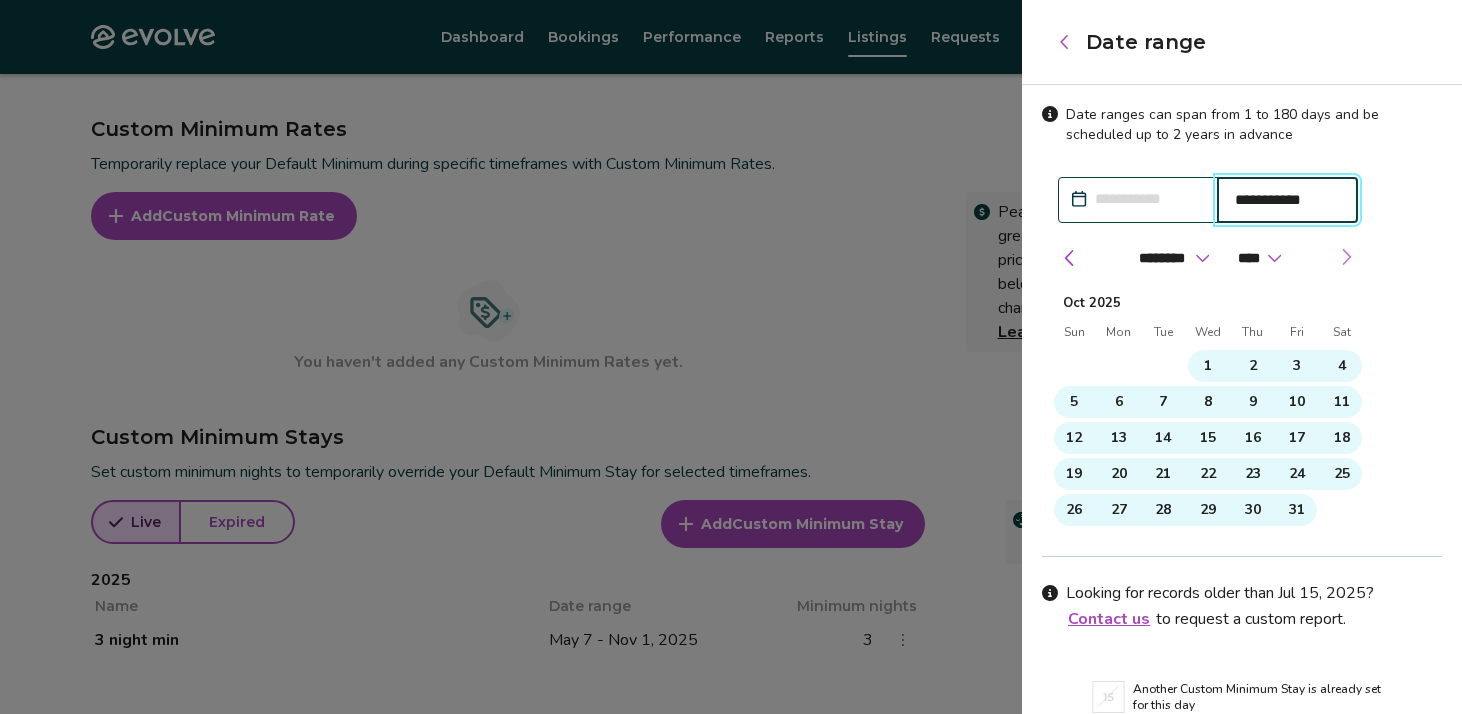 click at bounding box center (1346, 257) 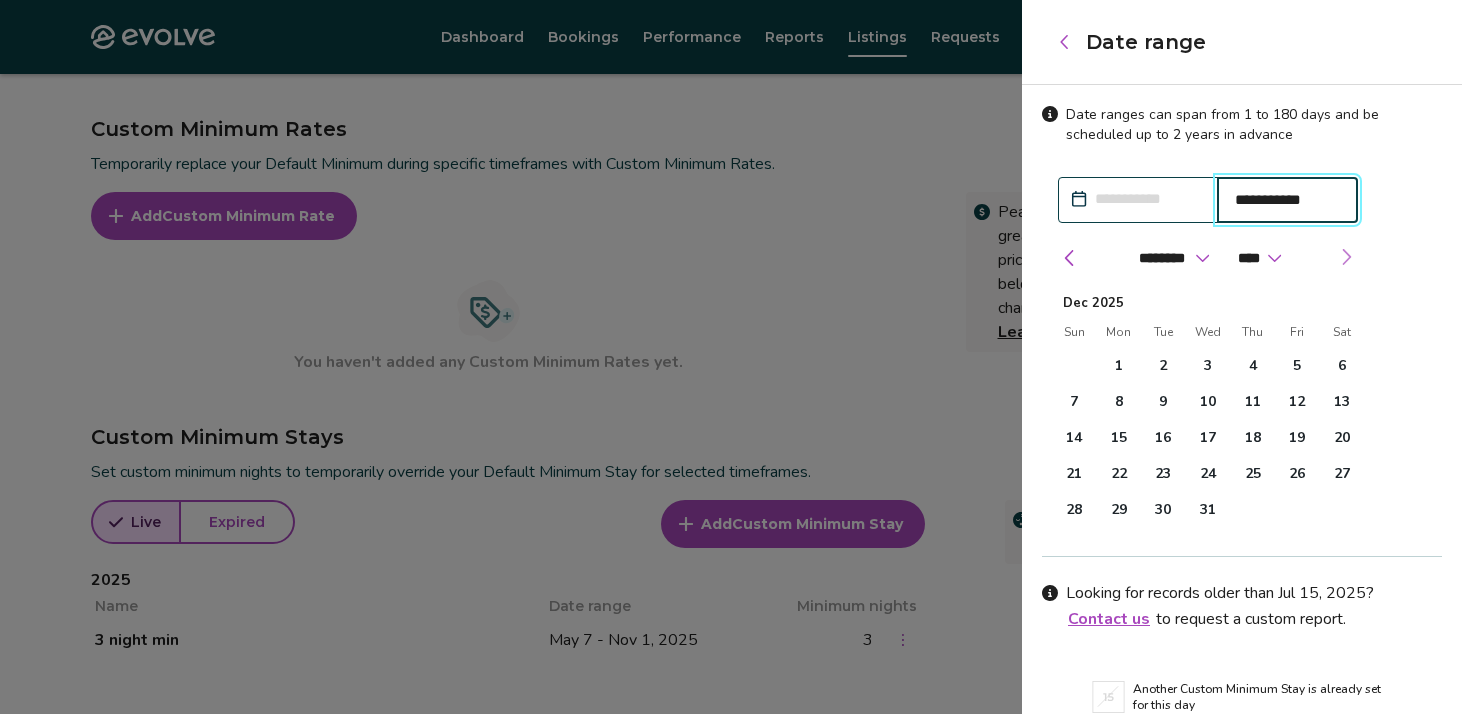 click at bounding box center (1346, 257) 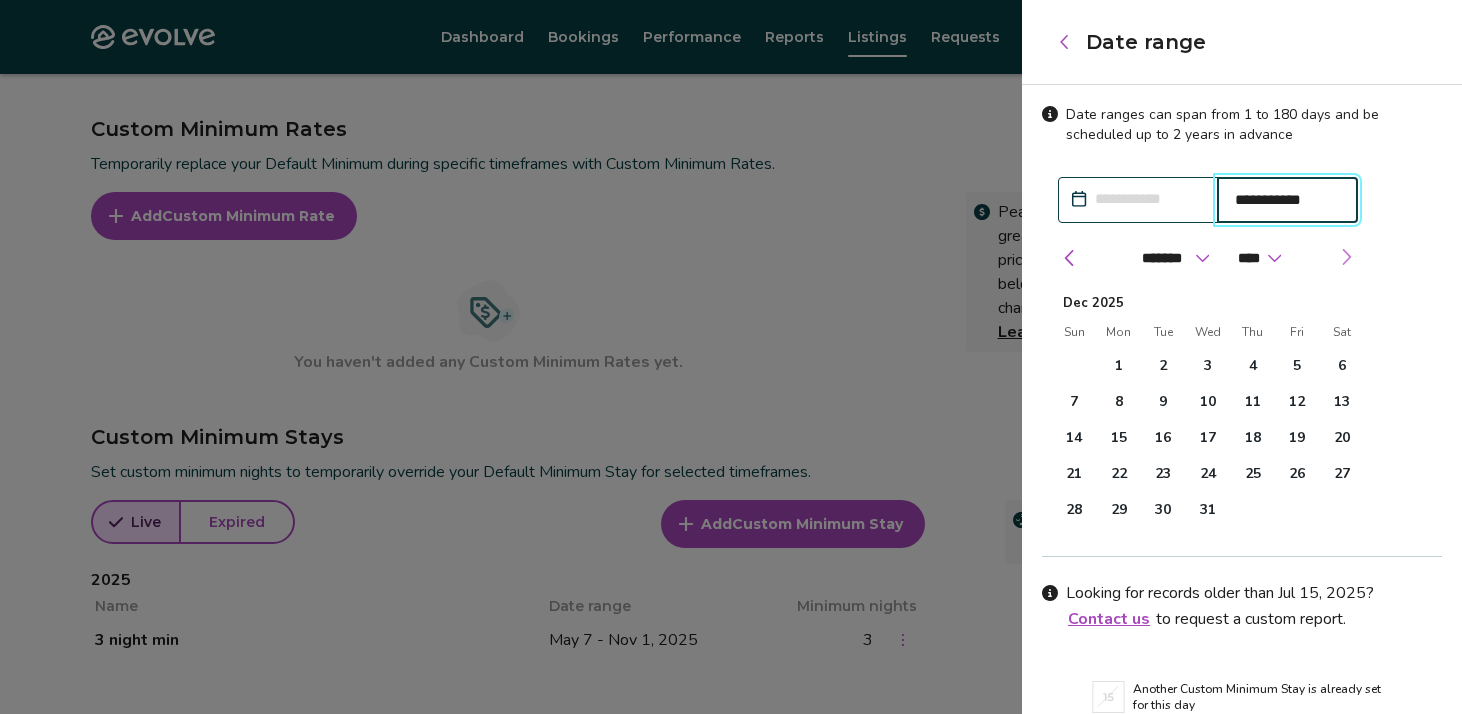 click on "**** **** ****" at bounding box center [1259, 258] 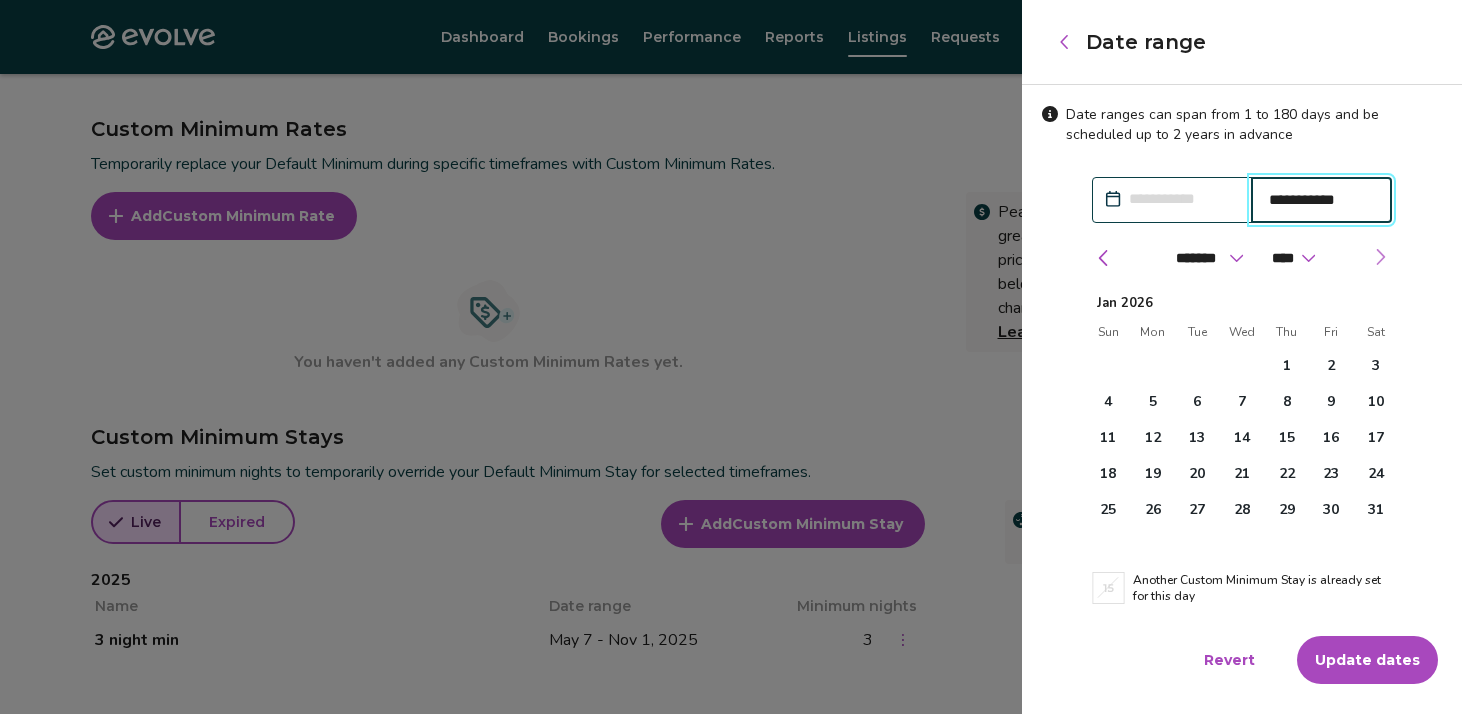 click at bounding box center (1380, 257) 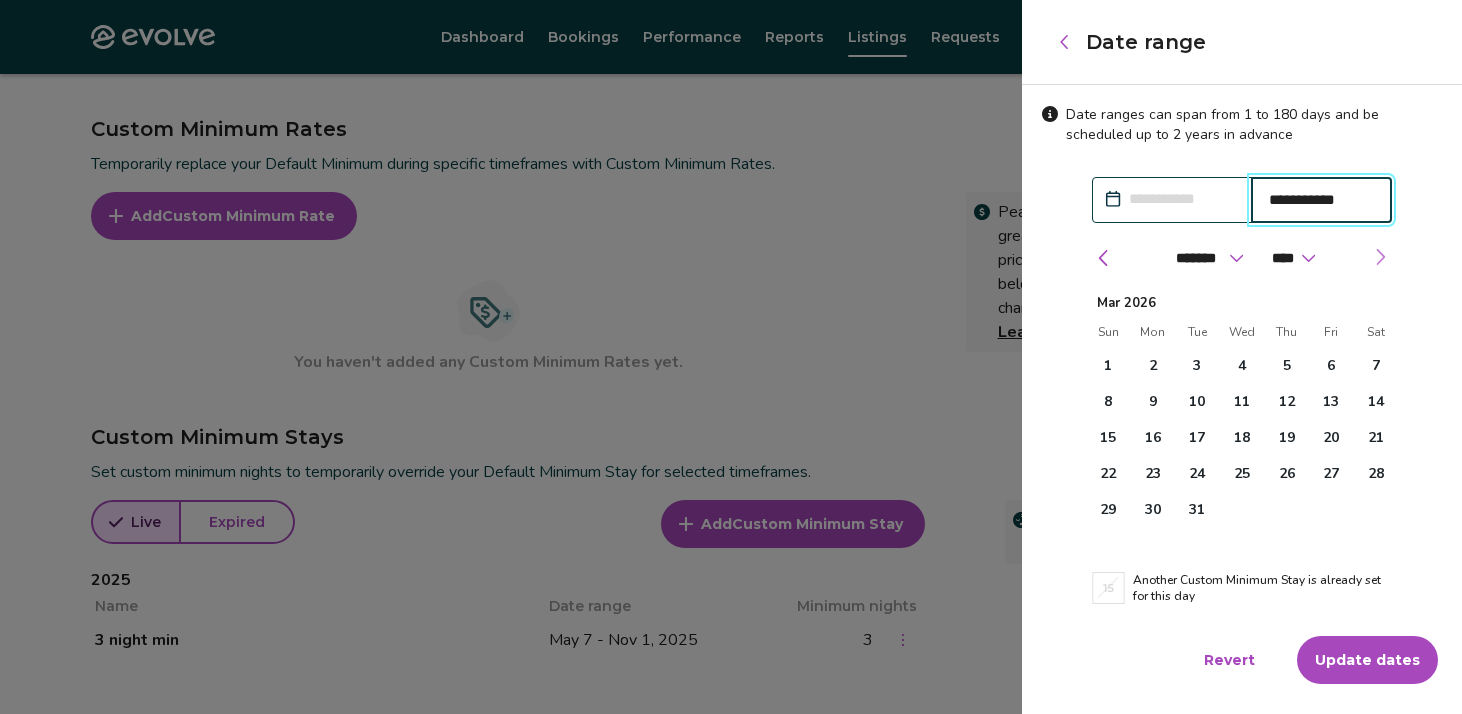 click at bounding box center [1380, 257] 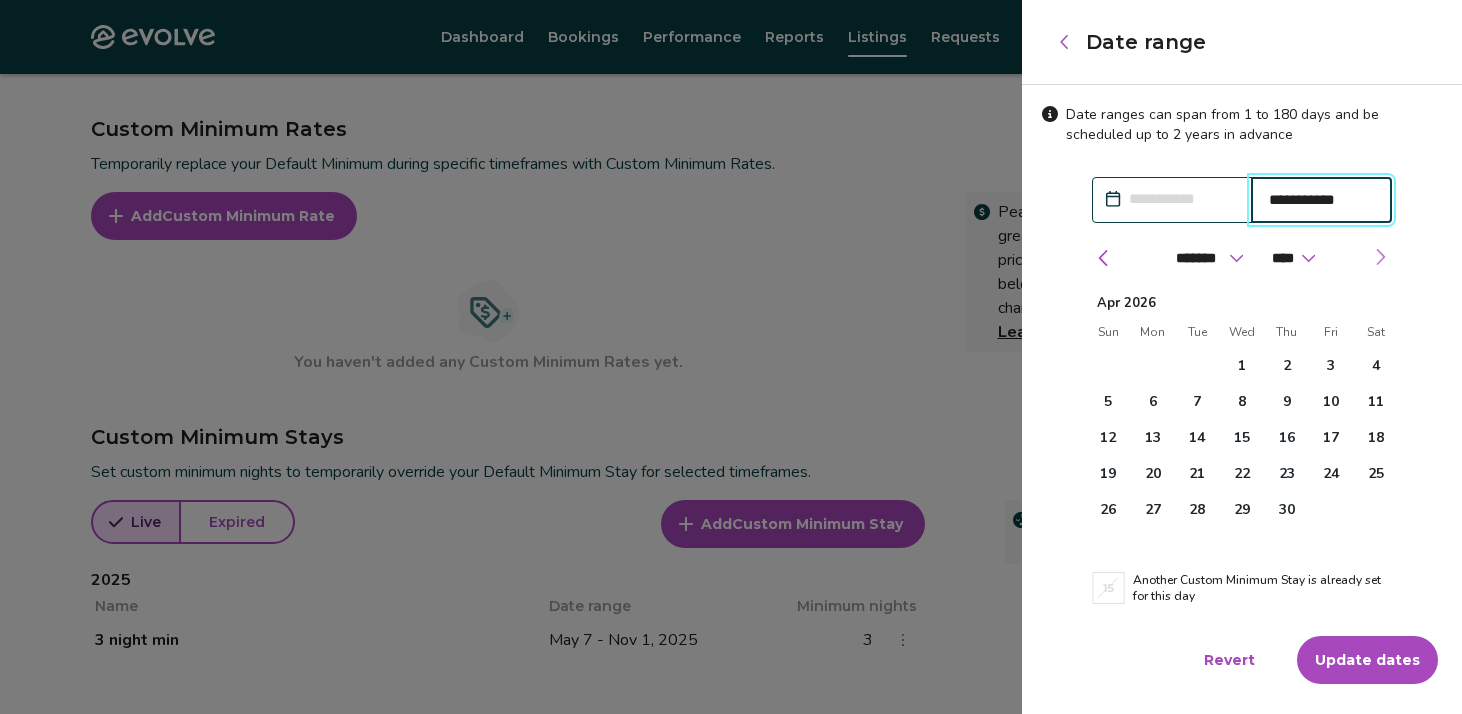 click at bounding box center [1380, 257] 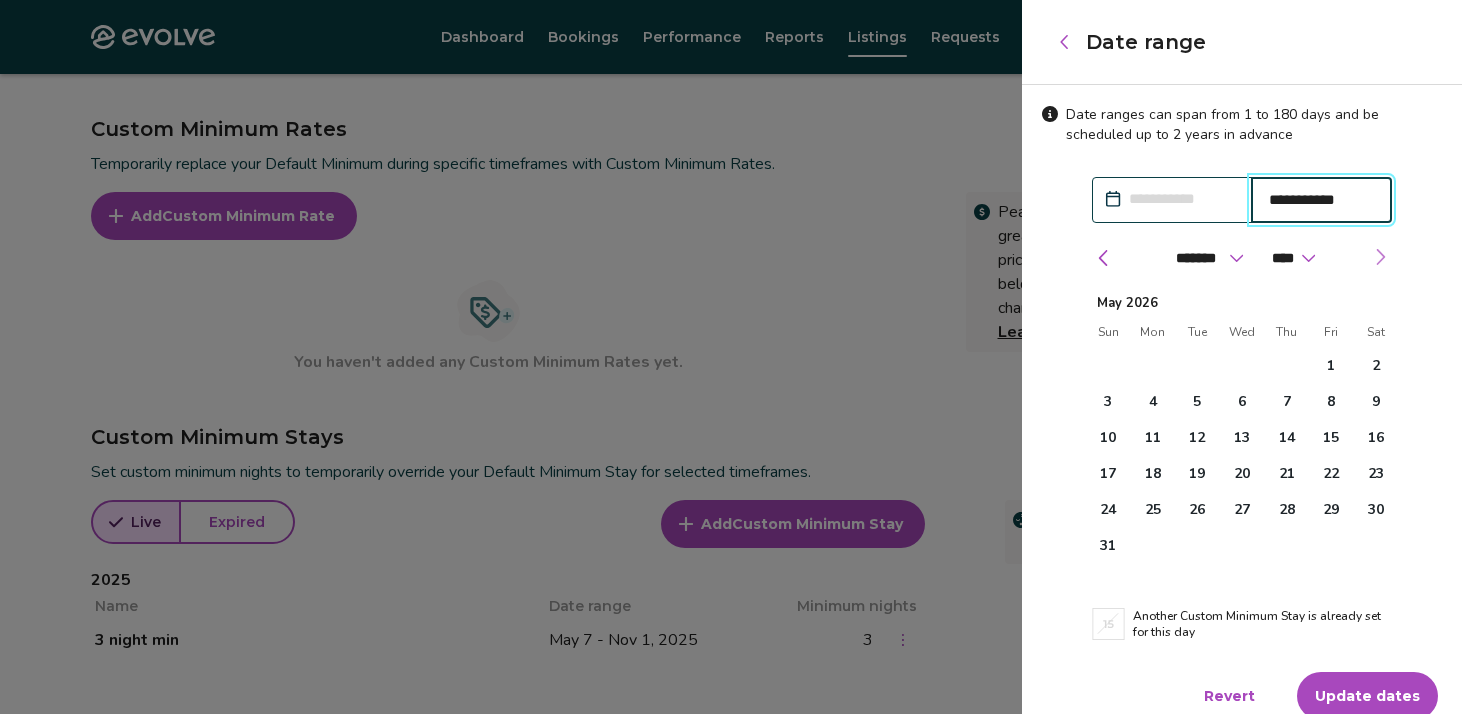 click at bounding box center [1380, 257] 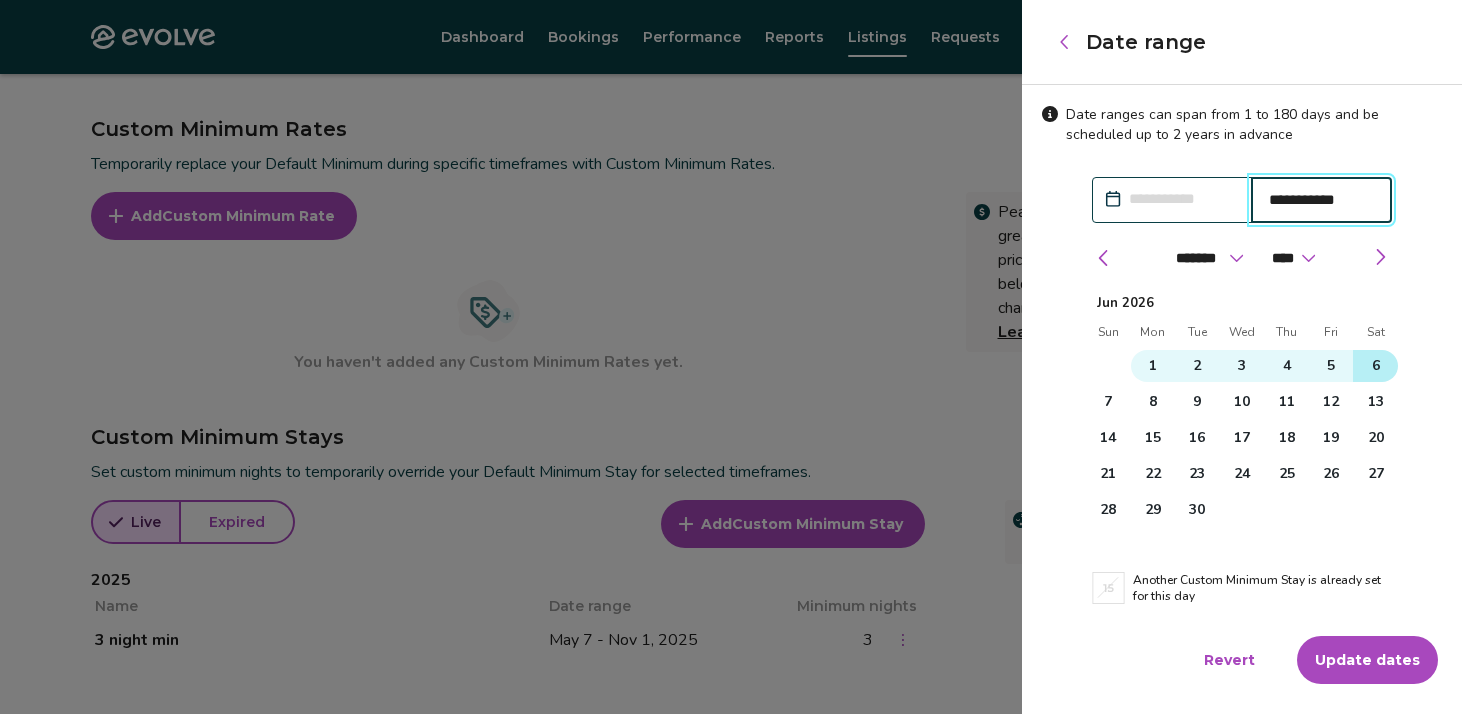 click on "6" at bounding box center [1376, 366] 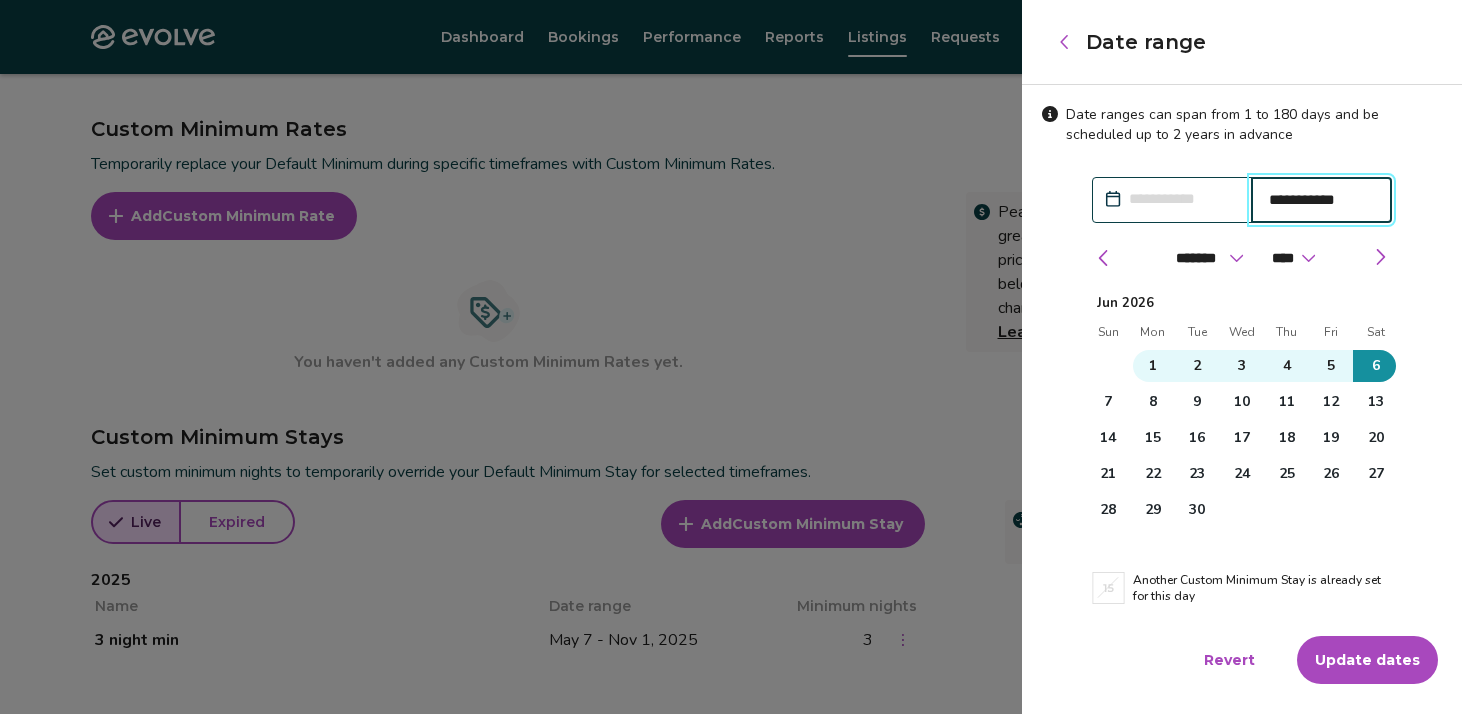 click on "Update dates" at bounding box center [1367, 660] 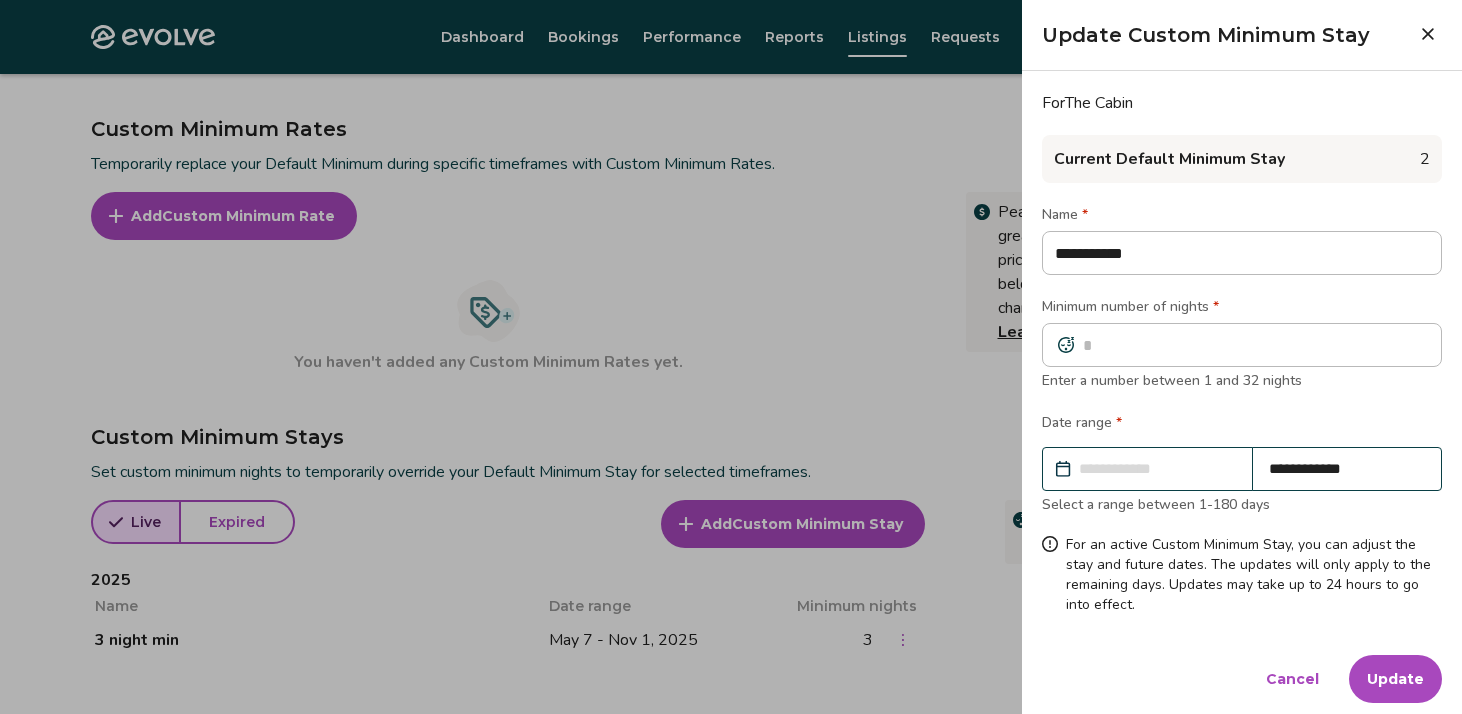 click on "Update" at bounding box center [1395, 679] 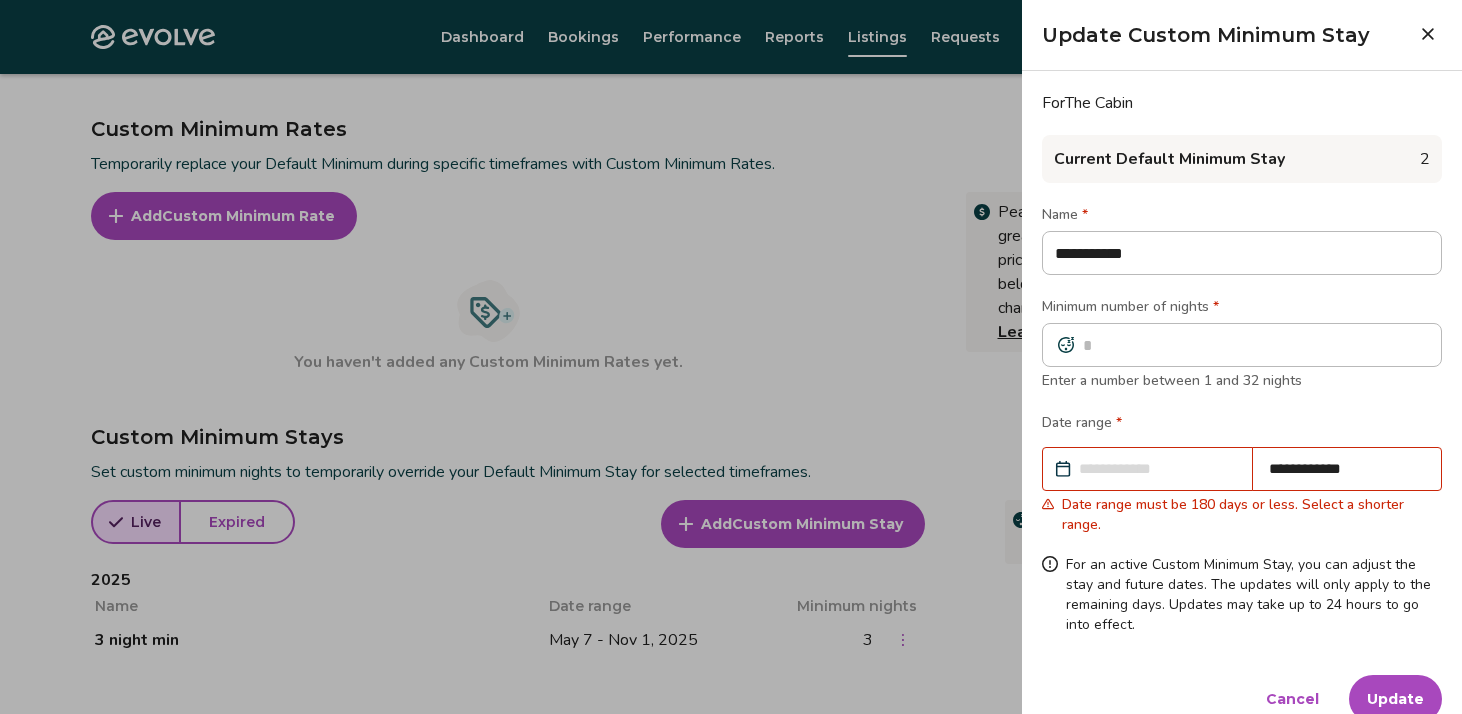 click on "**********" at bounding box center (1157, 469) 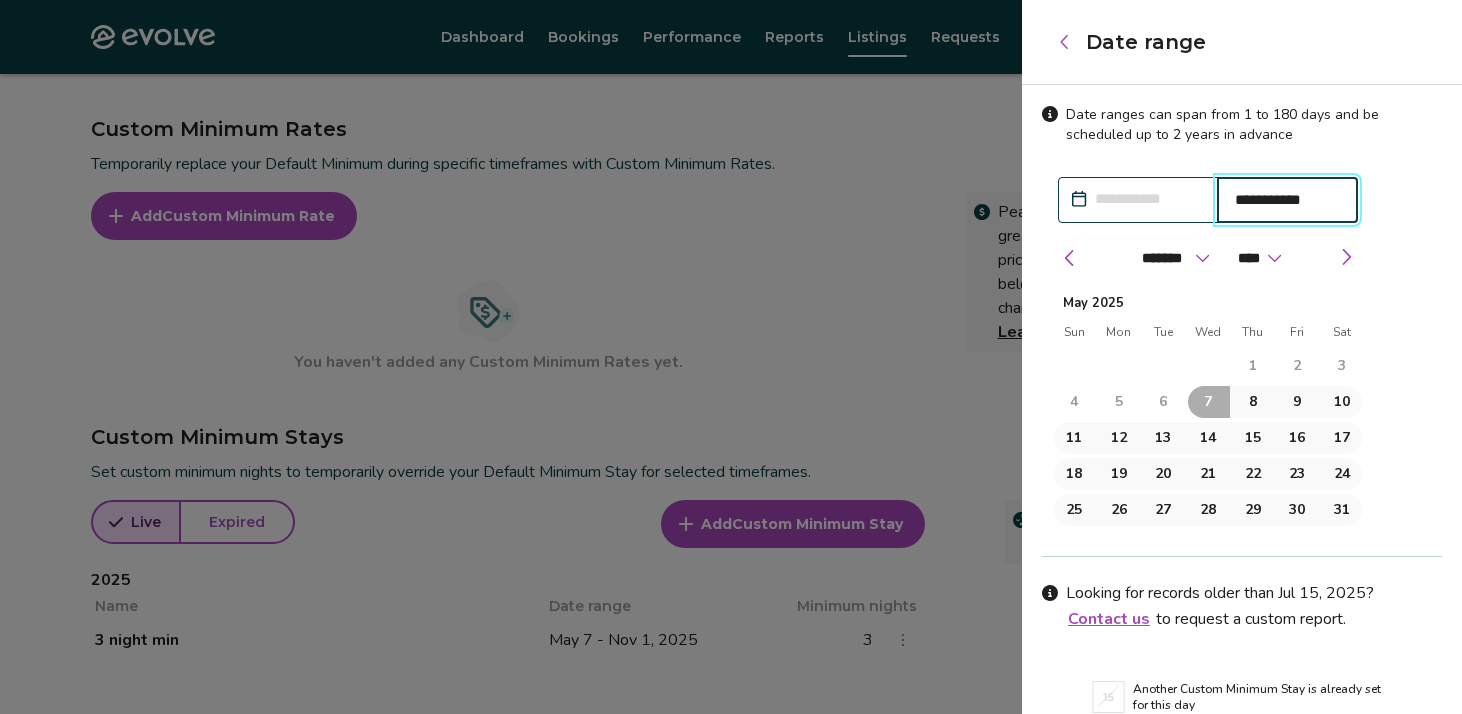 click on "**********" at bounding box center [1138, 200] 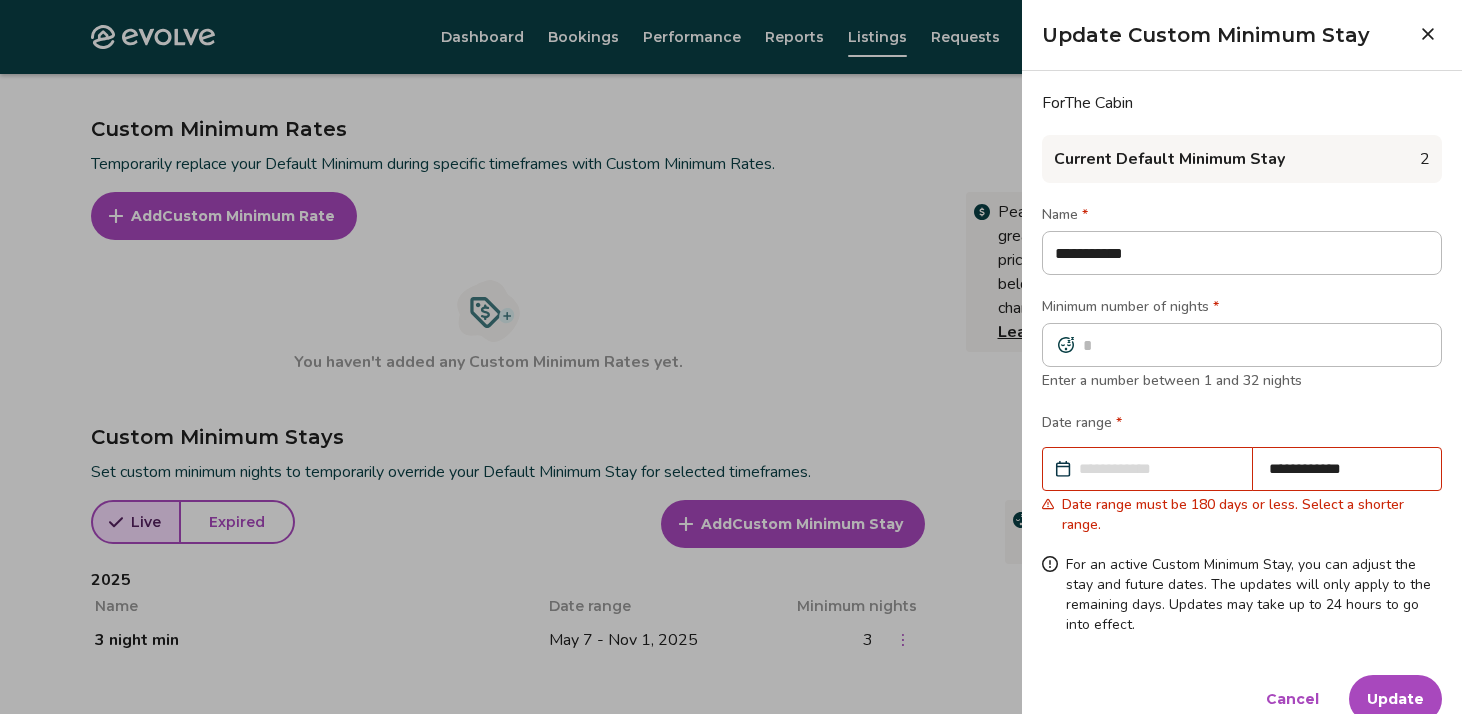 click 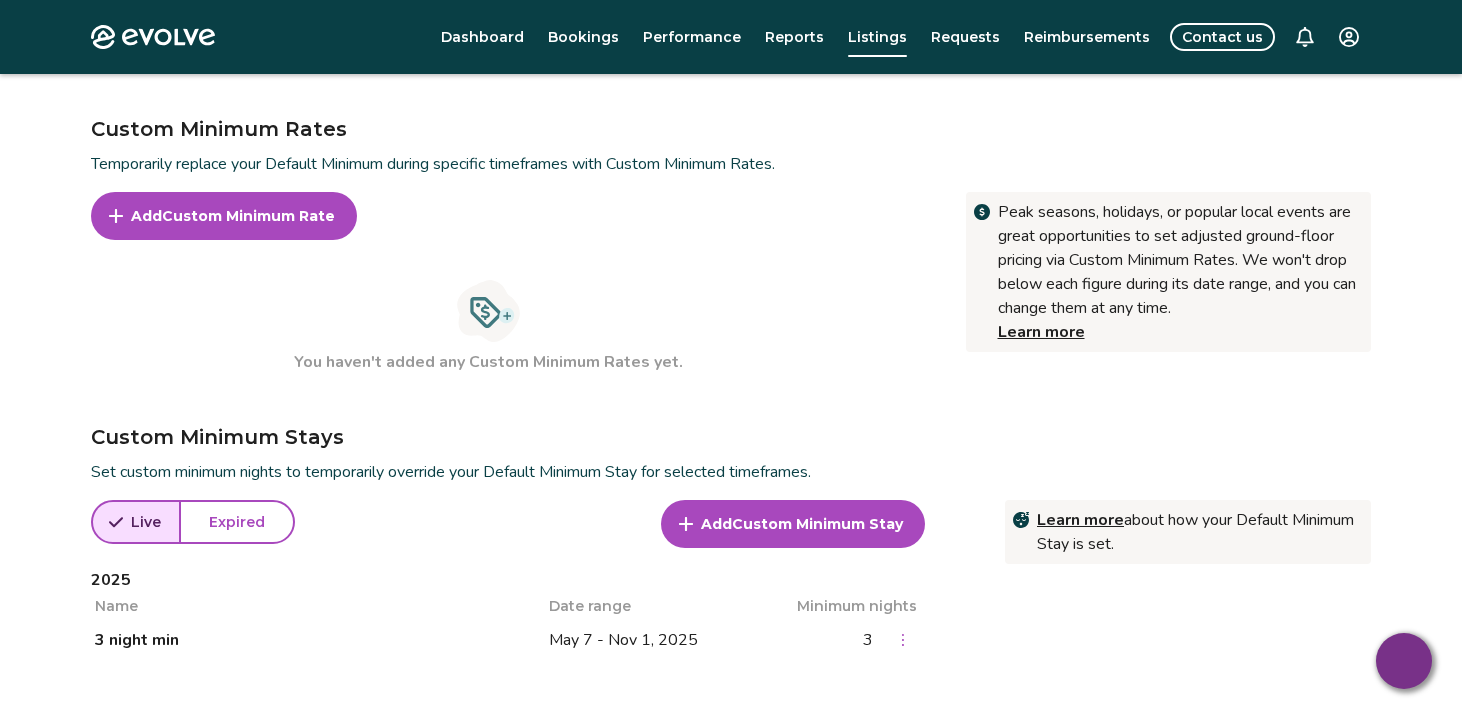 click on "Add" at bounding box center (716, 524) 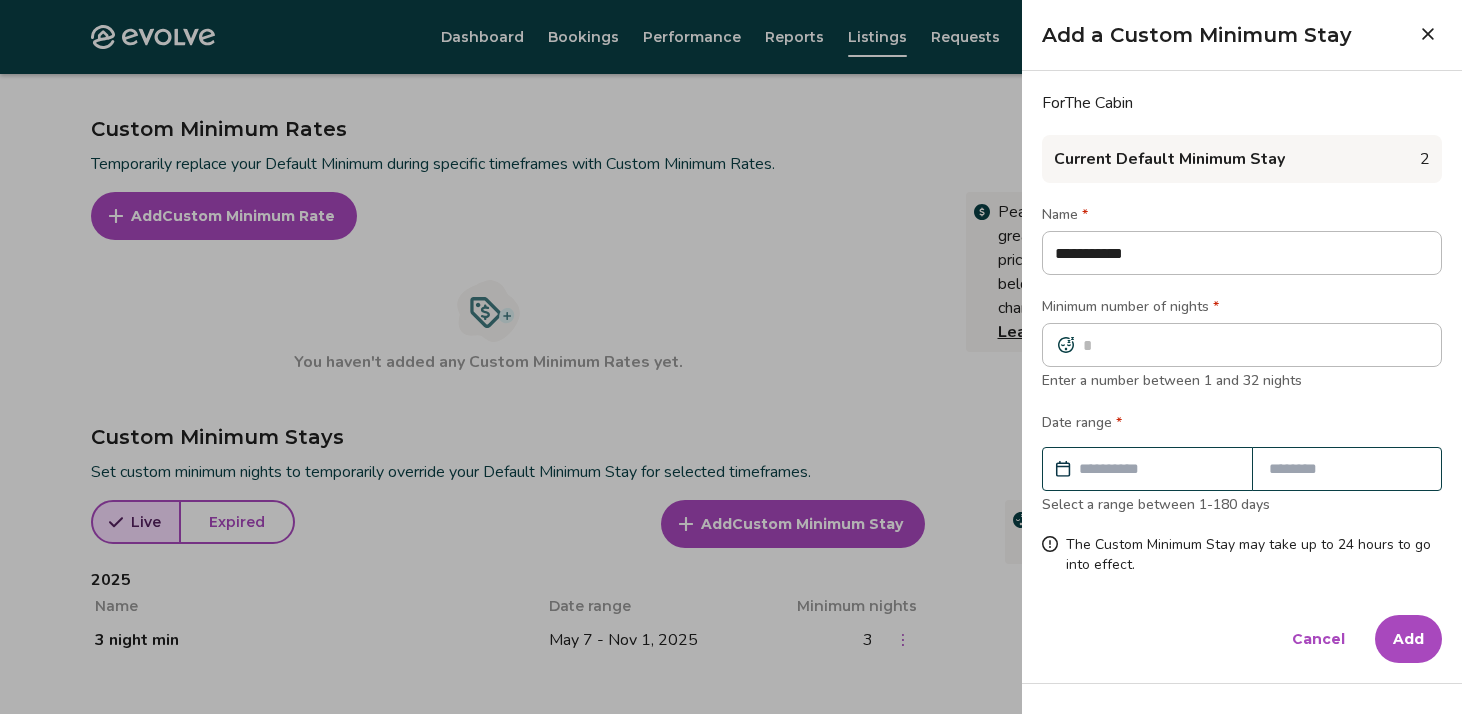 type on "**********" 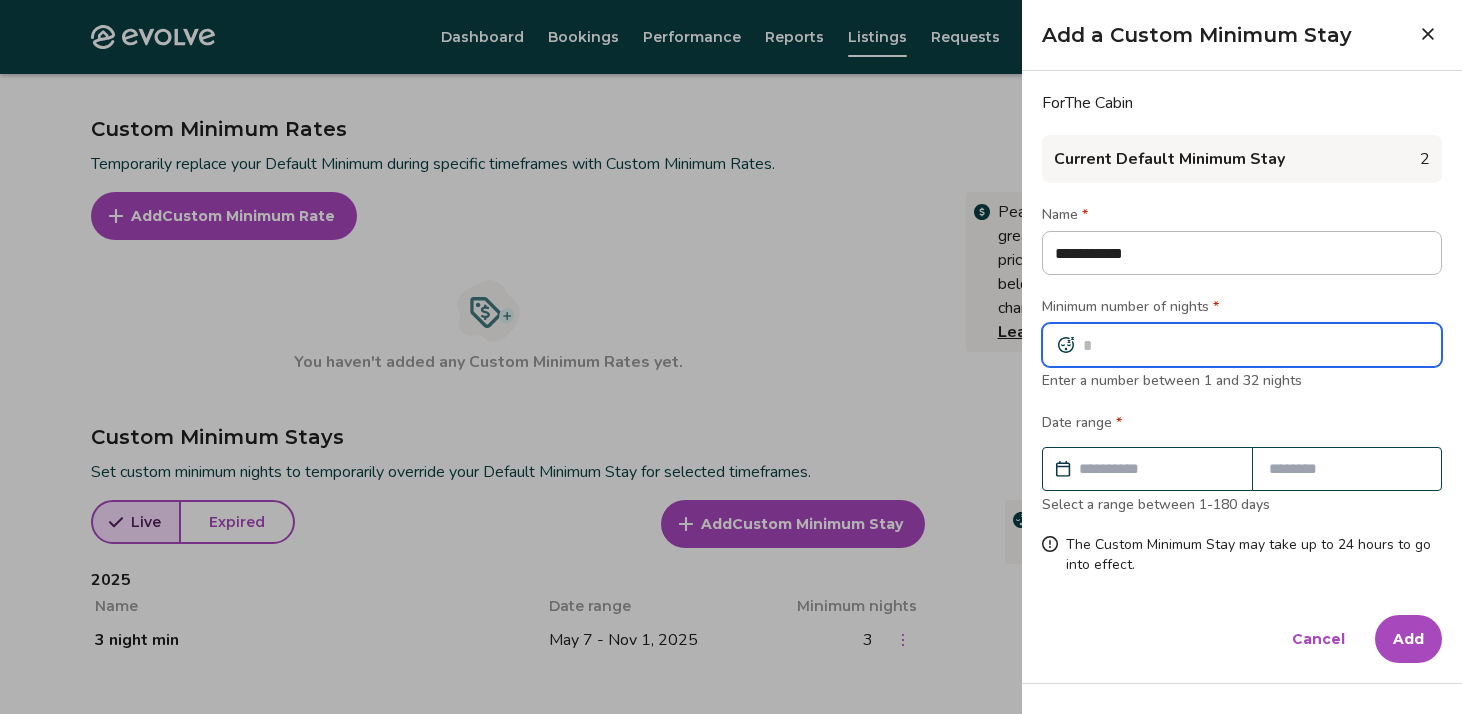 click at bounding box center [1242, 345] 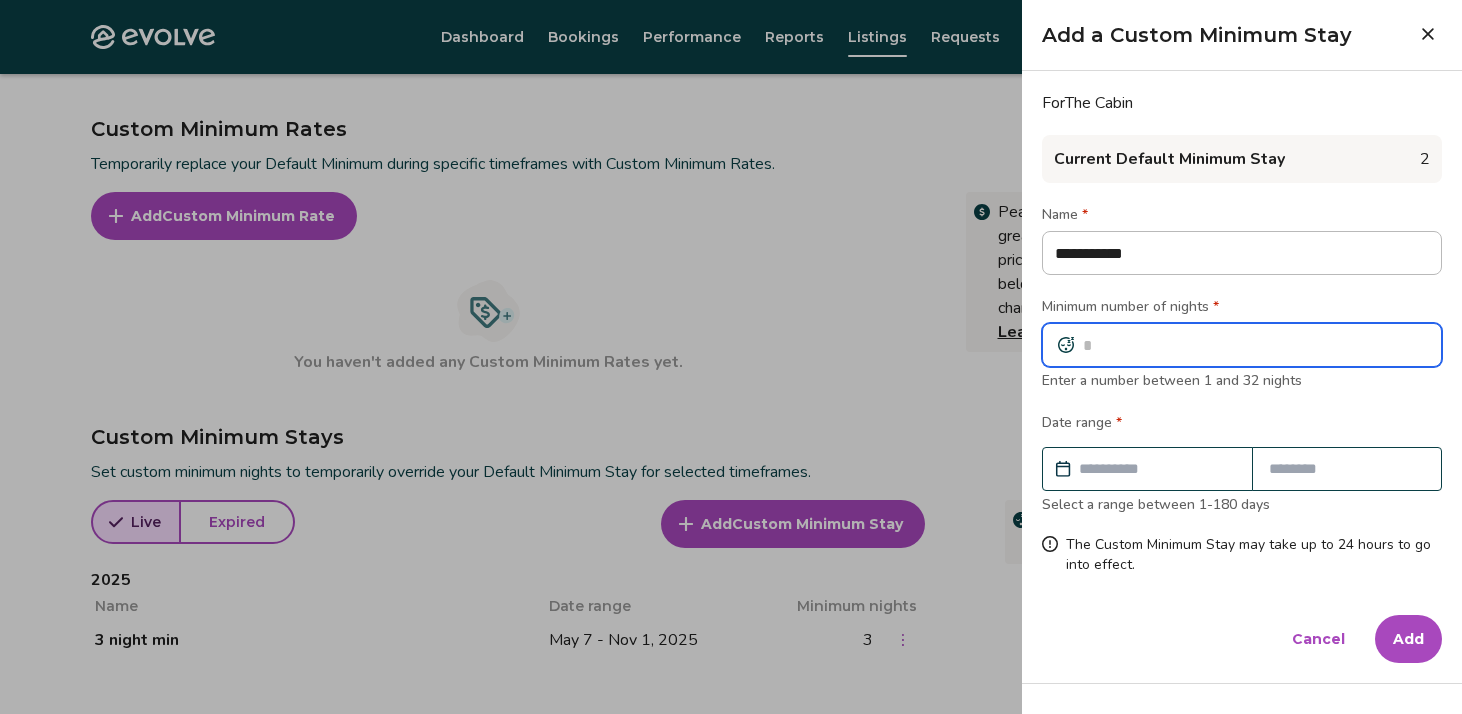 type on "*" 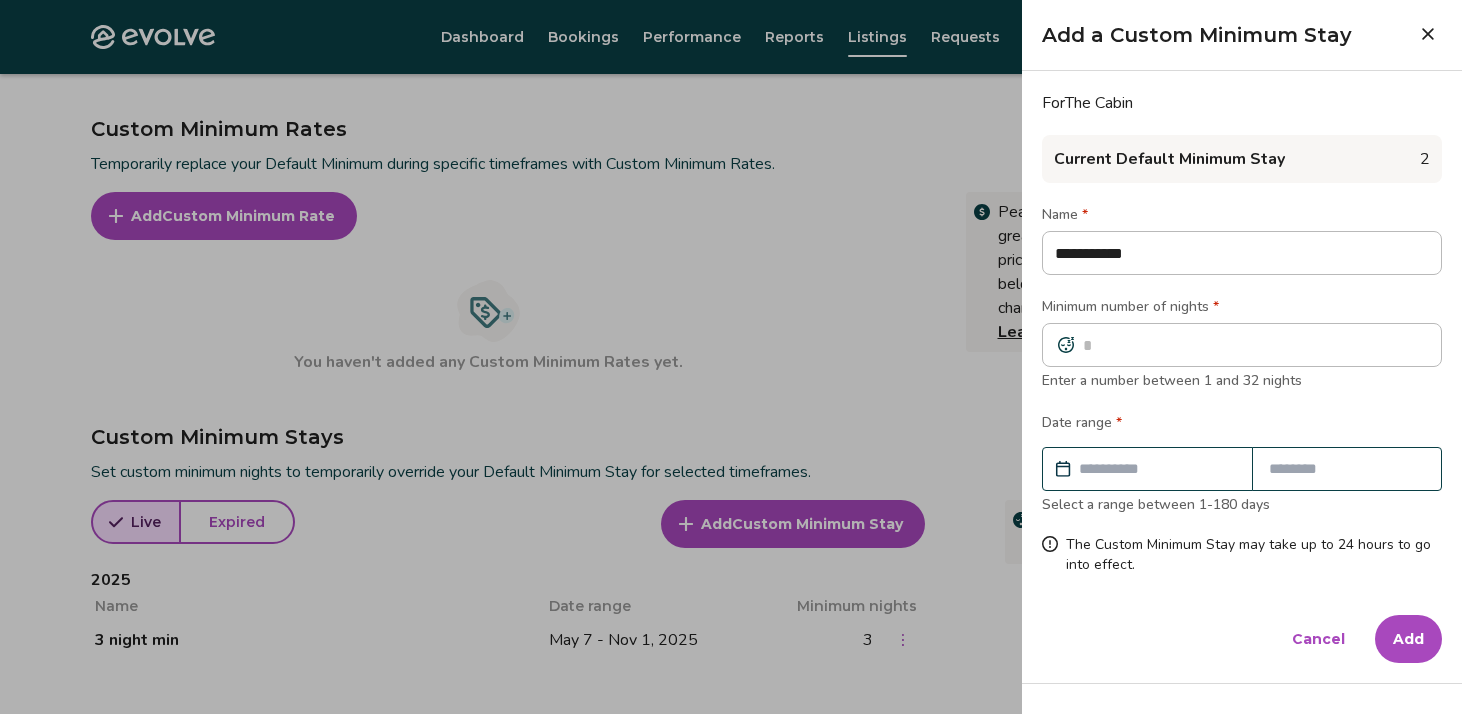 click at bounding box center (1157, 469) 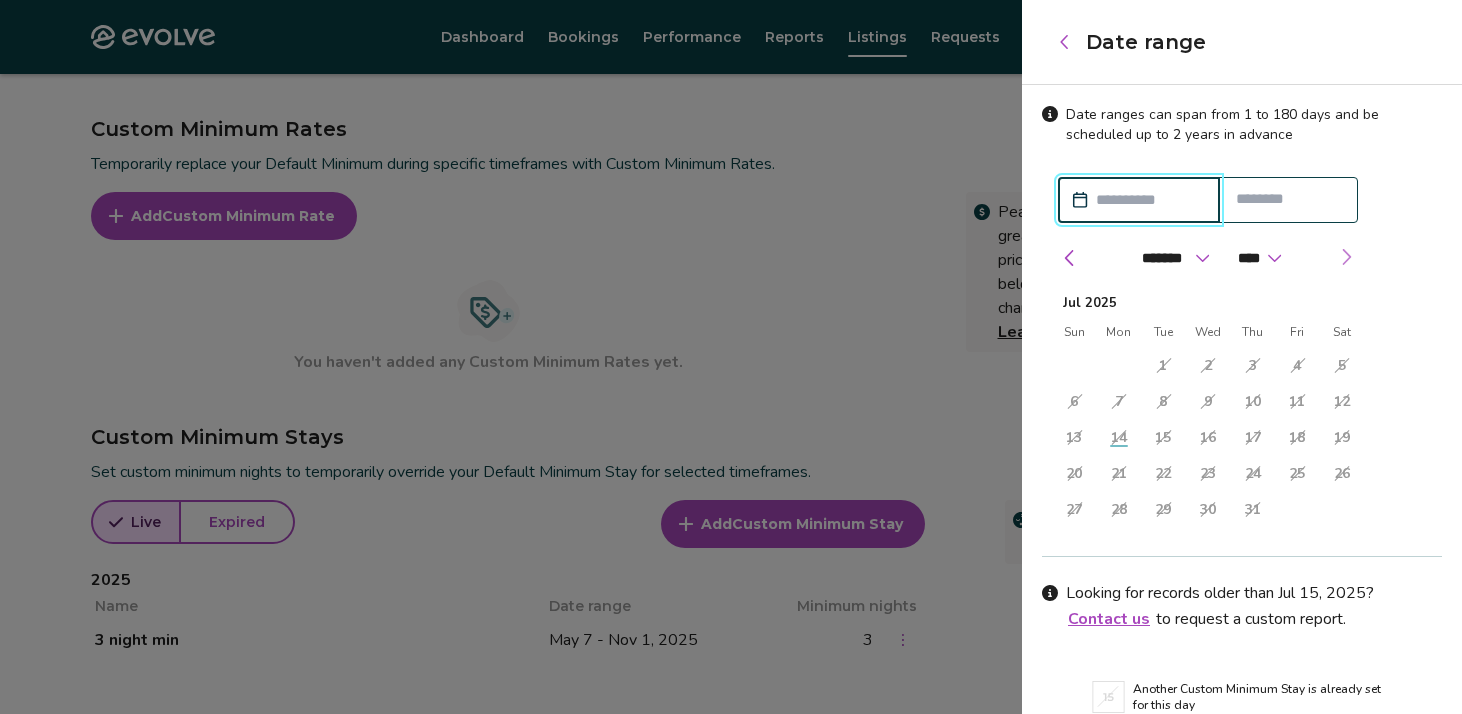 click at bounding box center (1346, 257) 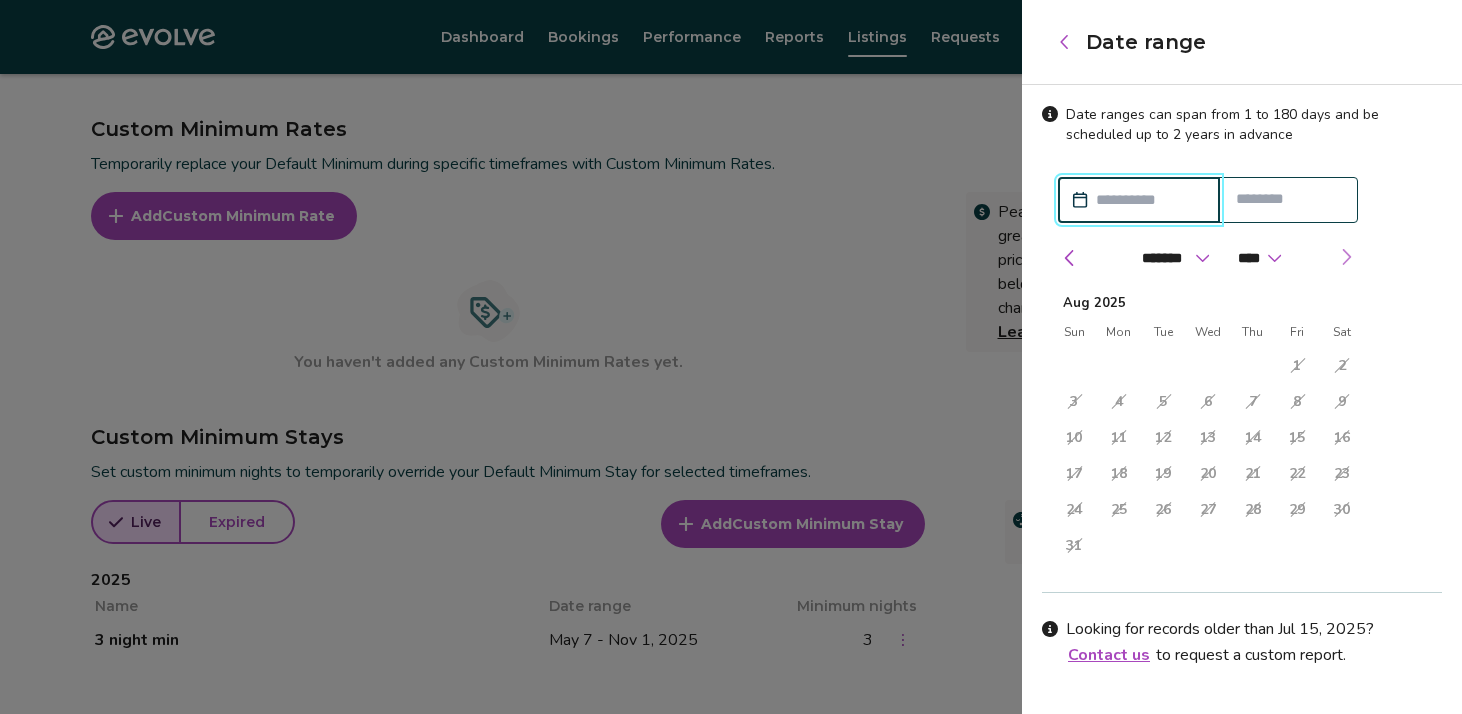 click at bounding box center [1346, 257] 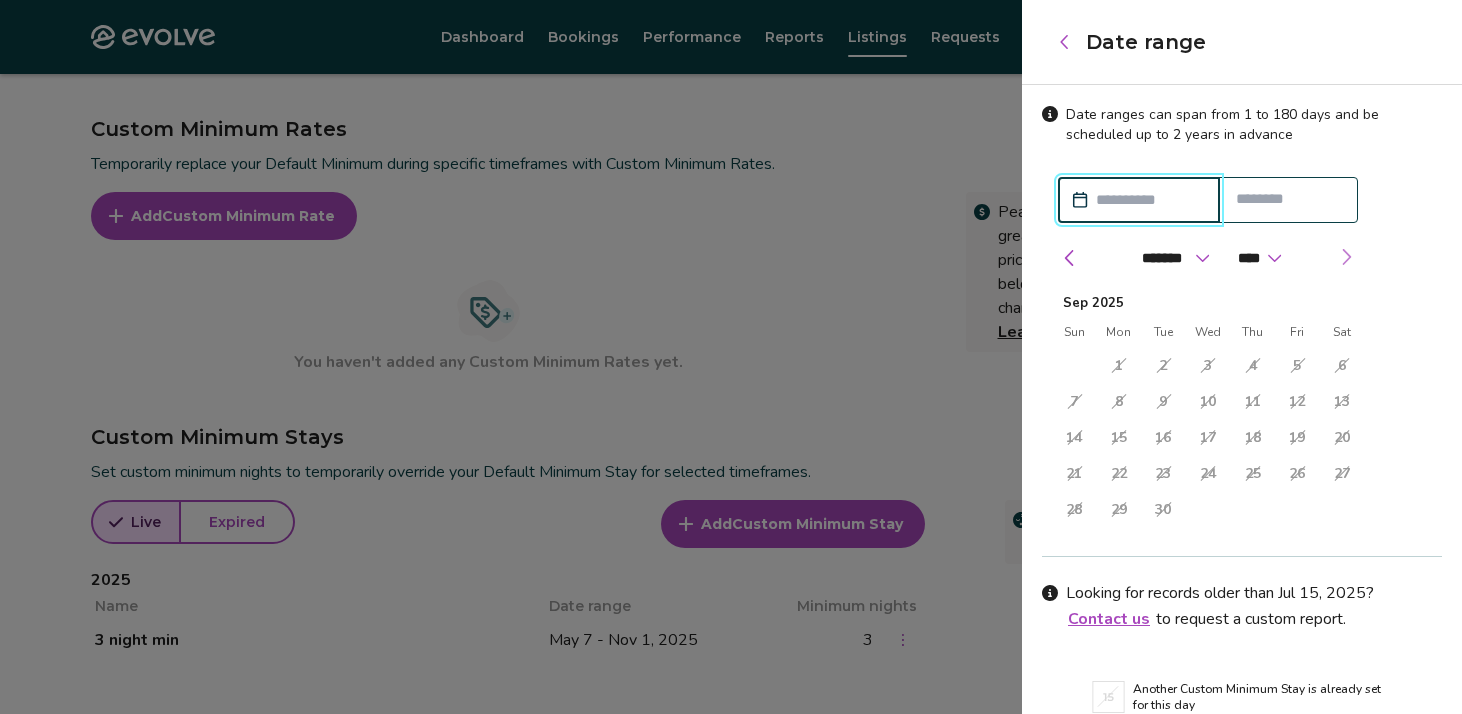 click at bounding box center (1346, 257) 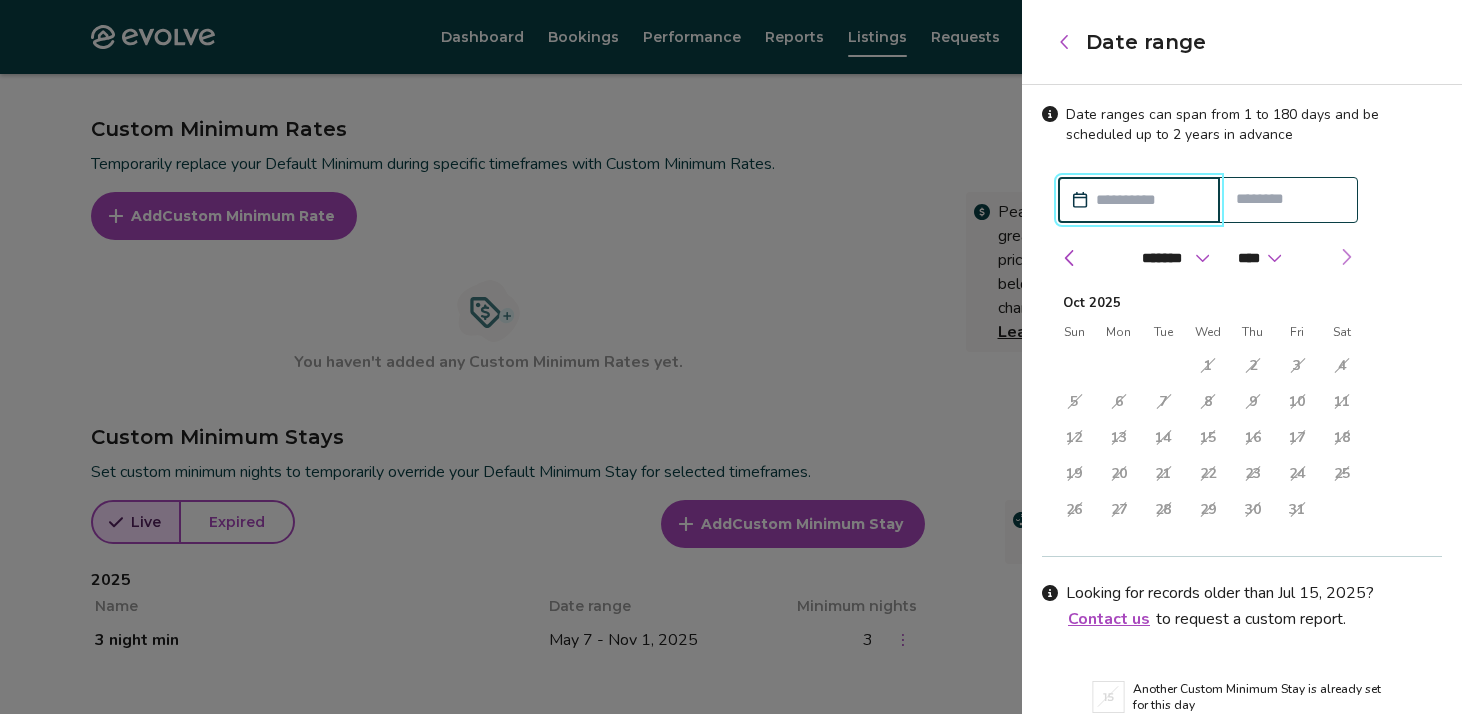 click at bounding box center [1346, 257] 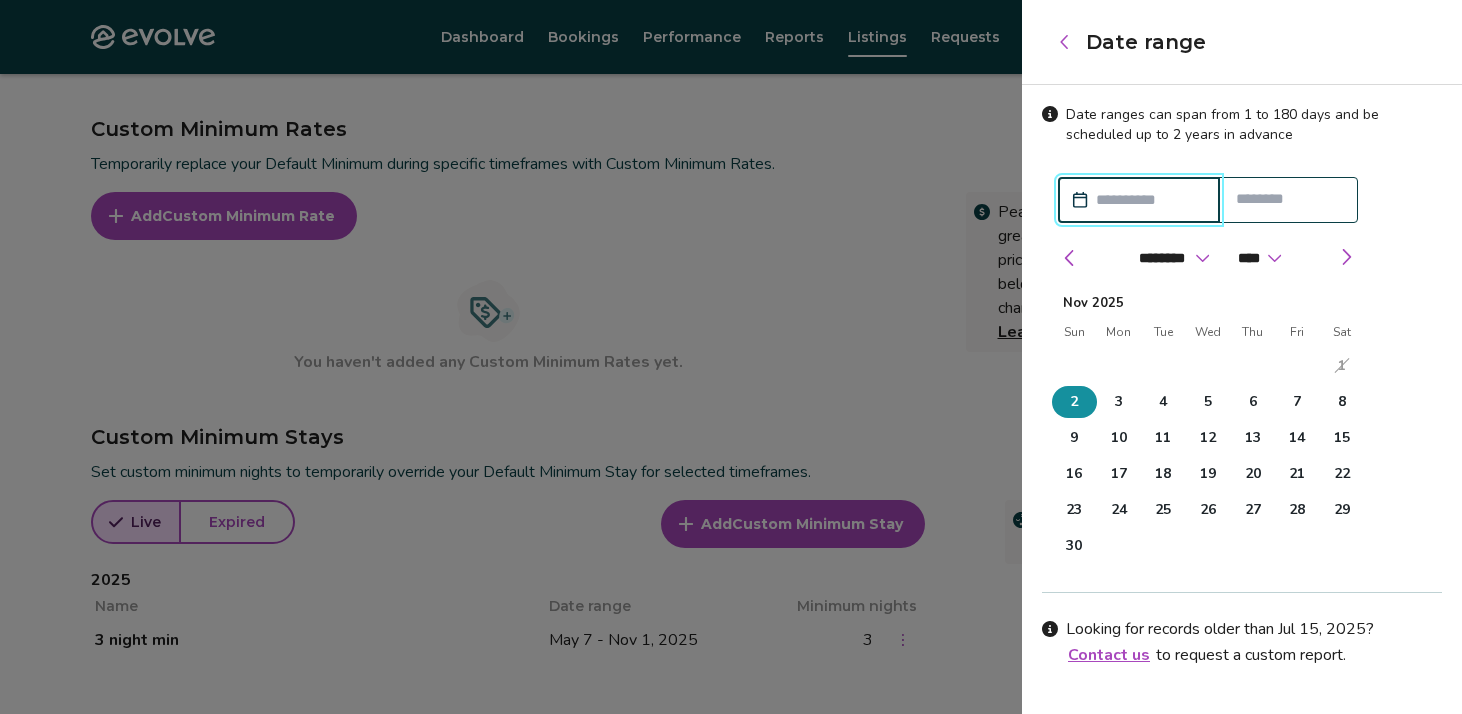 click on "2" at bounding box center [1074, 402] 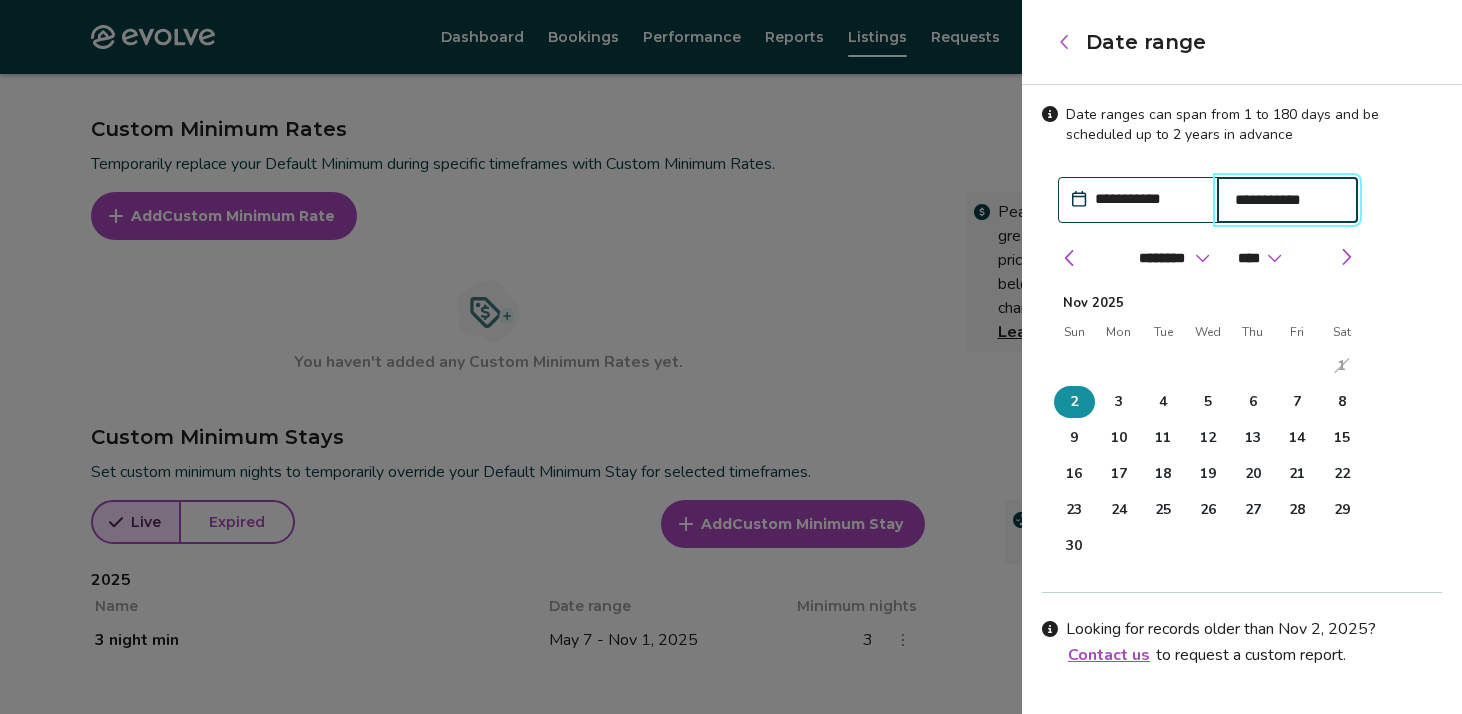 click on "**********" at bounding box center (1288, 200) 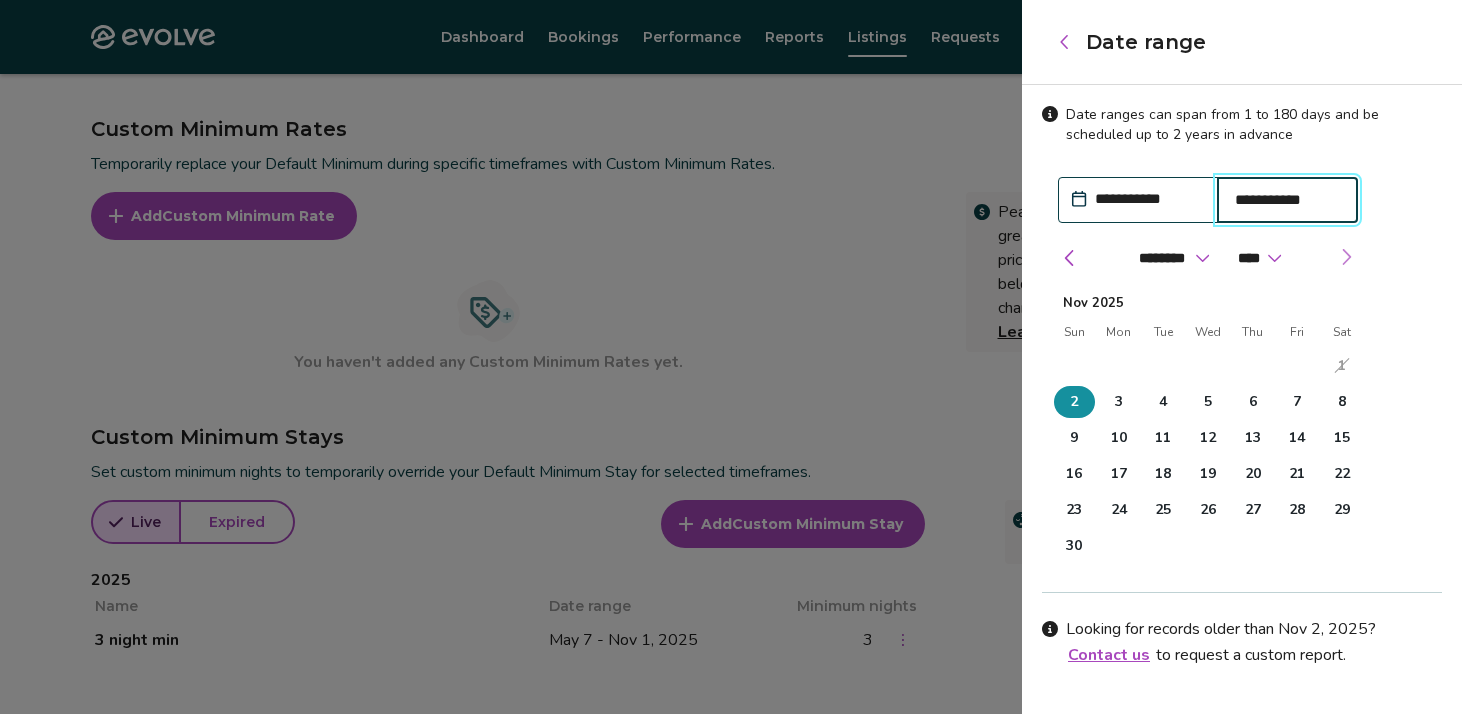 click at bounding box center (1346, 257) 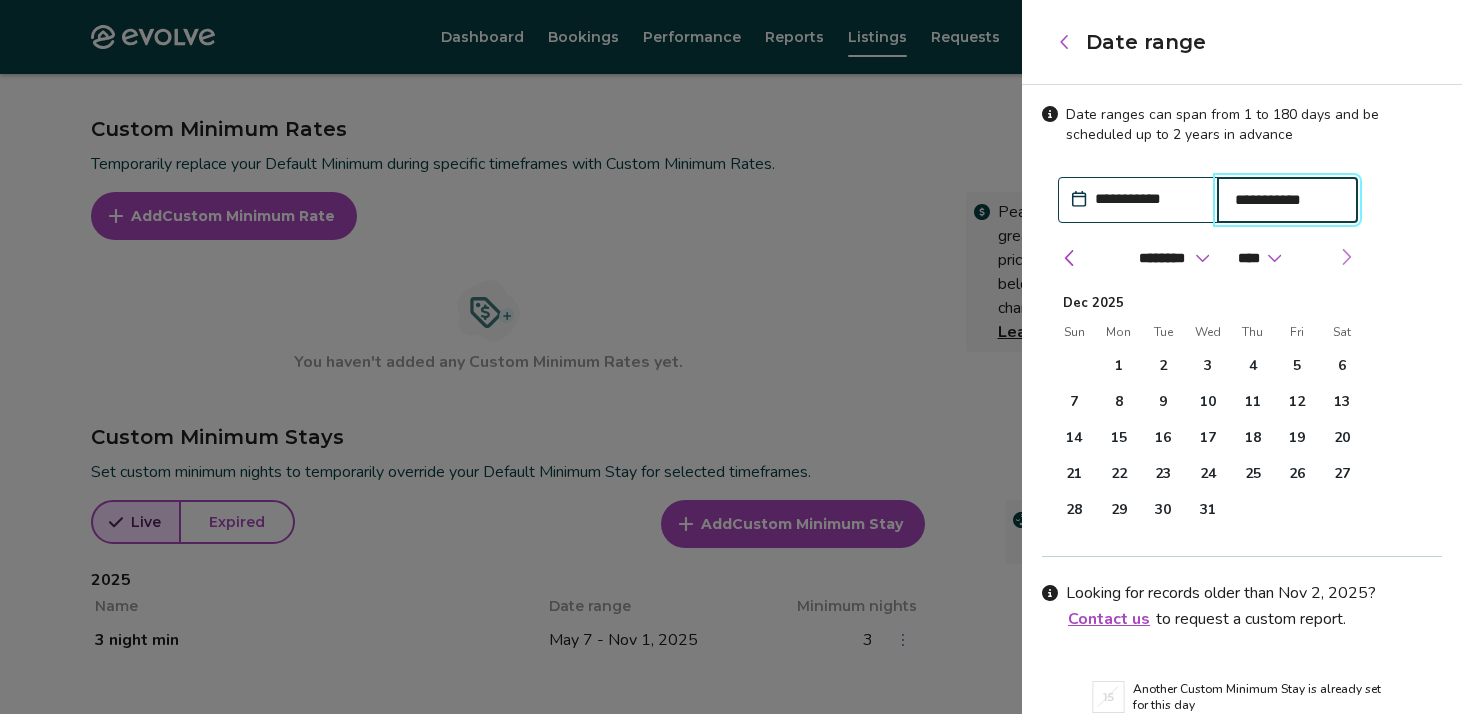 click at bounding box center [1346, 257] 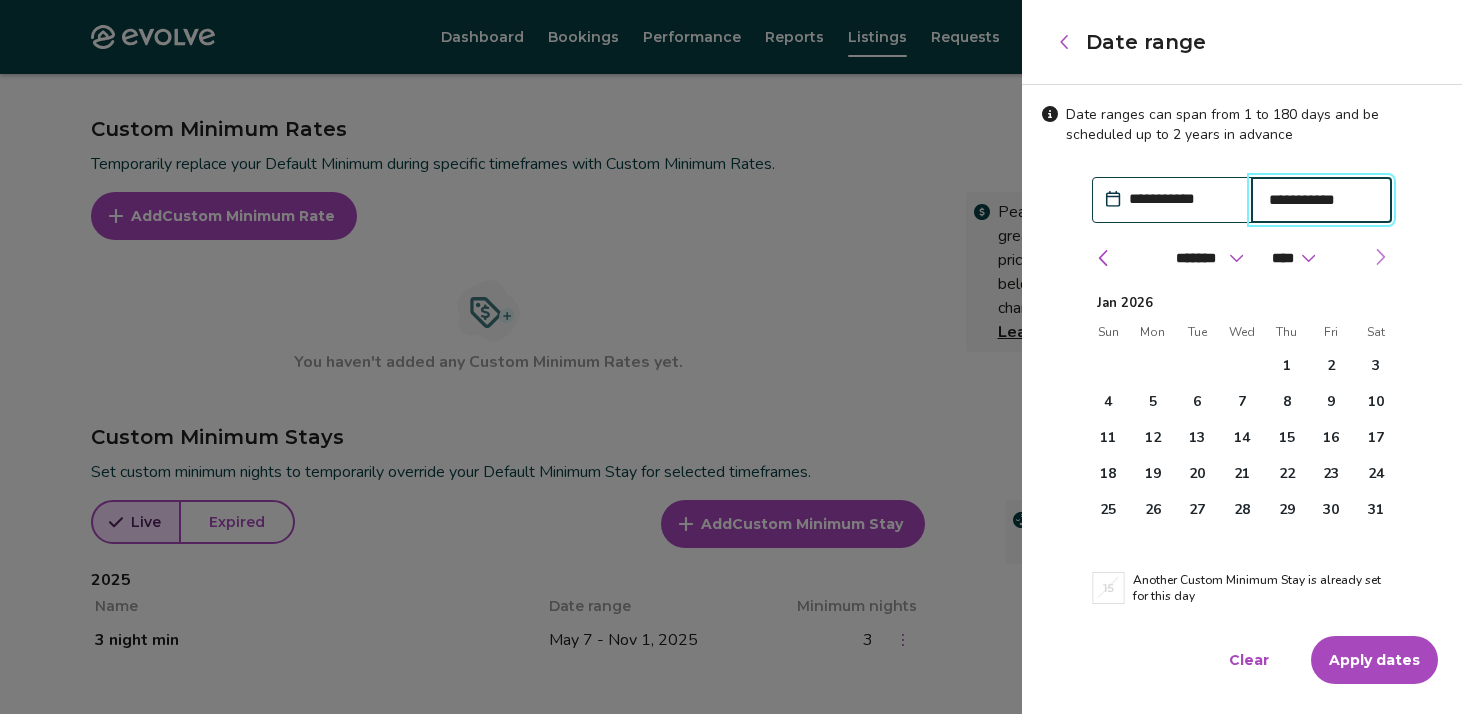 click at bounding box center (1380, 257) 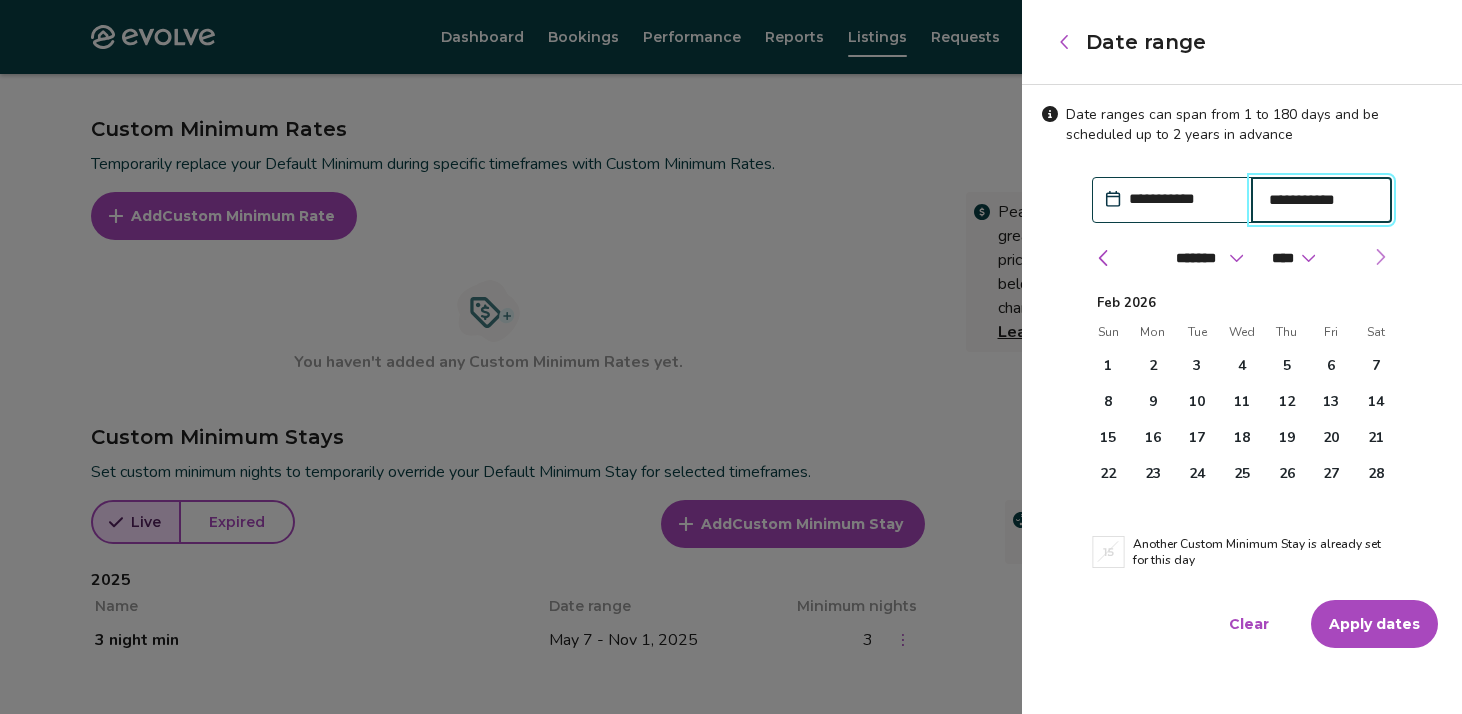 click at bounding box center [1380, 257] 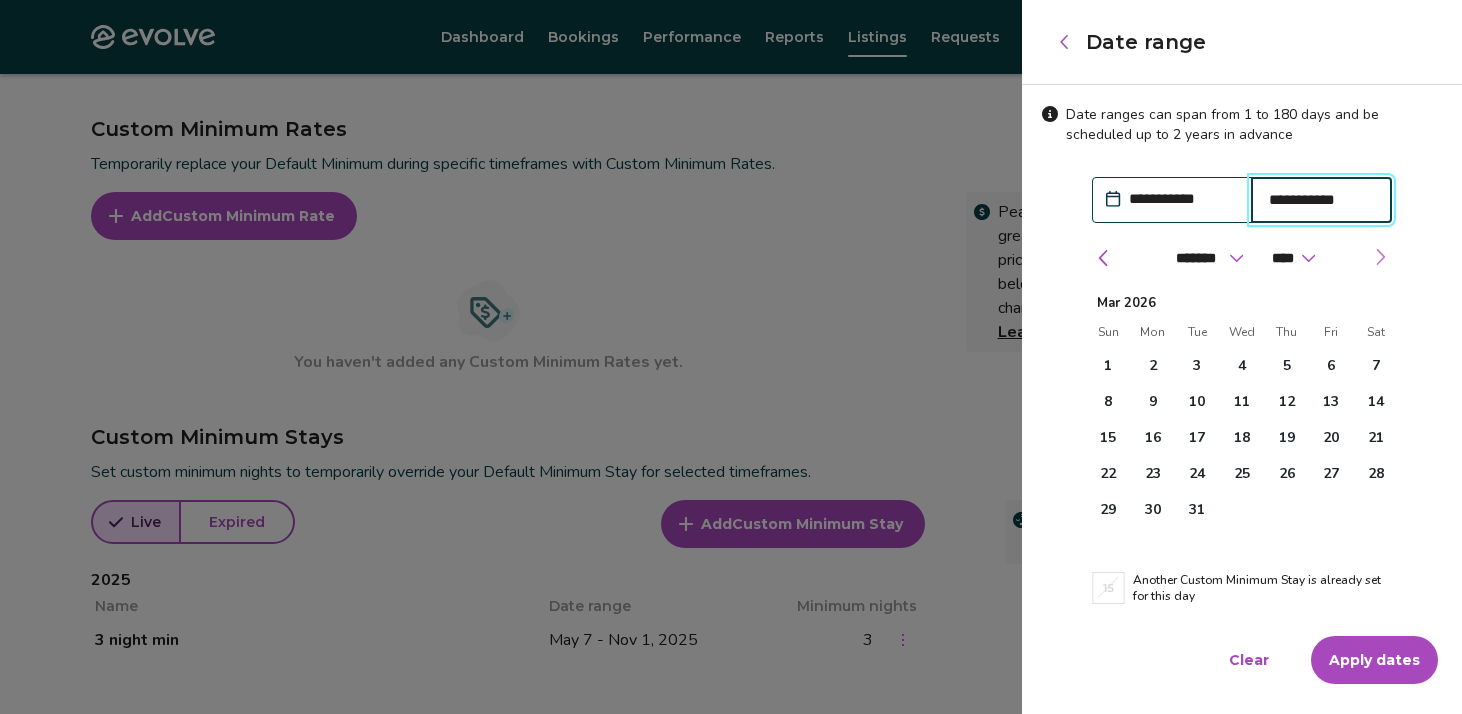 click at bounding box center (1380, 257) 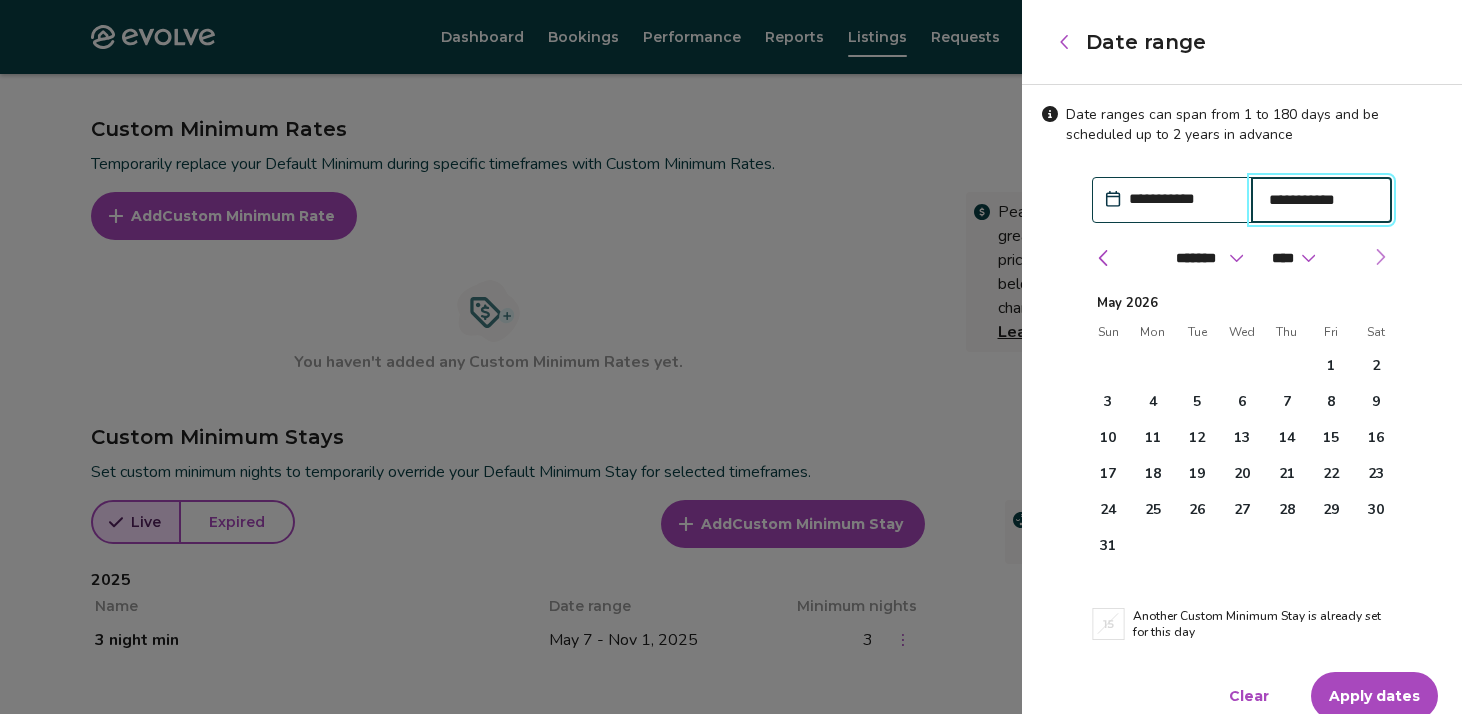 click at bounding box center [1380, 257] 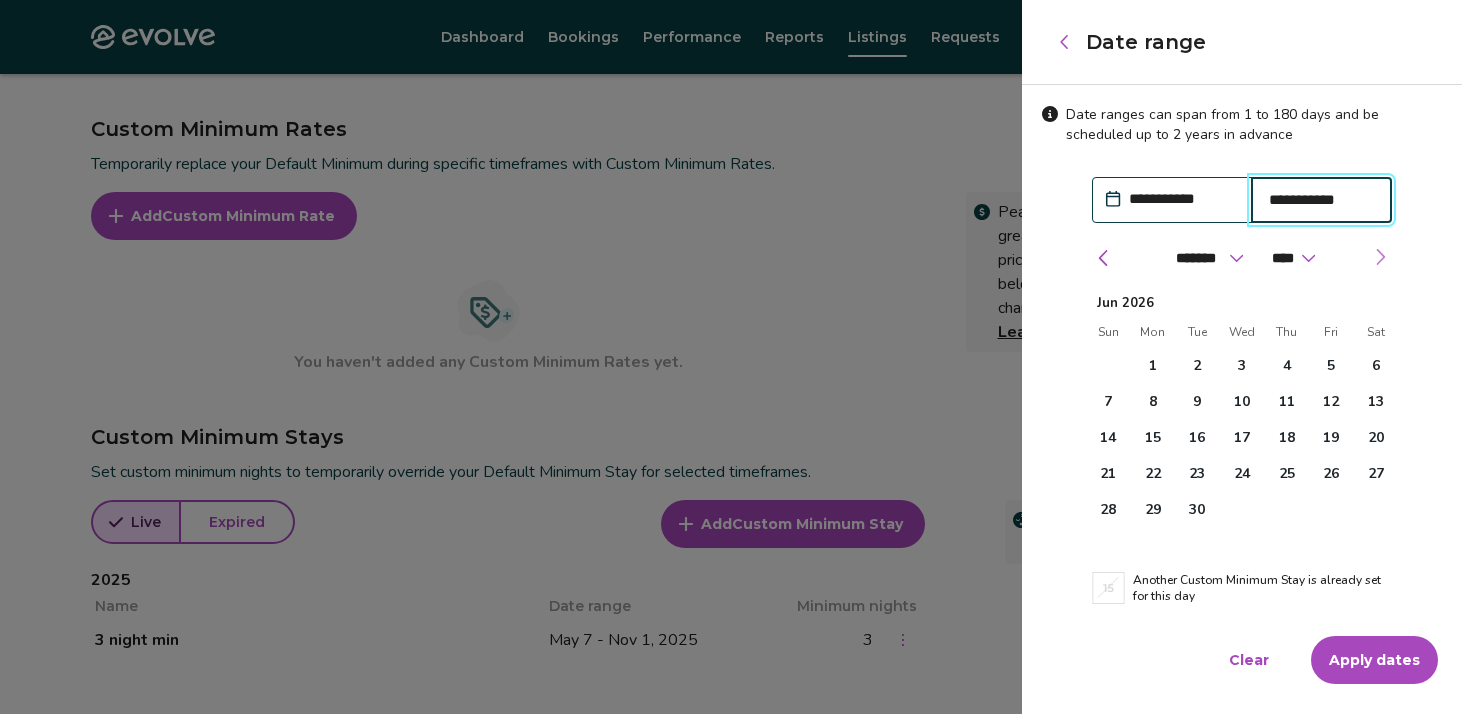 click at bounding box center (1380, 257) 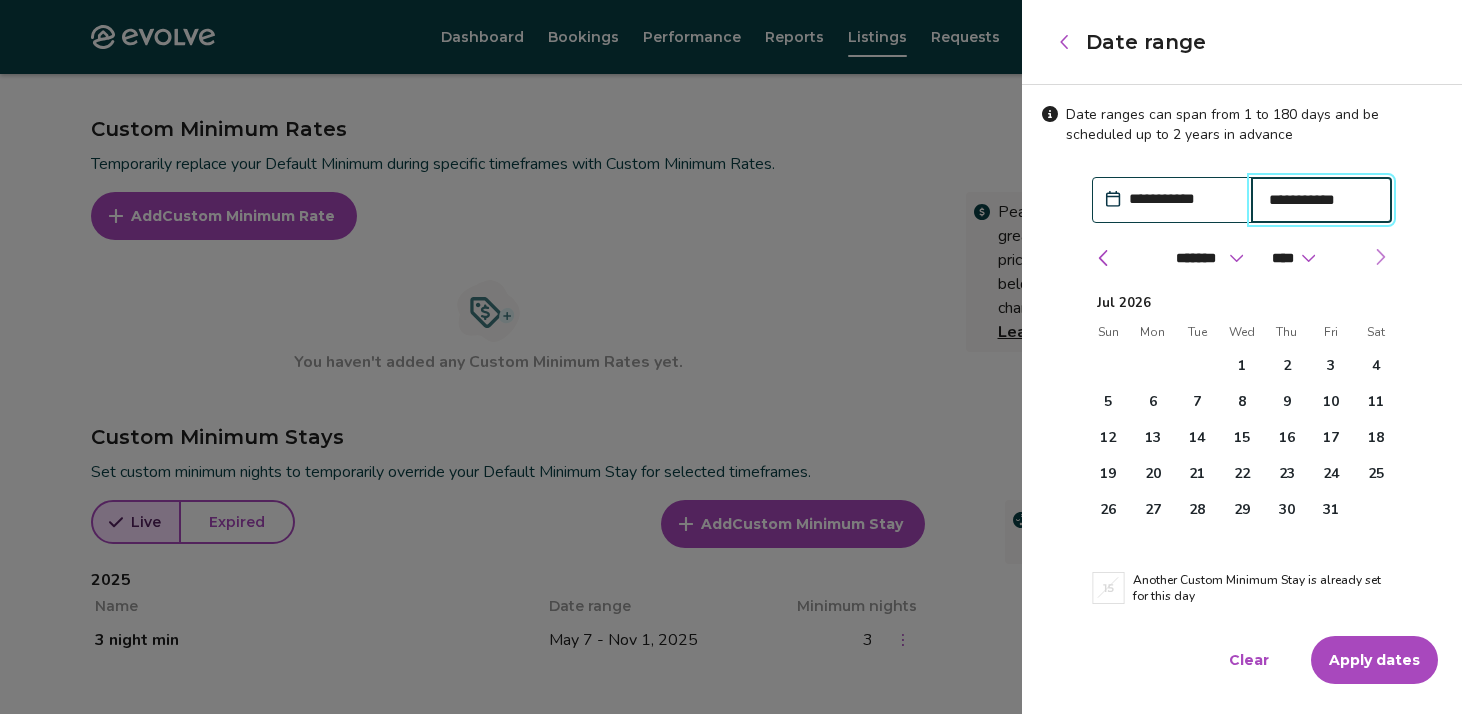 click at bounding box center [1380, 257] 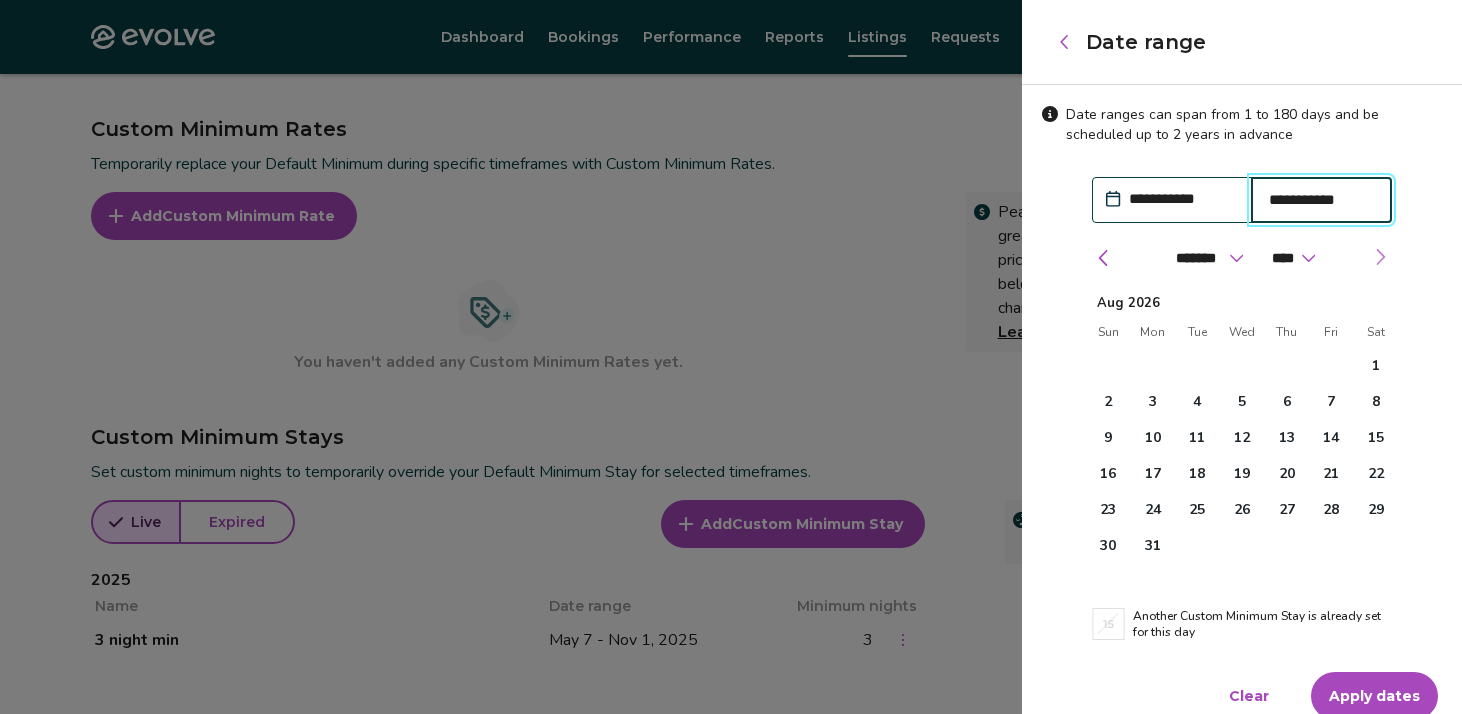 click at bounding box center [1380, 257] 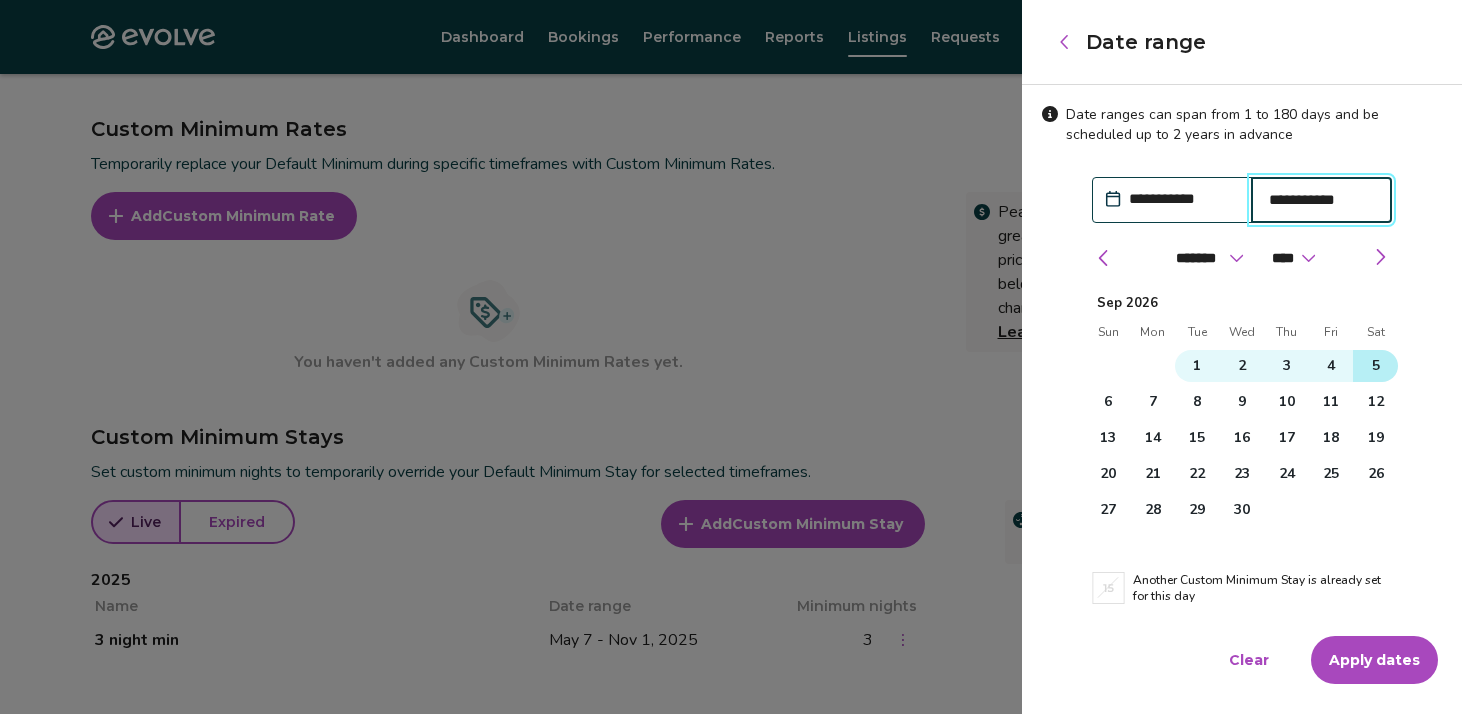click on "5" at bounding box center (1376, 366) 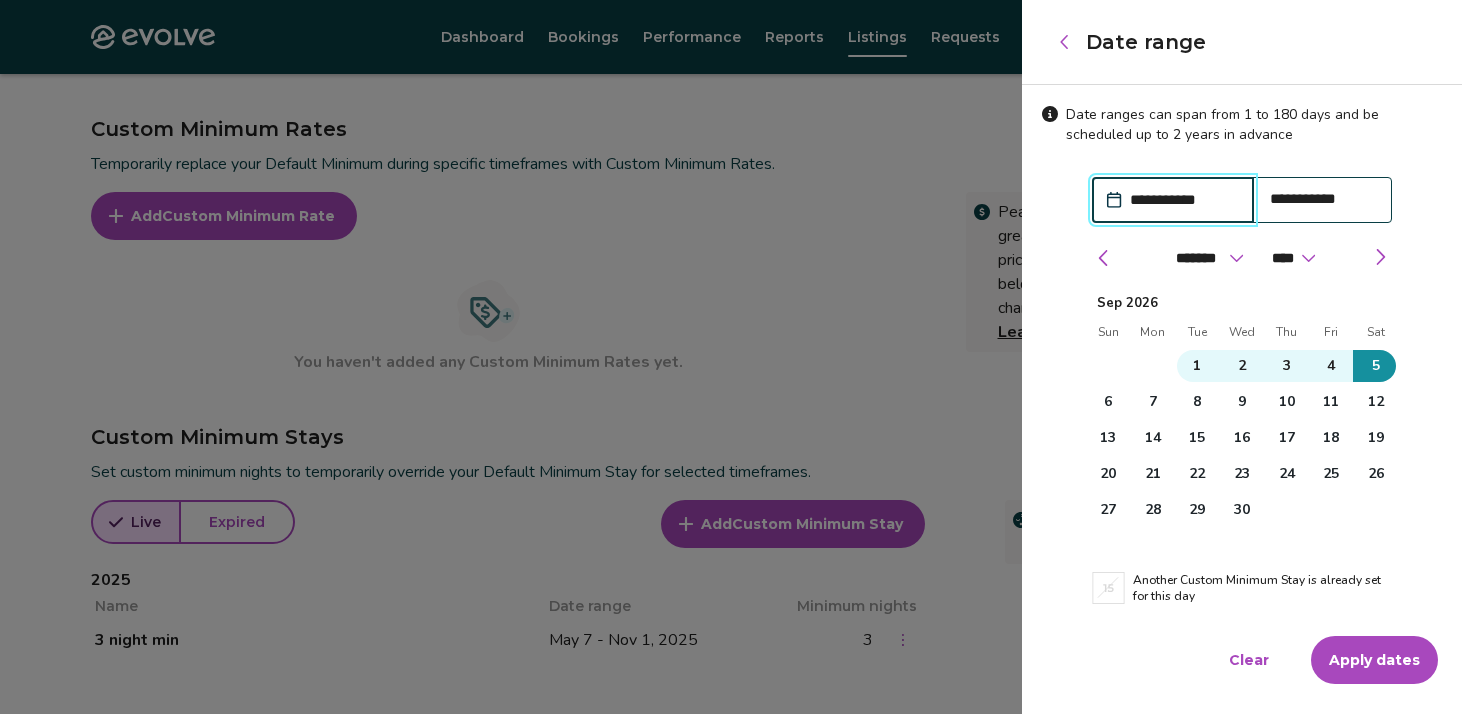 click on "Apply dates" at bounding box center [1374, 660] 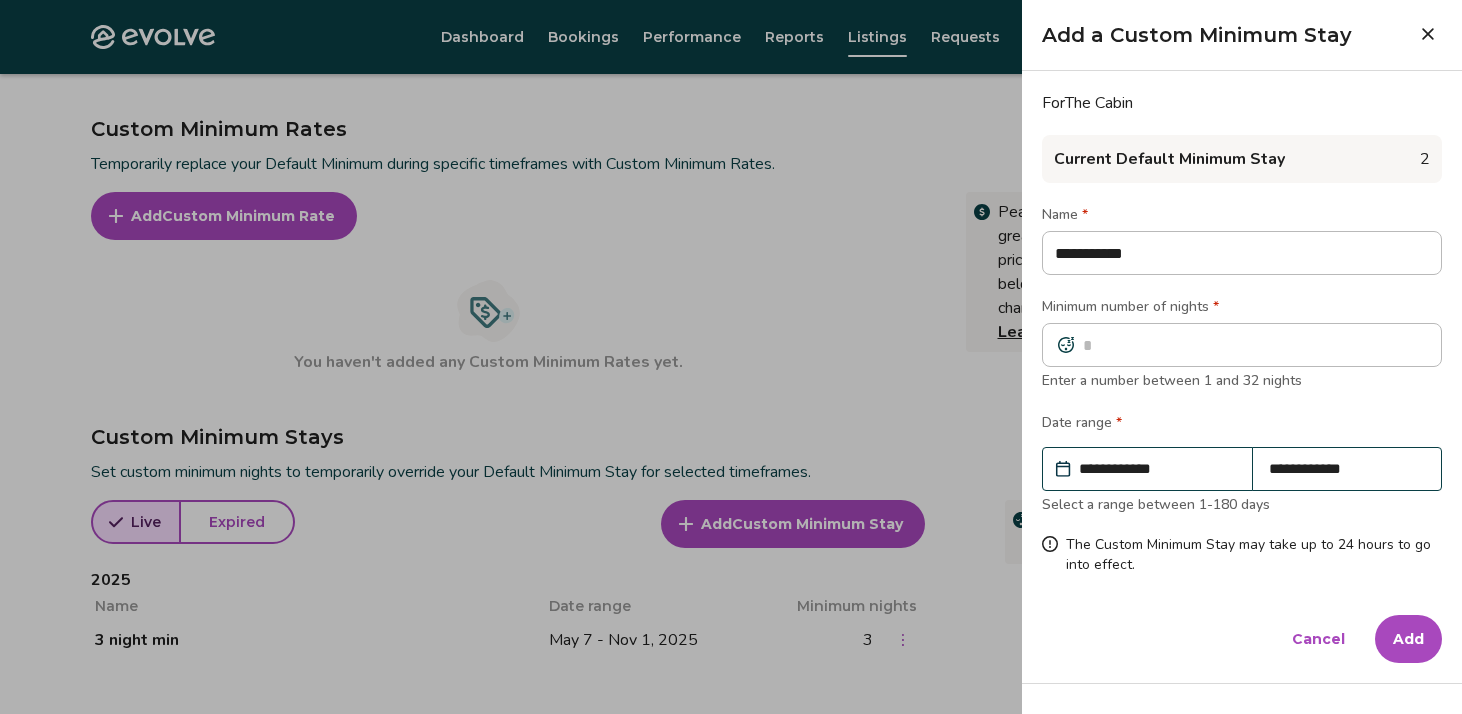 click on "Add" at bounding box center (1408, 639) 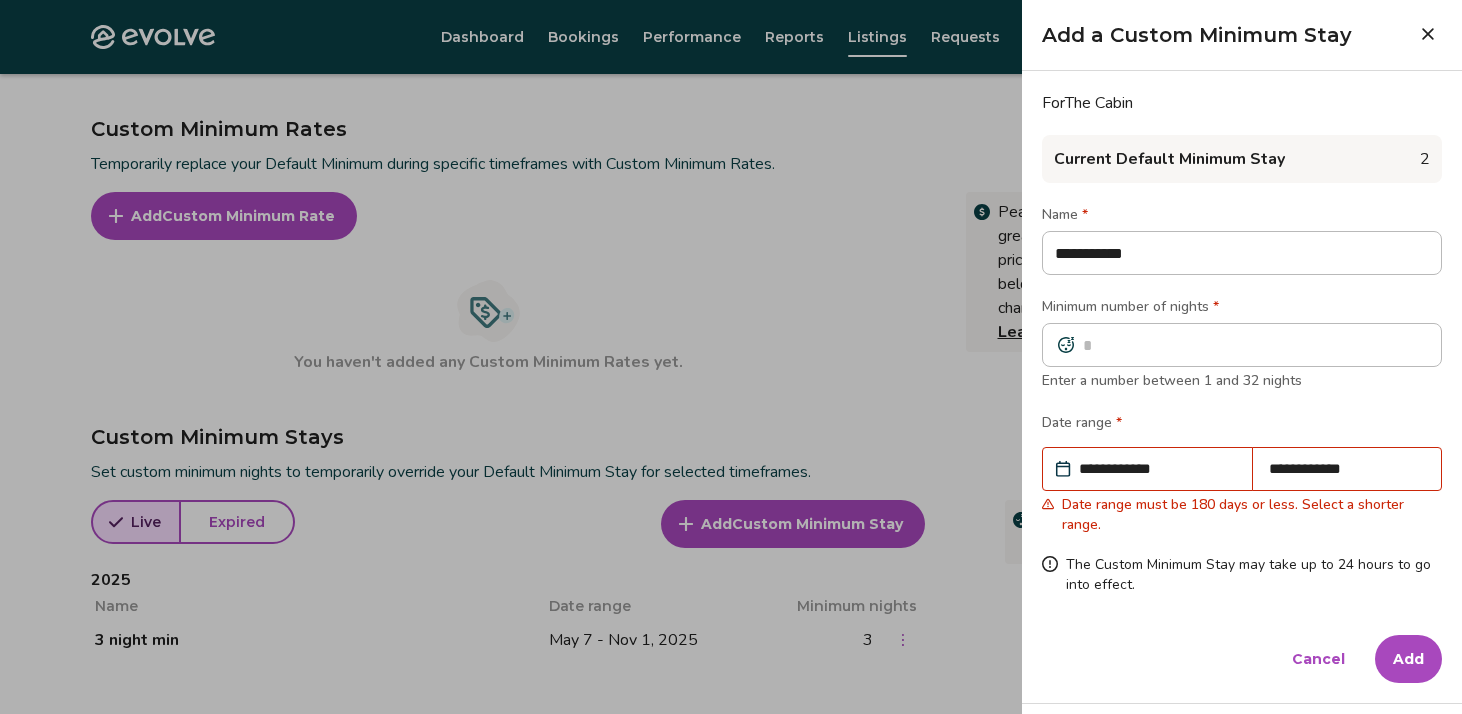 click on "**********" at bounding box center (1347, 469) 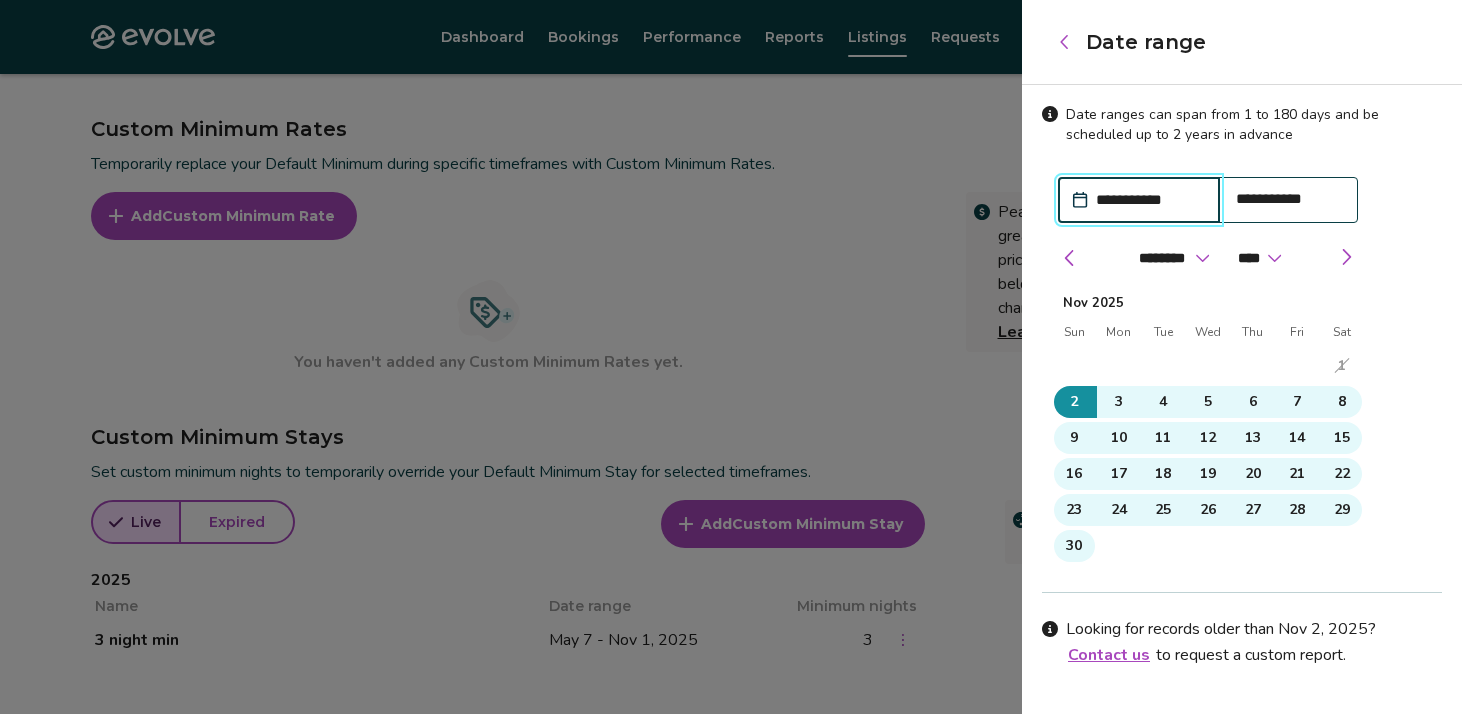 click on "**********" at bounding box center [1289, 199] 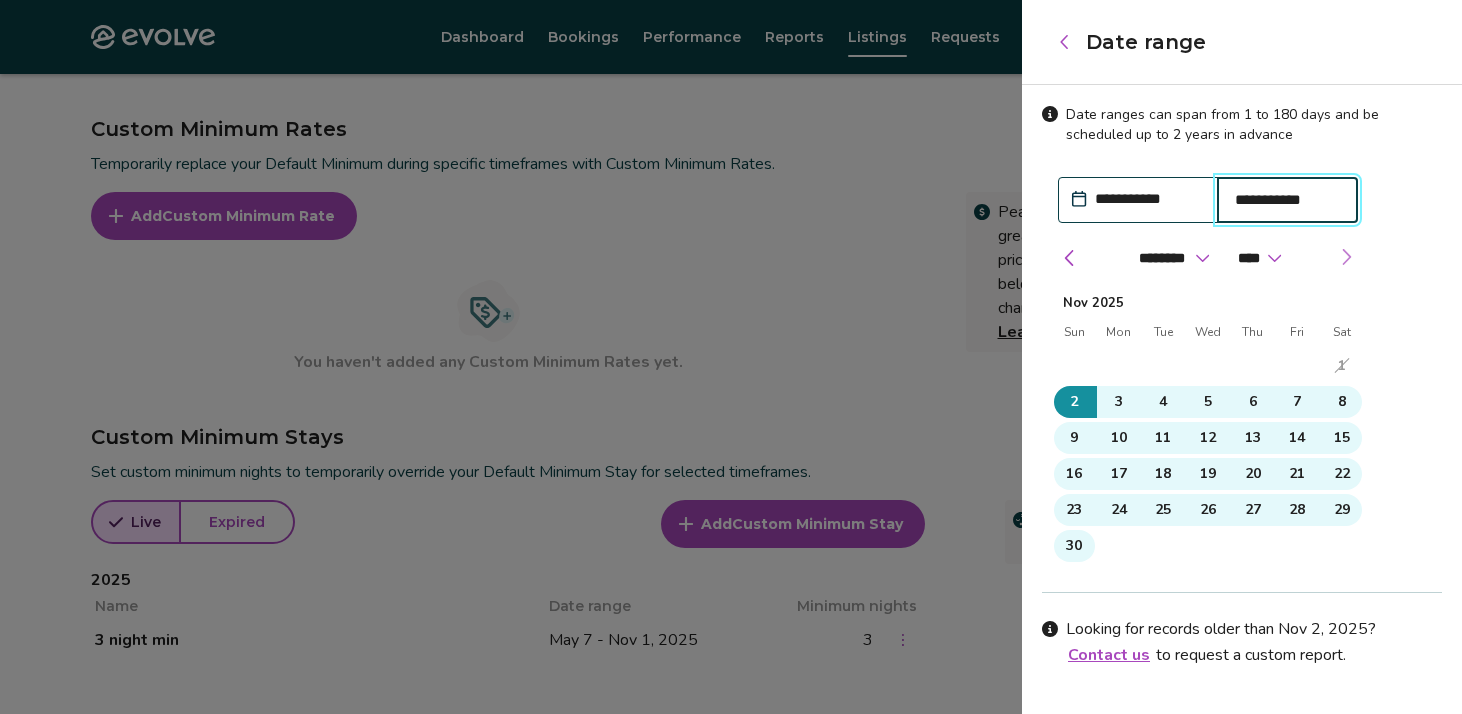click at bounding box center [1346, 257] 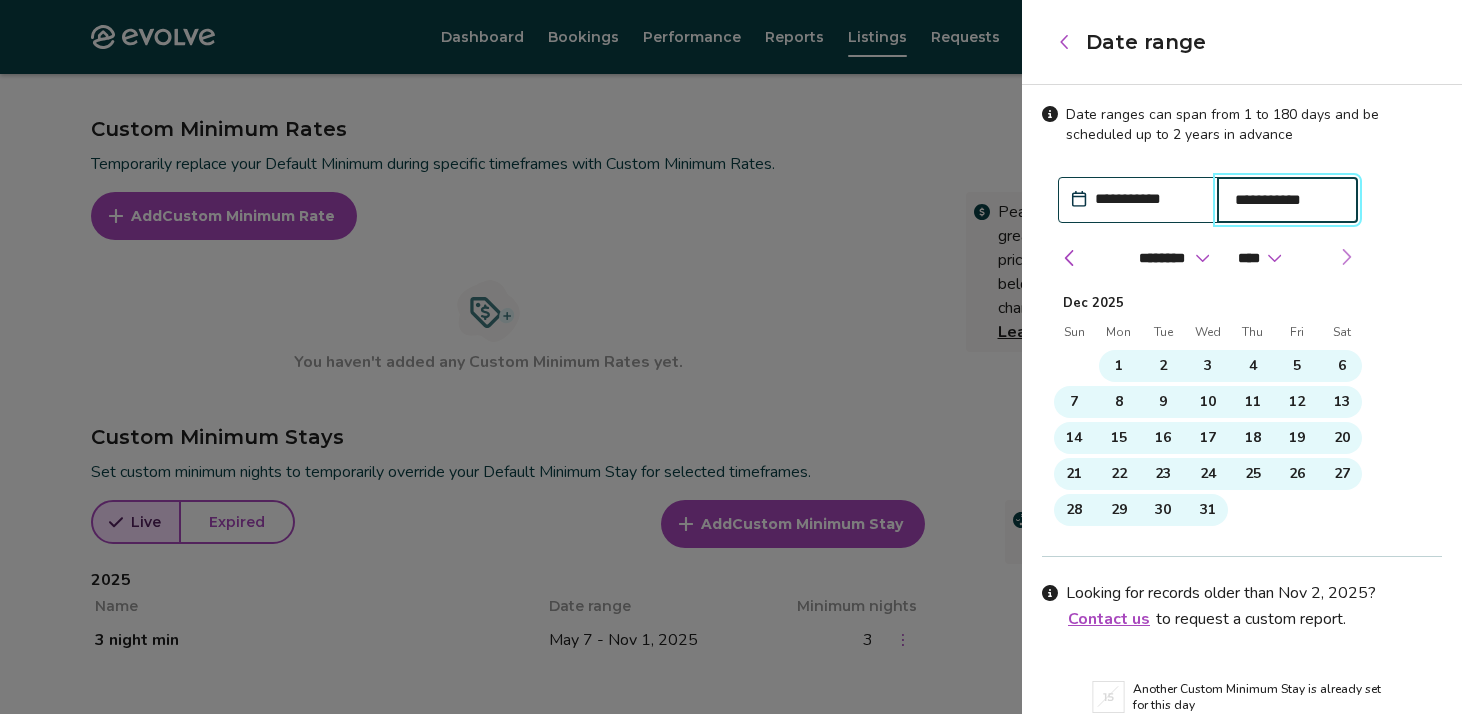 click at bounding box center (1346, 257) 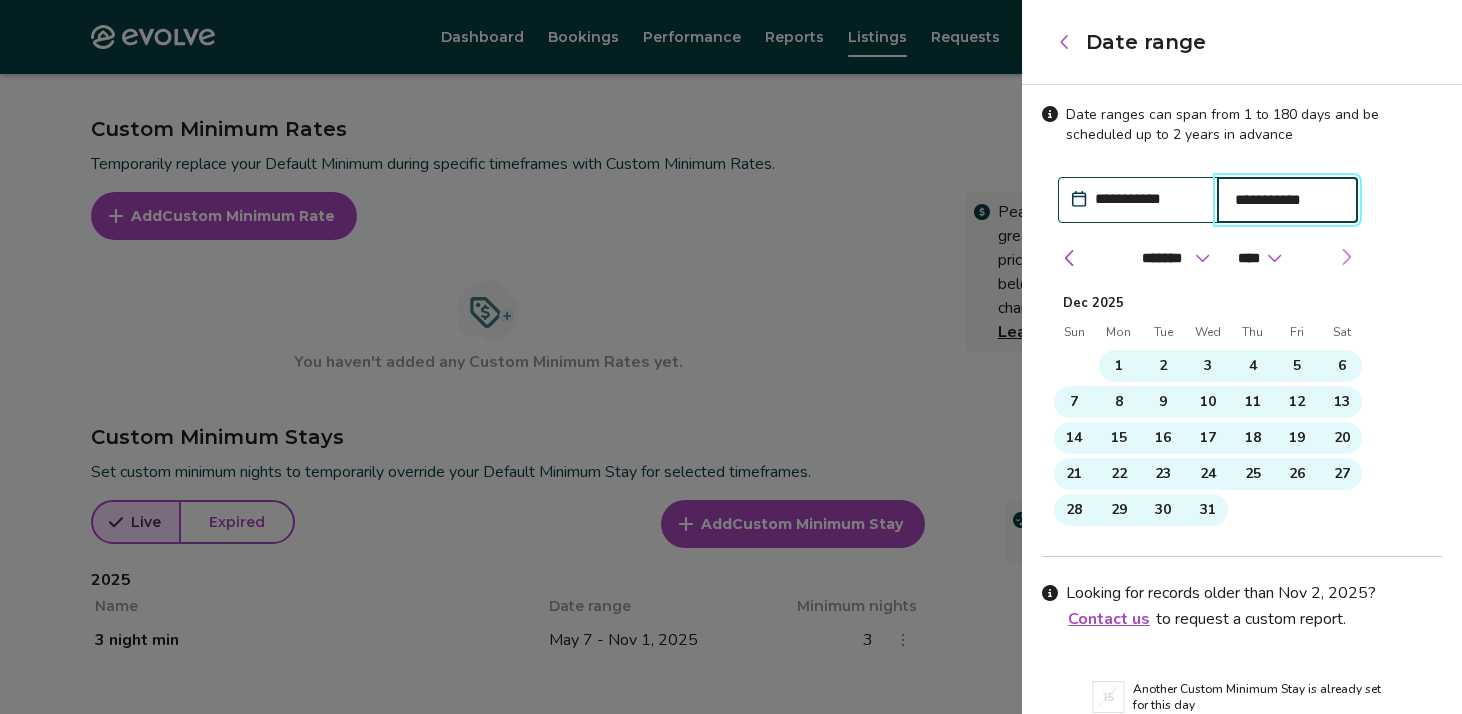 click on "******* ******** ***** ***** *** **** **** ****** ********* ******* ******** ******** **** **** **** **** **** **** **** **** **** **** **** **** **** **** **** **** **** **** **** **** ****" at bounding box center (1208, 258) 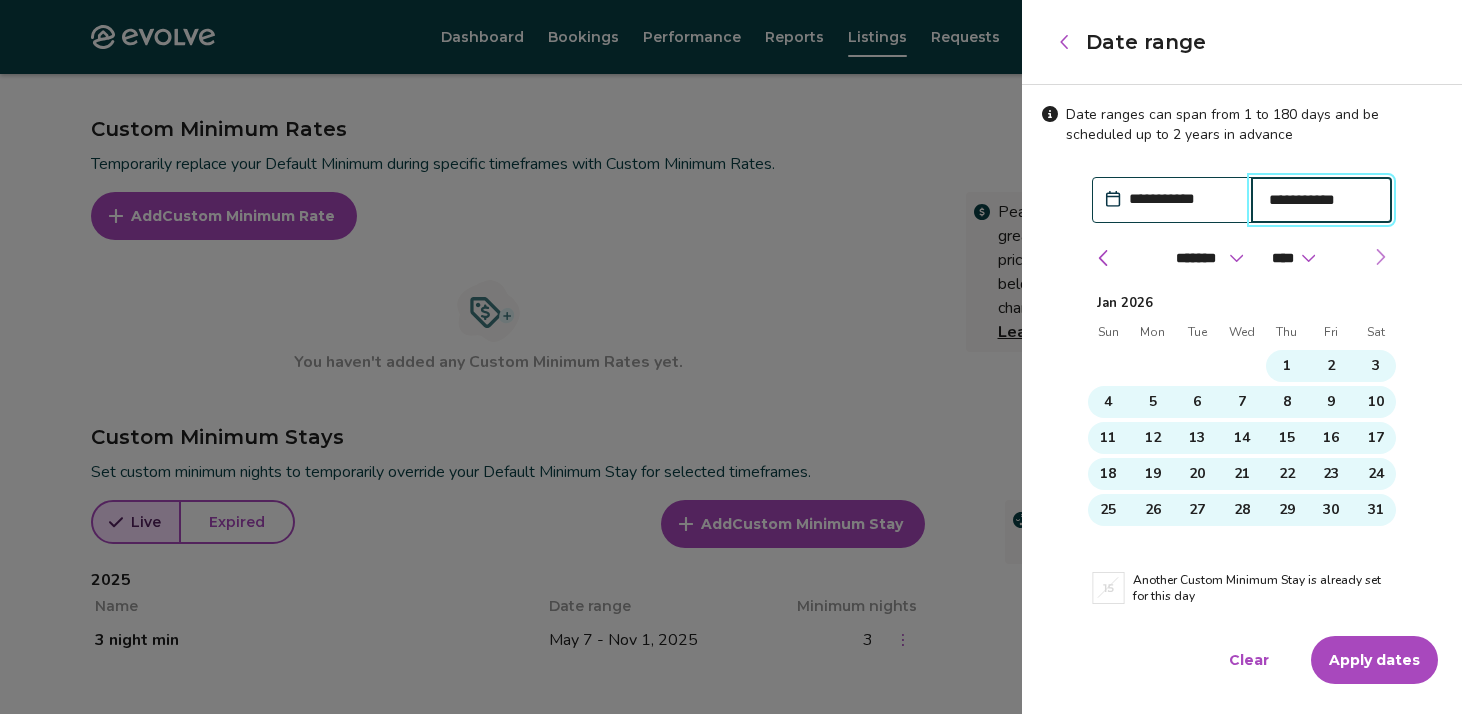 click on "******* ******** ***** ***** *** **** **** ****** ********* ******* ******** ******** **** **** **** **** **** **** **** **** **** **** **** **** **** **** **** **** **** **** **** **** ****" at bounding box center (1242, 258) 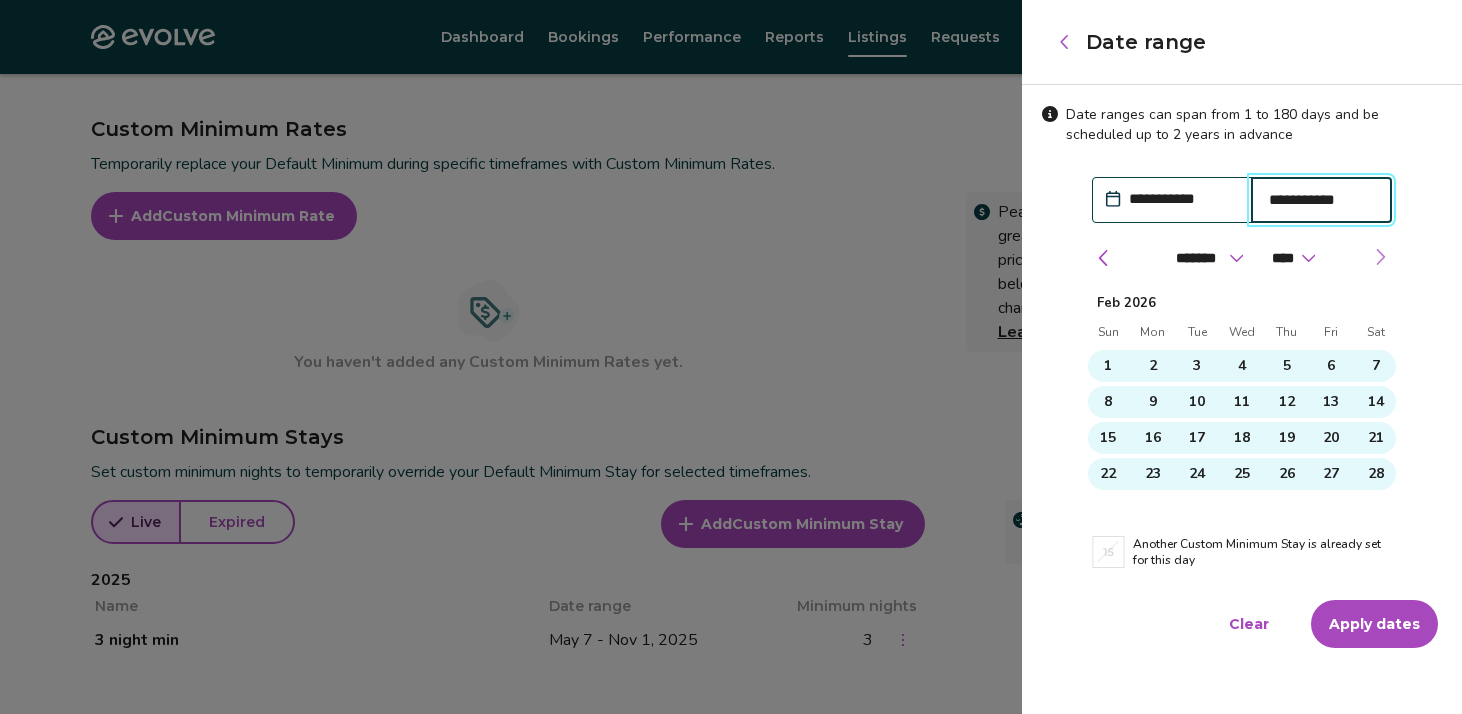 click at bounding box center (1380, 257) 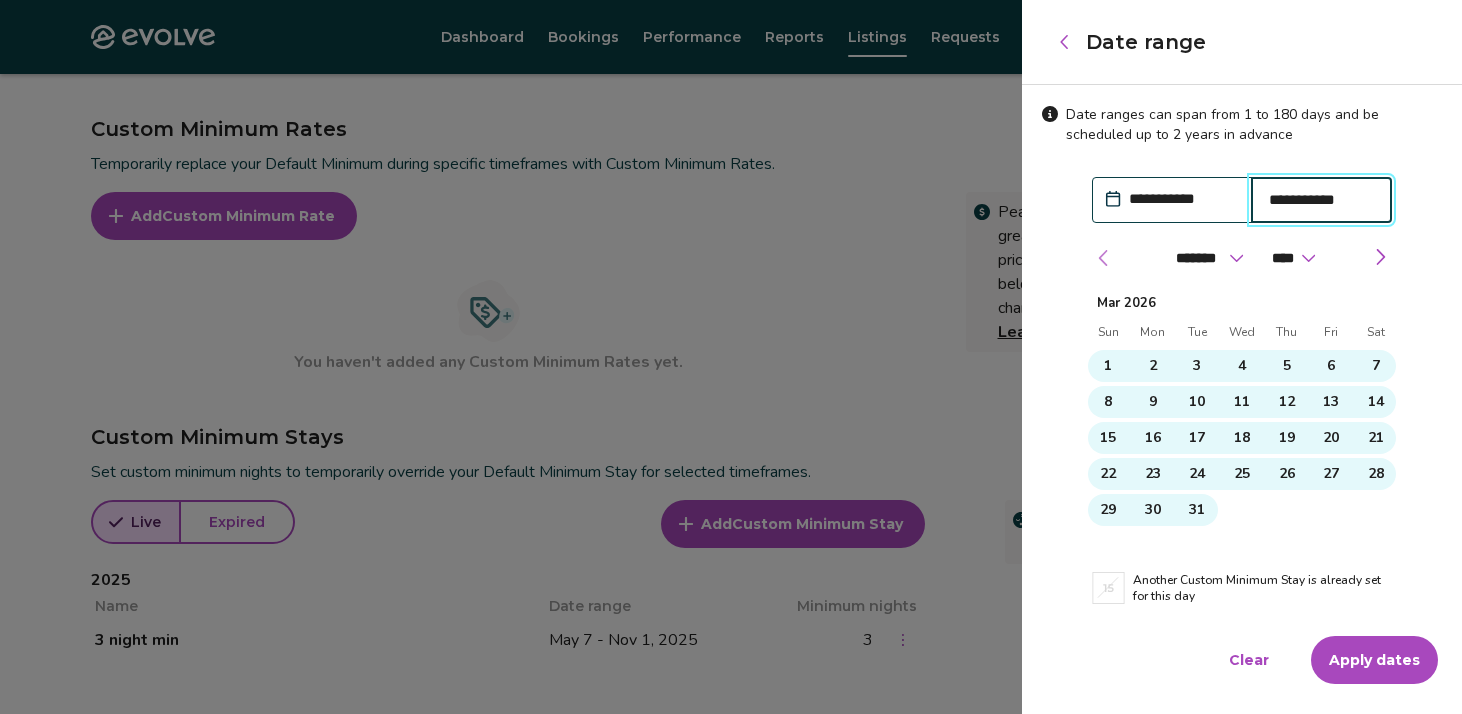 click at bounding box center (1104, 258) 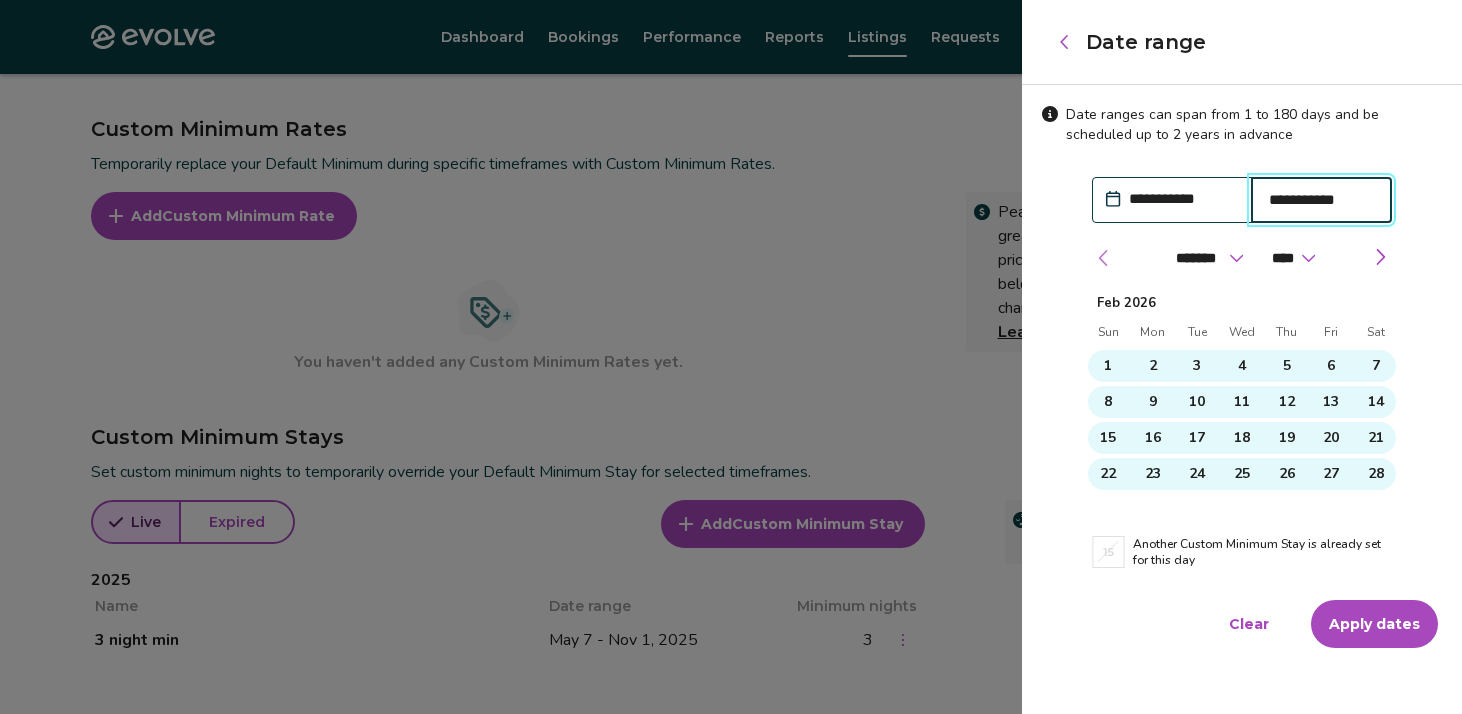 click at bounding box center [1104, 258] 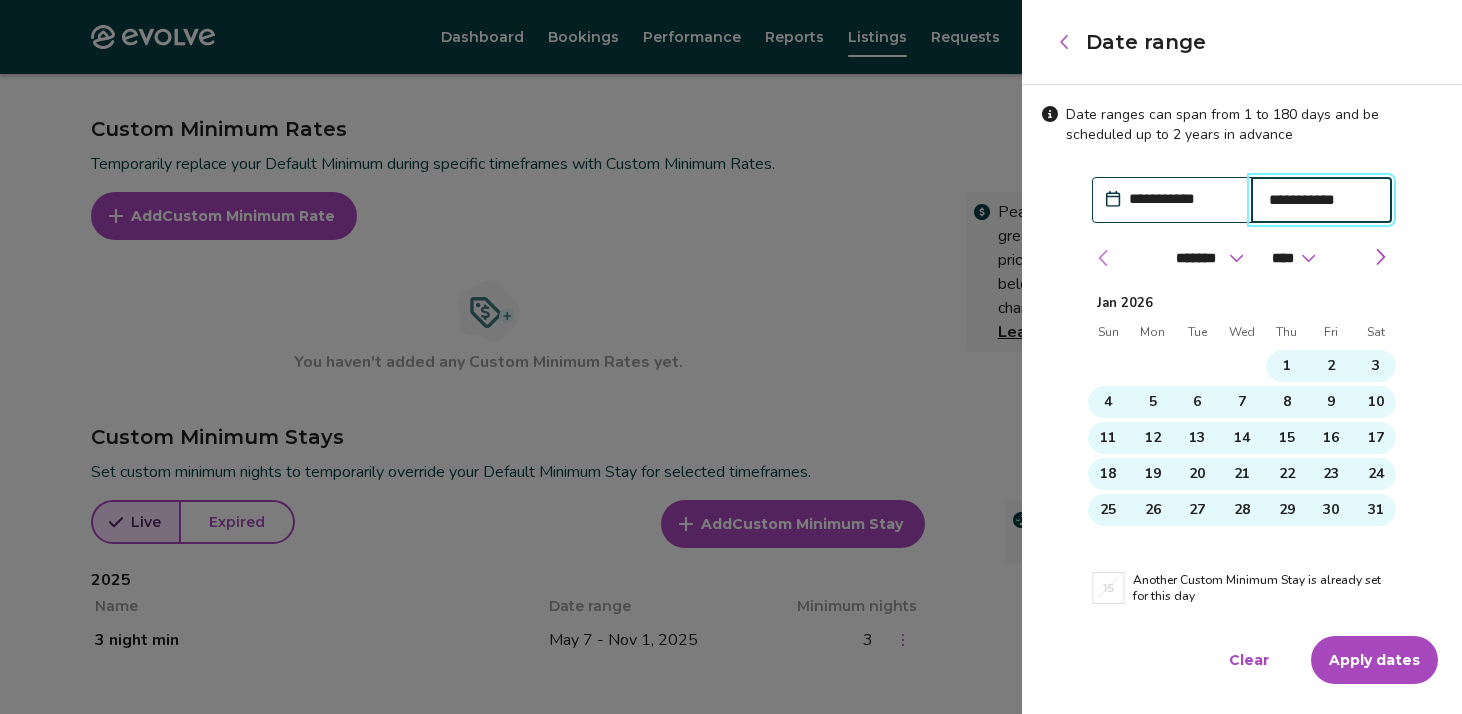 click at bounding box center [1104, 258] 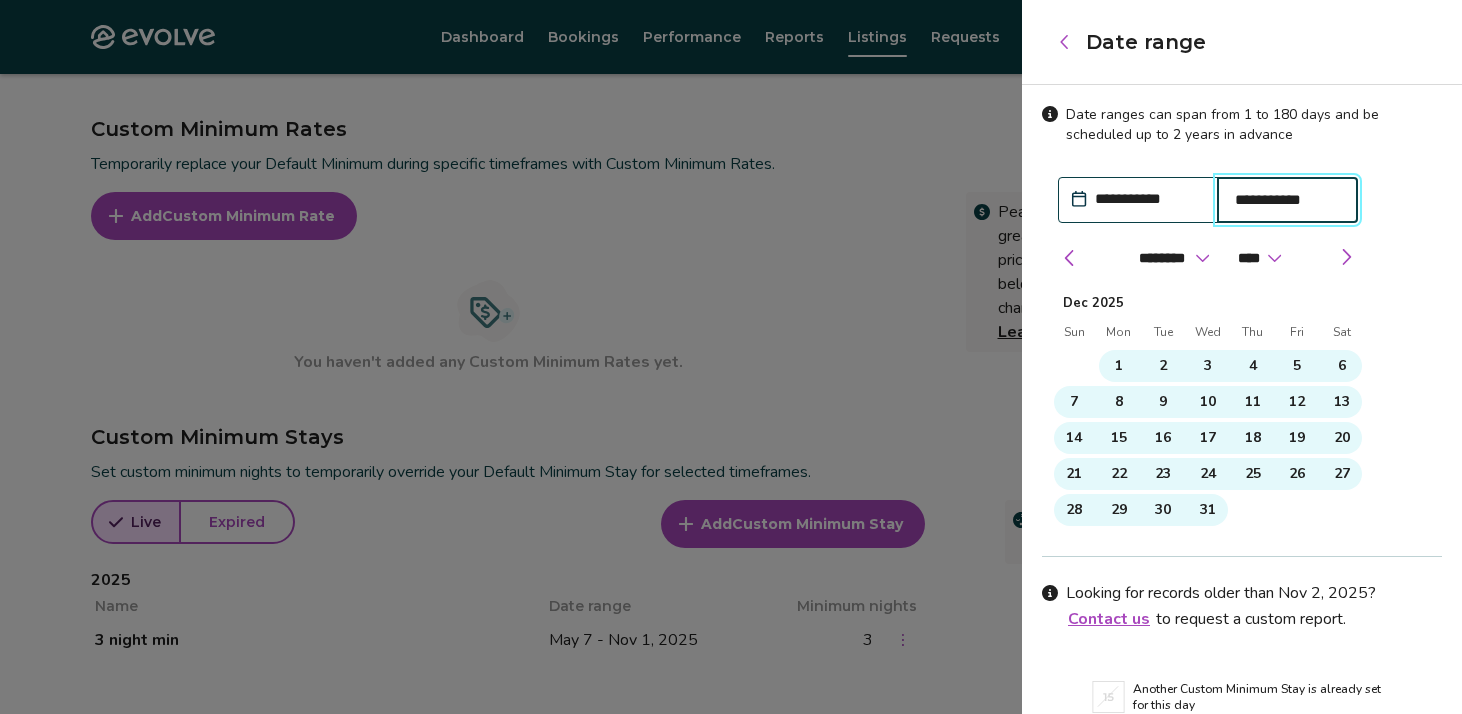 click on "**********" at bounding box center [1208, 362] 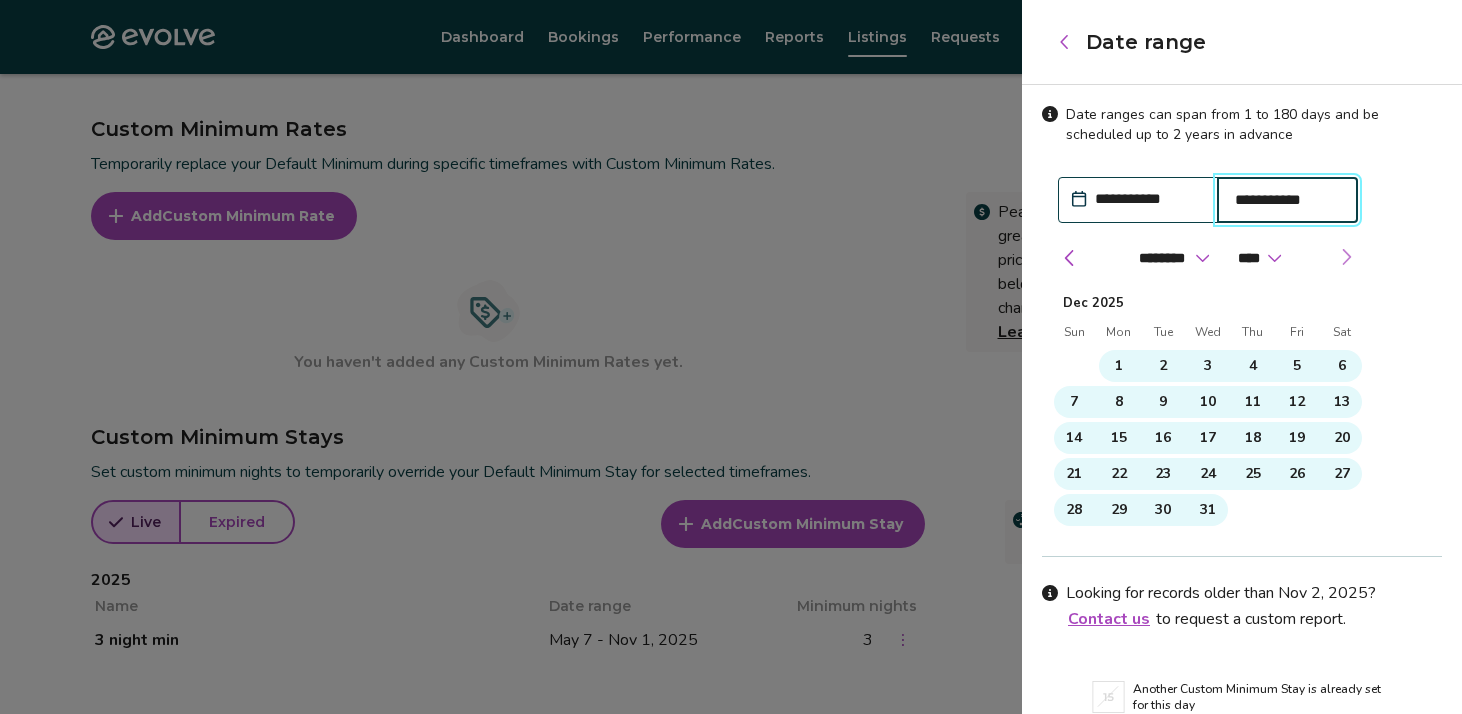 click at bounding box center [1346, 257] 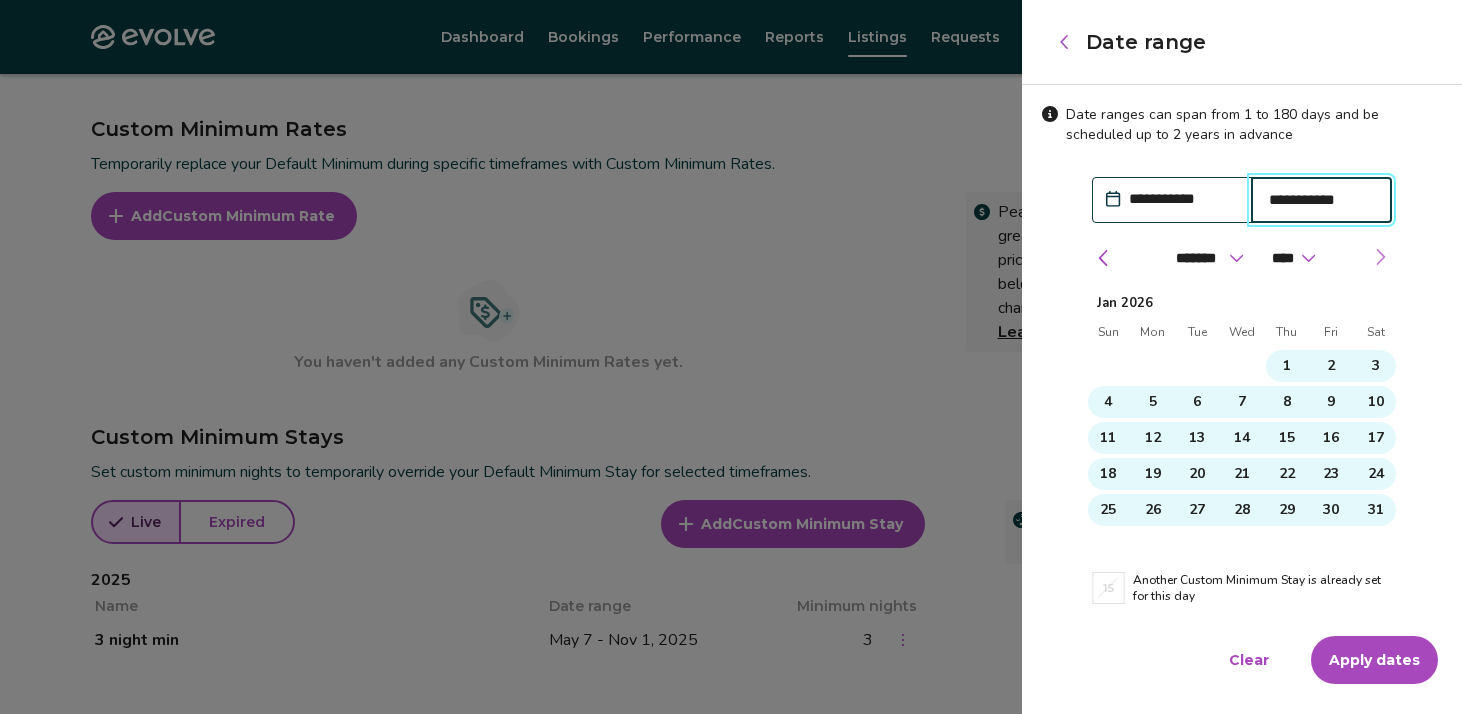 click on "******* ******** ***** ***** *** **** **** ****** ********* ******* ******** ******** **** **** **** **** **** **** **** **** **** **** **** **** **** **** **** **** **** **** **** **** ****" at bounding box center (1242, 253) 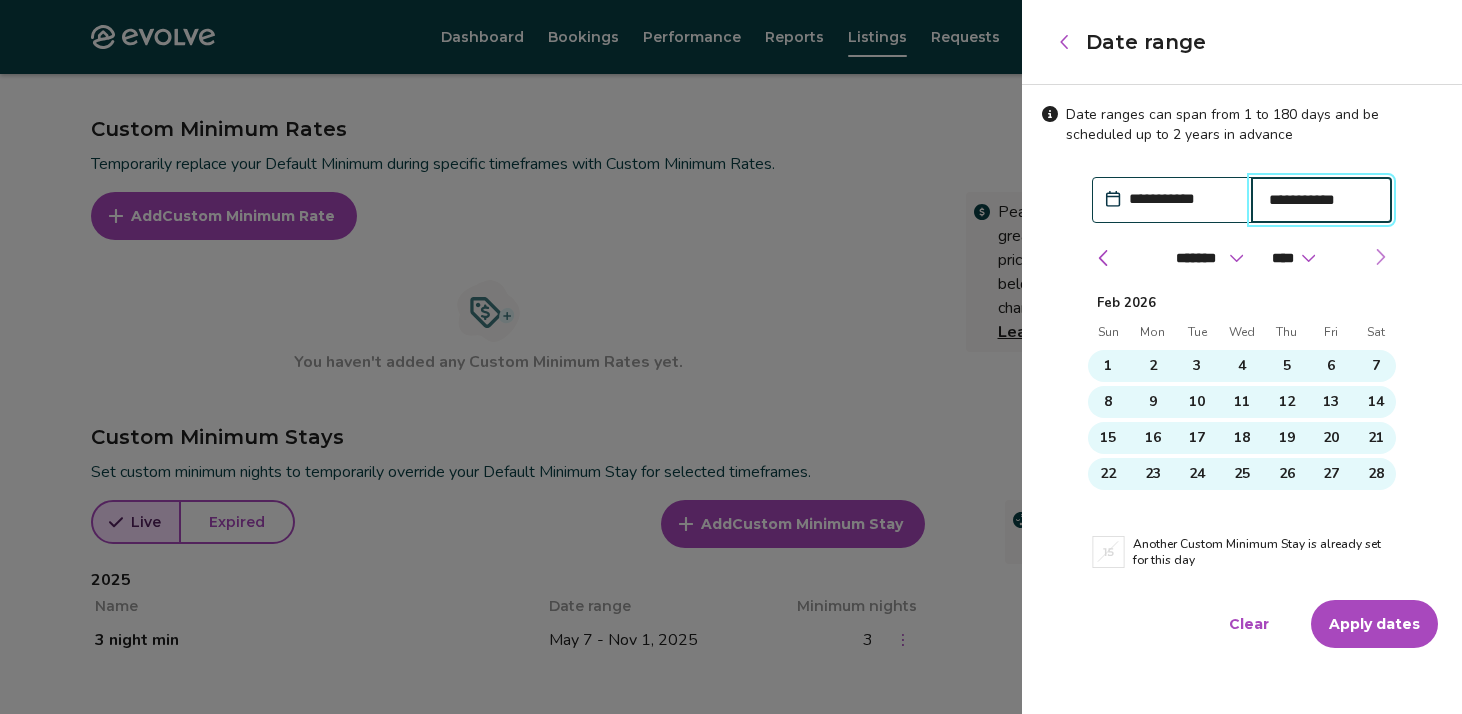 click at bounding box center (1380, 257) 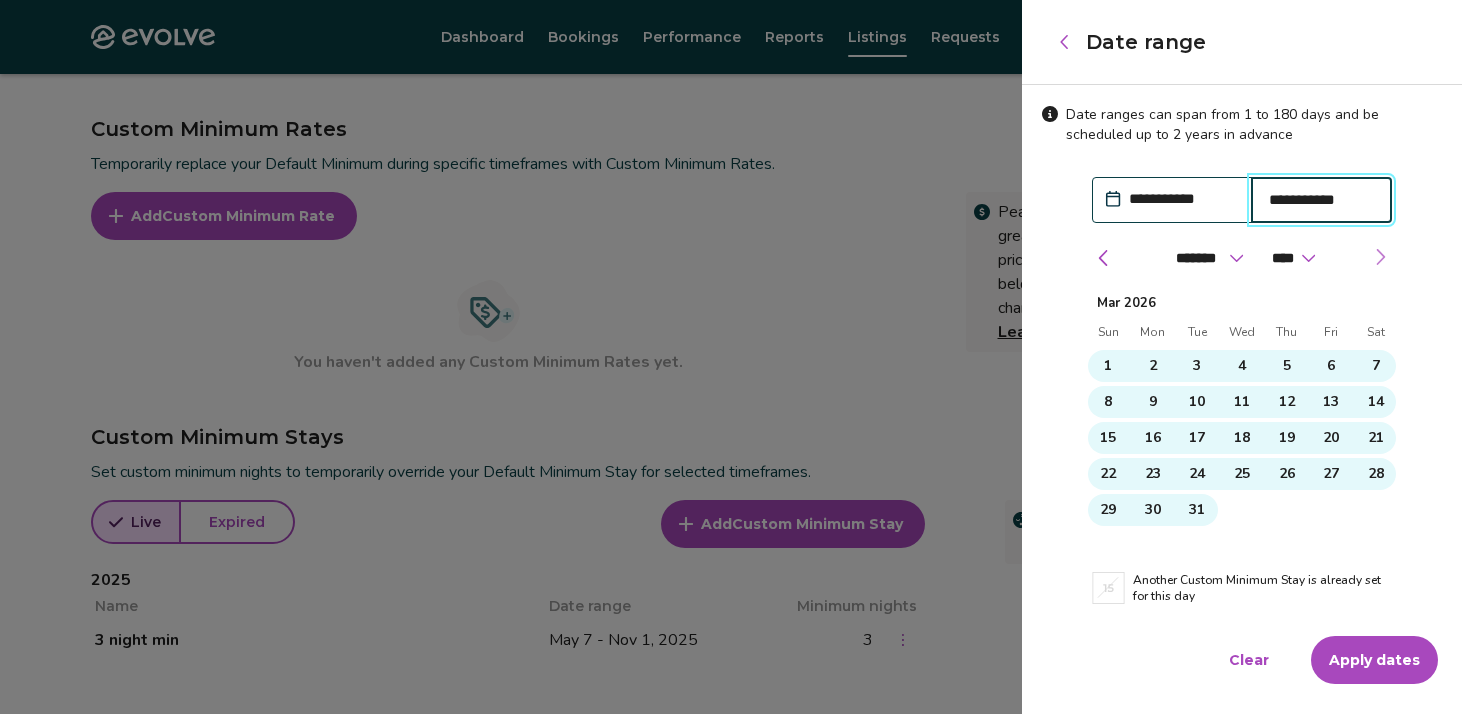click at bounding box center [1380, 257] 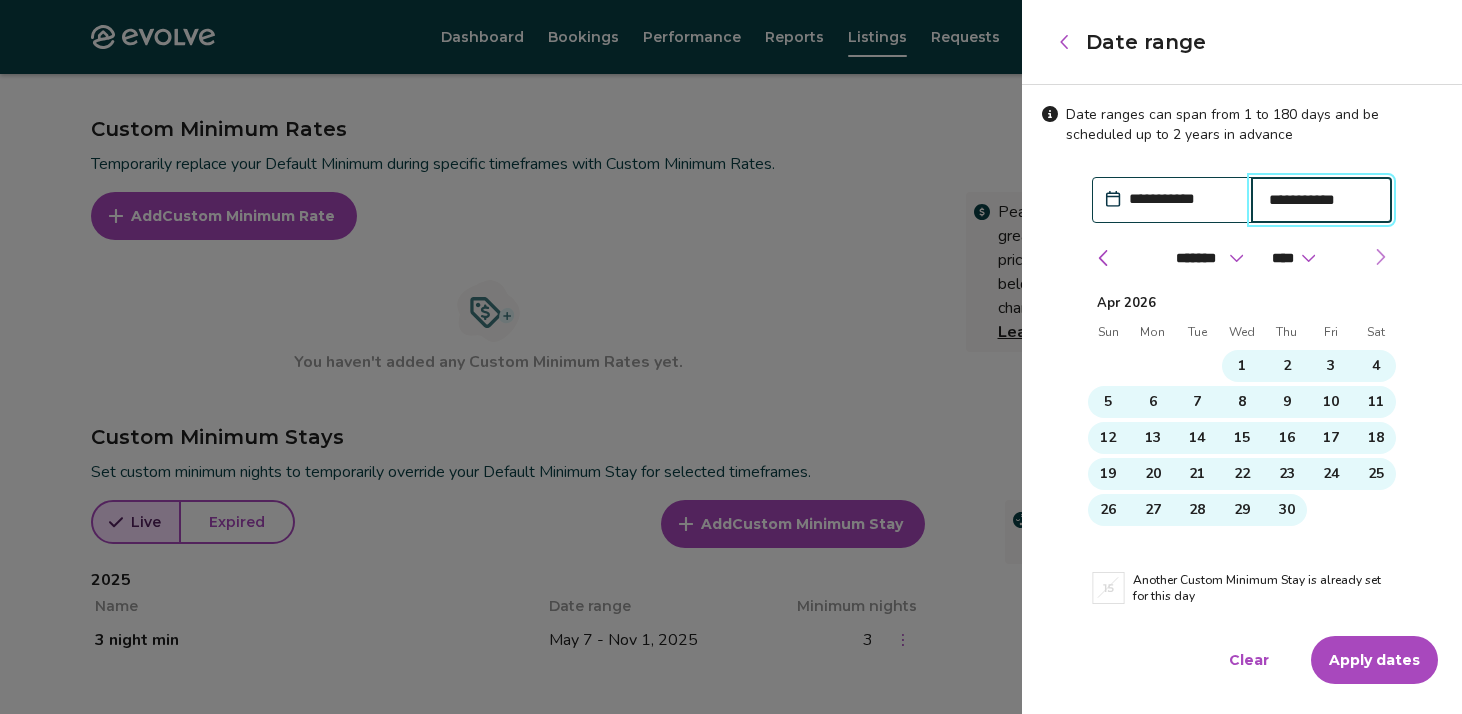 click at bounding box center (1380, 257) 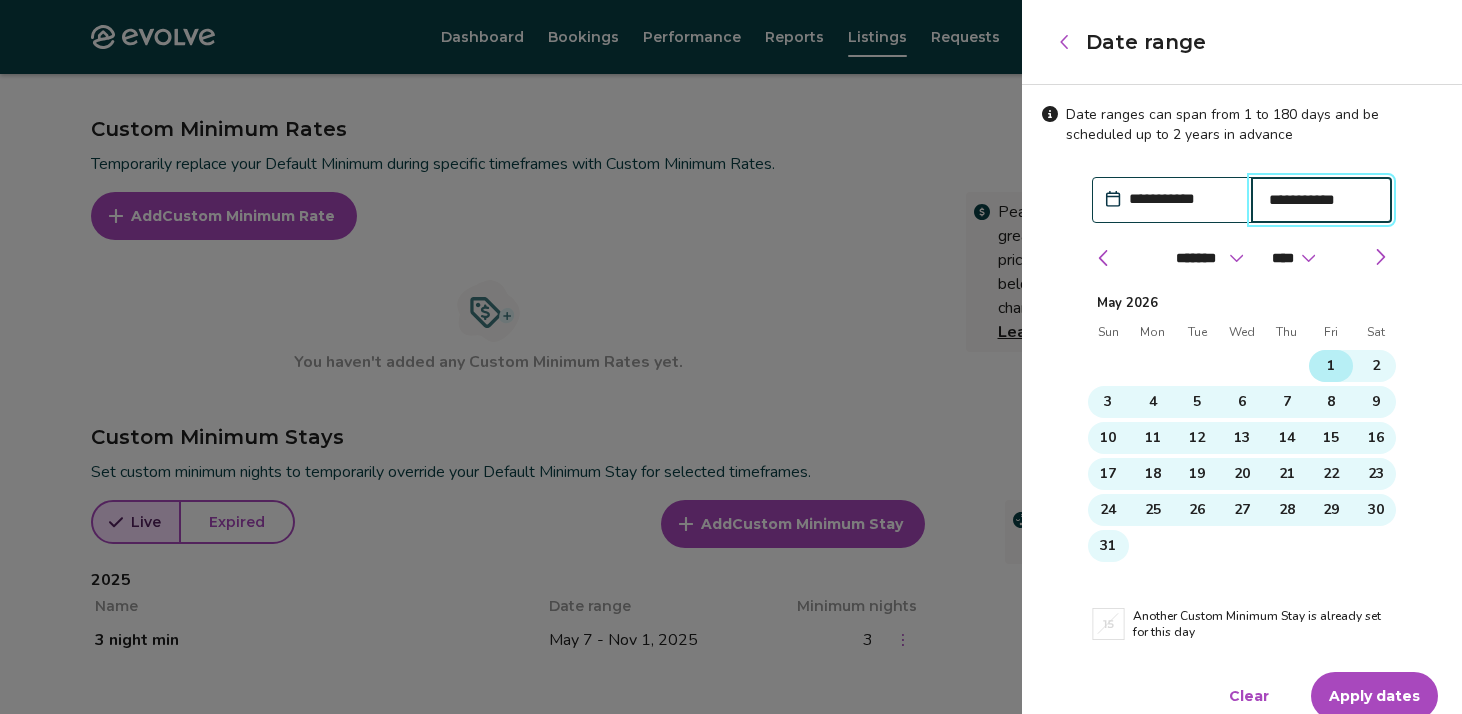 click on "1" at bounding box center [1331, 366] 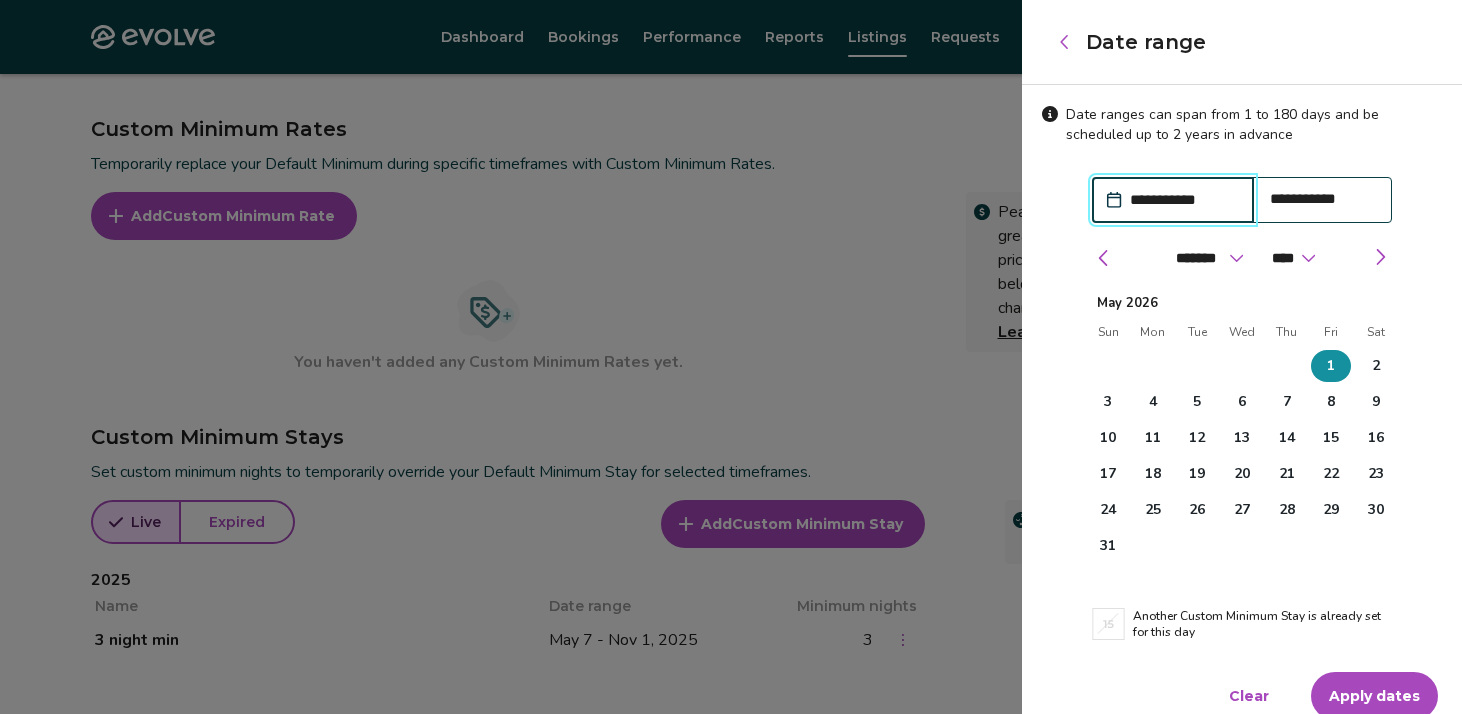 click on "Apply dates" at bounding box center [1374, 696] 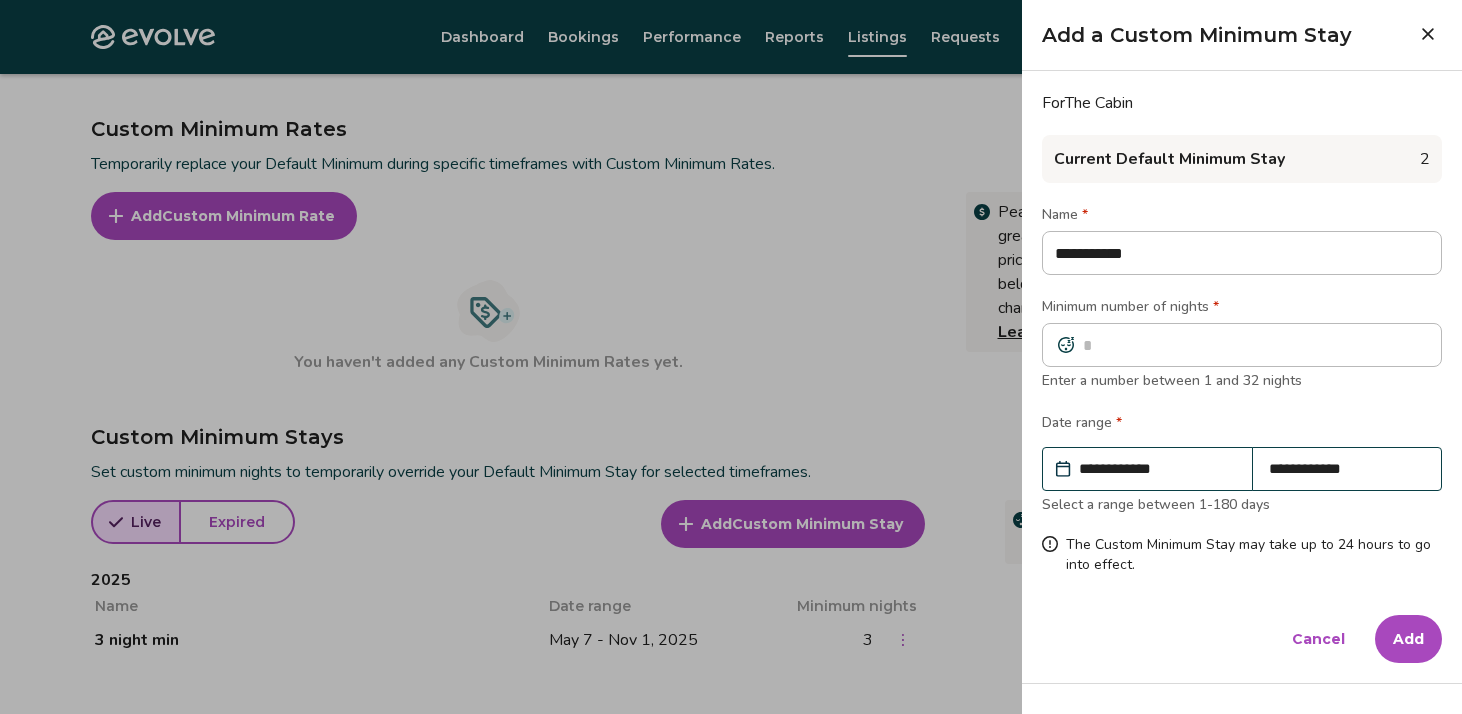 click on "Add" at bounding box center (1408, 639) 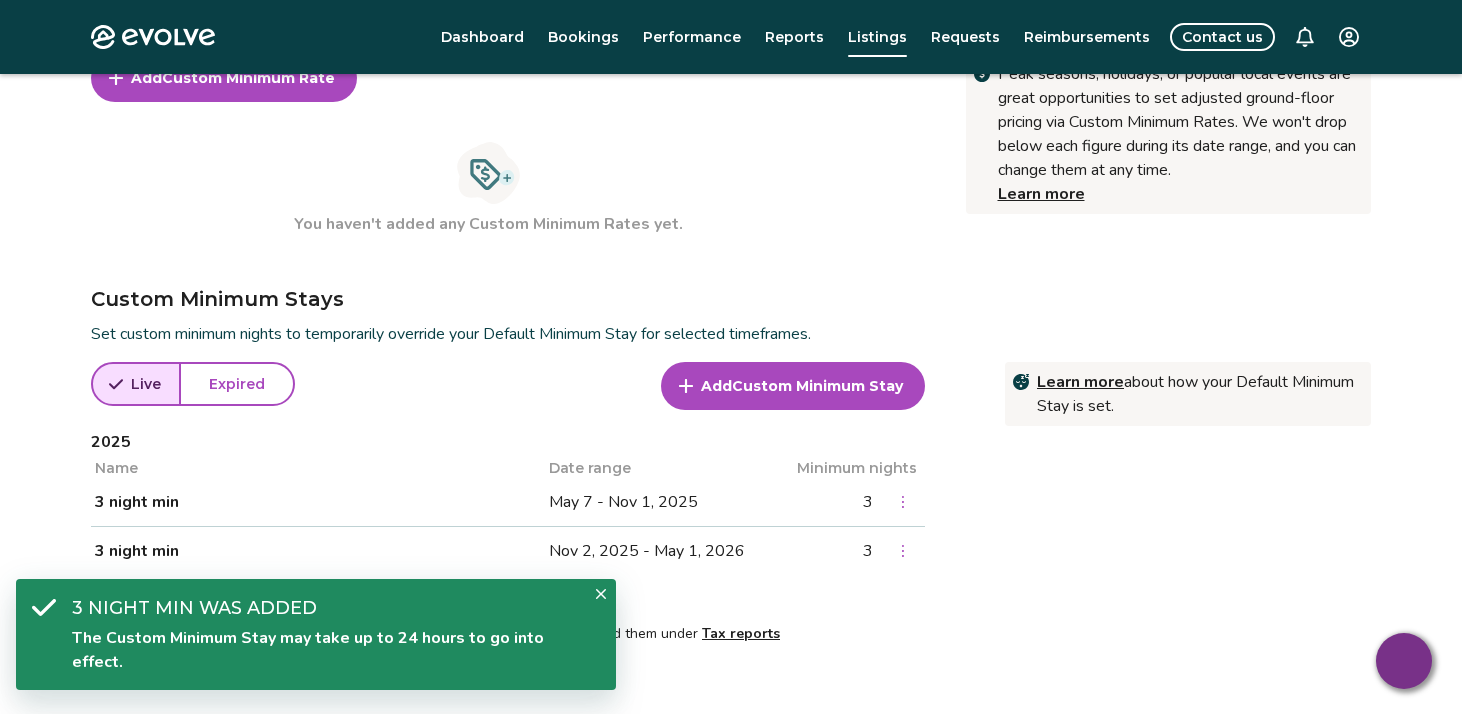 scroll, scrollTop: 912, scrollLeft: 0, axis: vertical 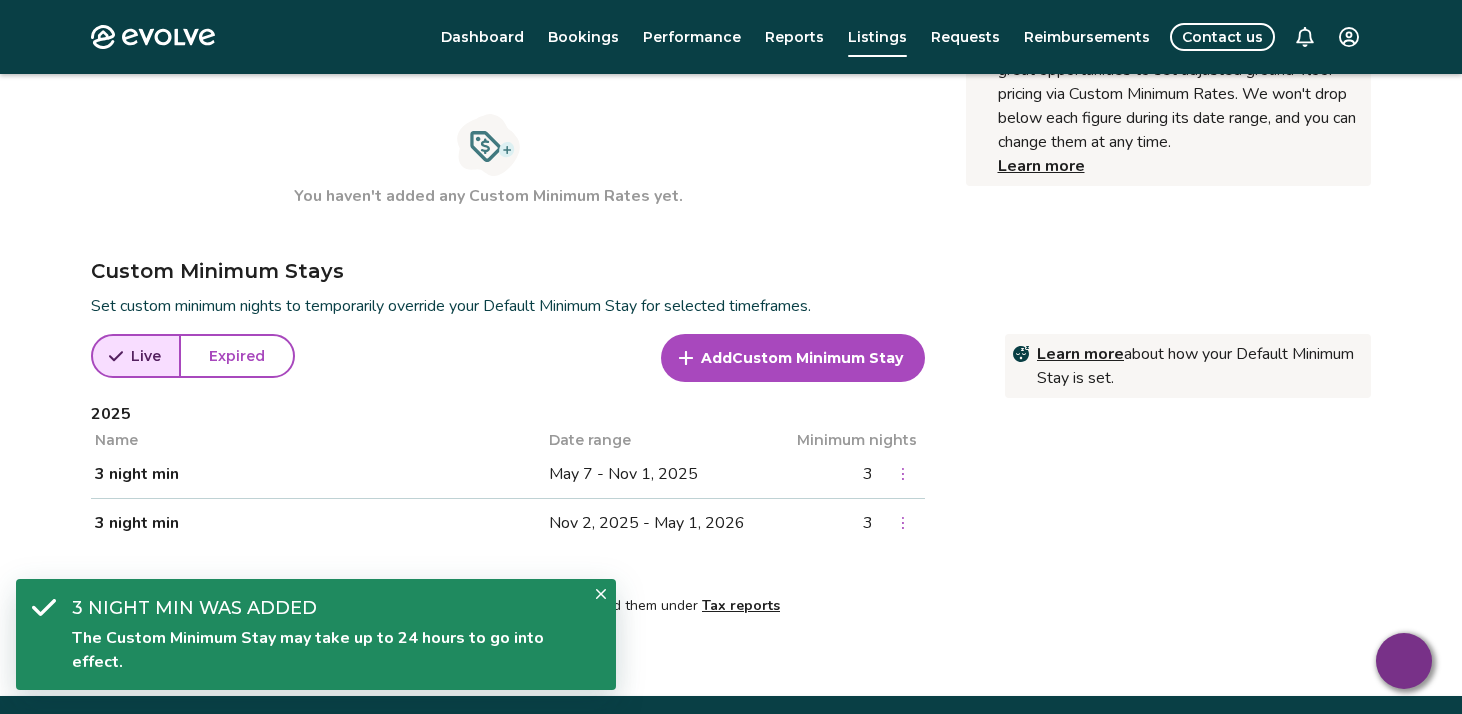 click on "Custom Minimum Stay" at bounding box center (817, 358) 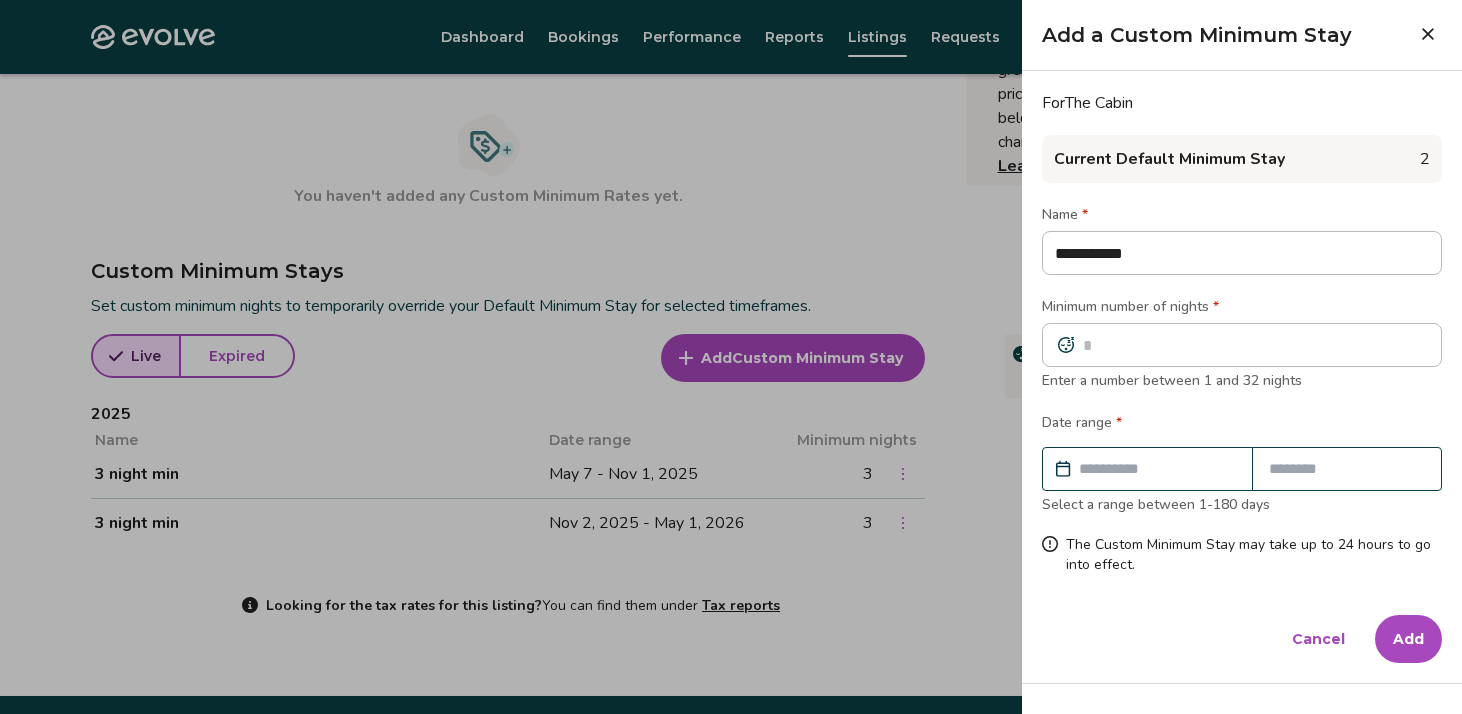 type on "**********" 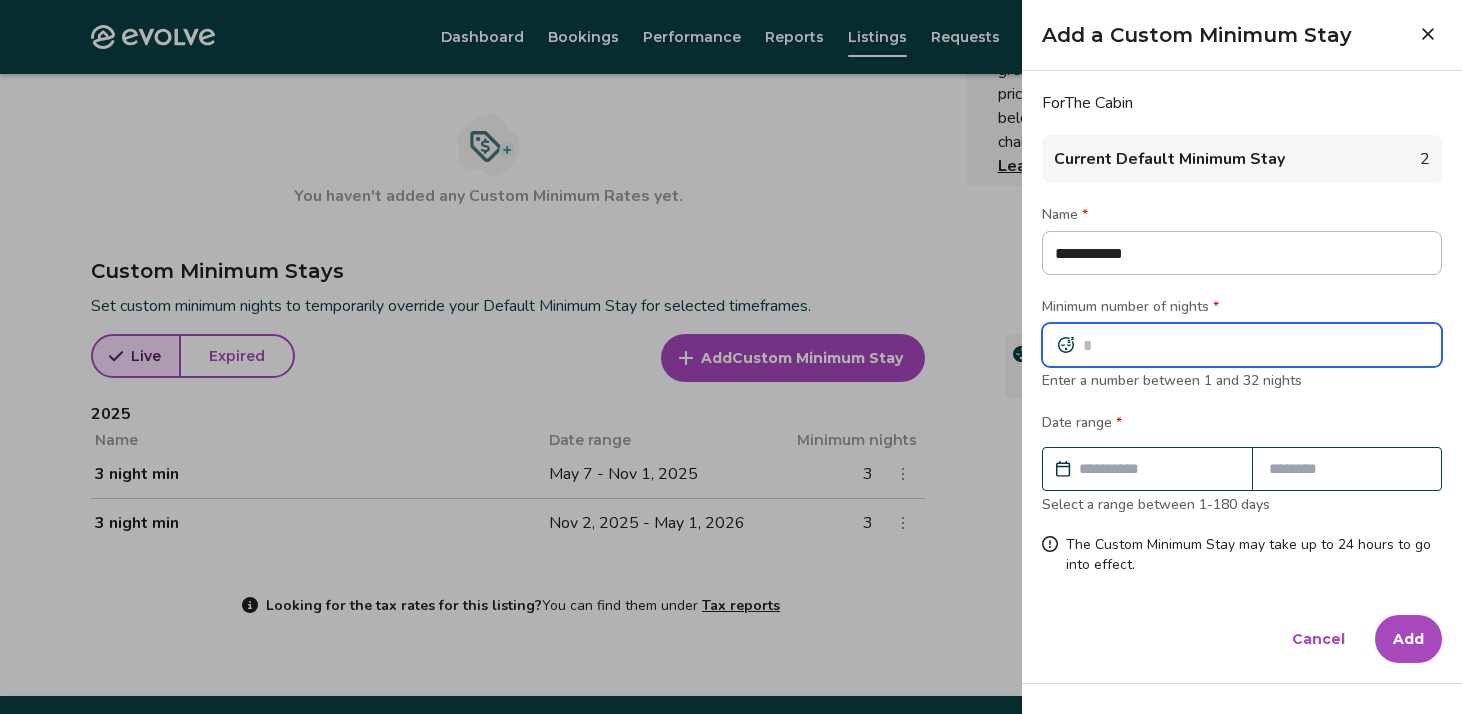 click at bounding box center [1242, 345] 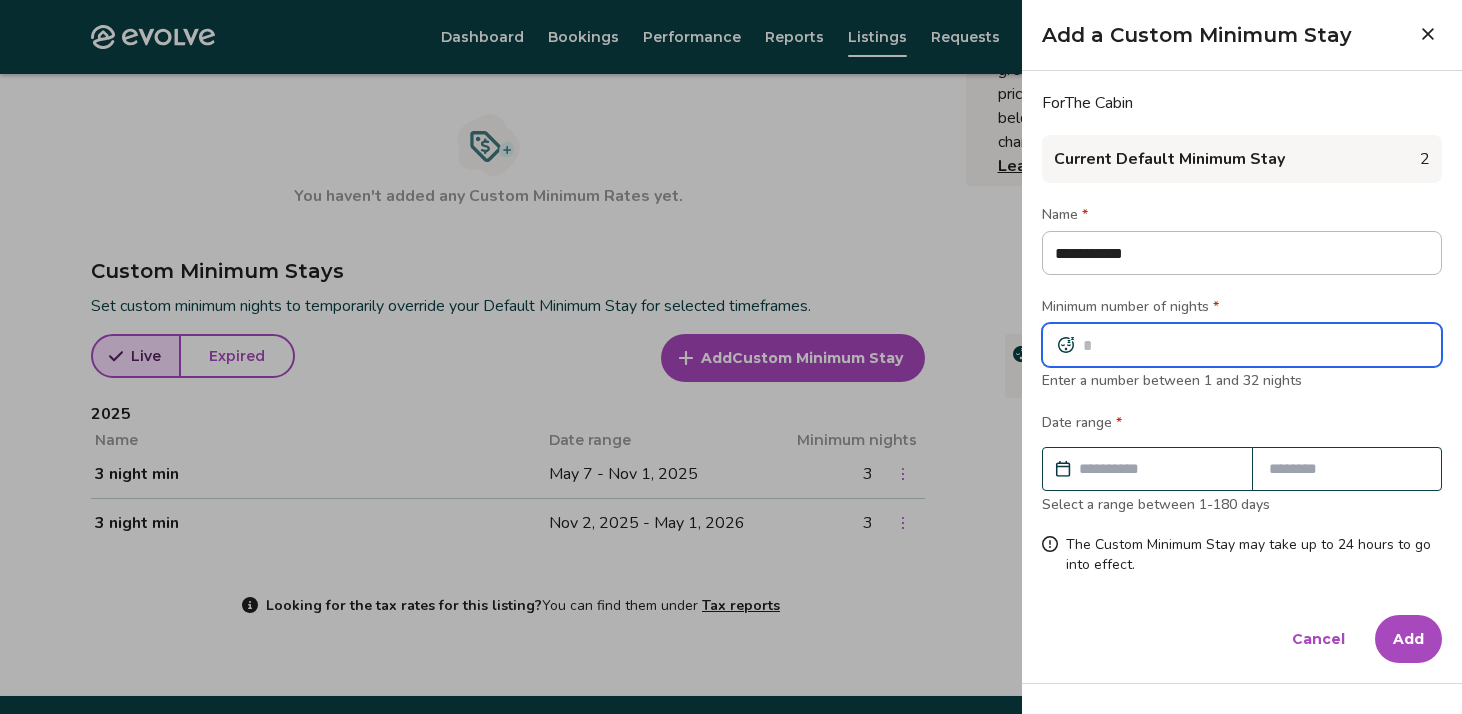type on "*" 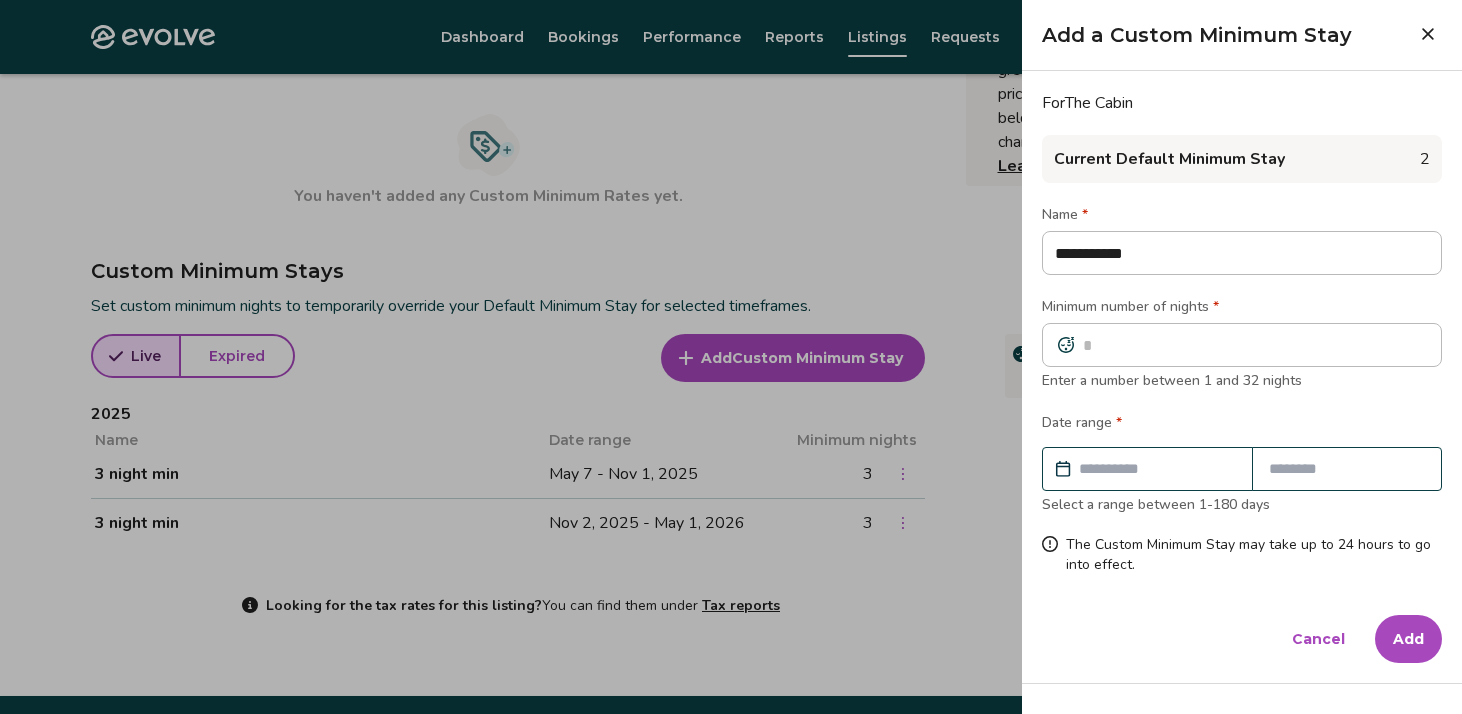 click at bounding box center [1157, 469] 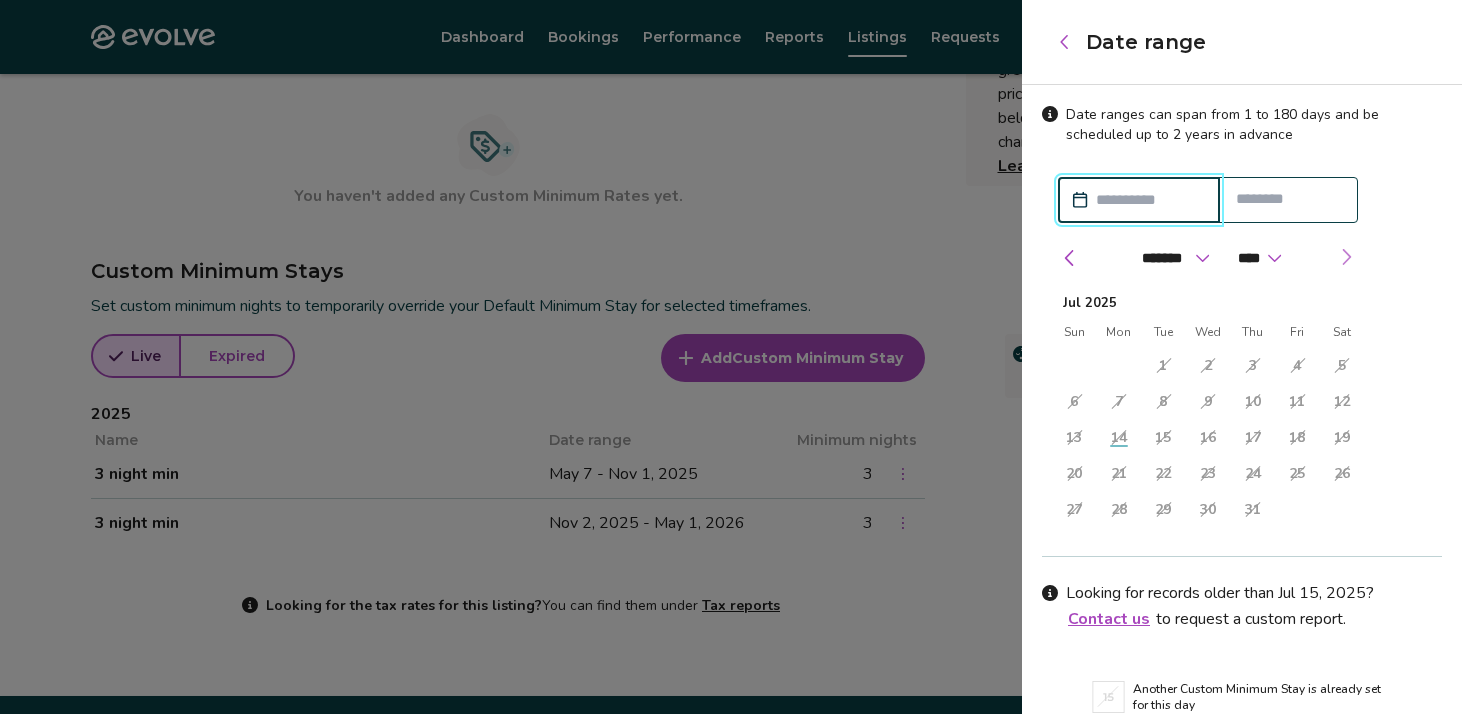 click at bounding box center [1346, 257] 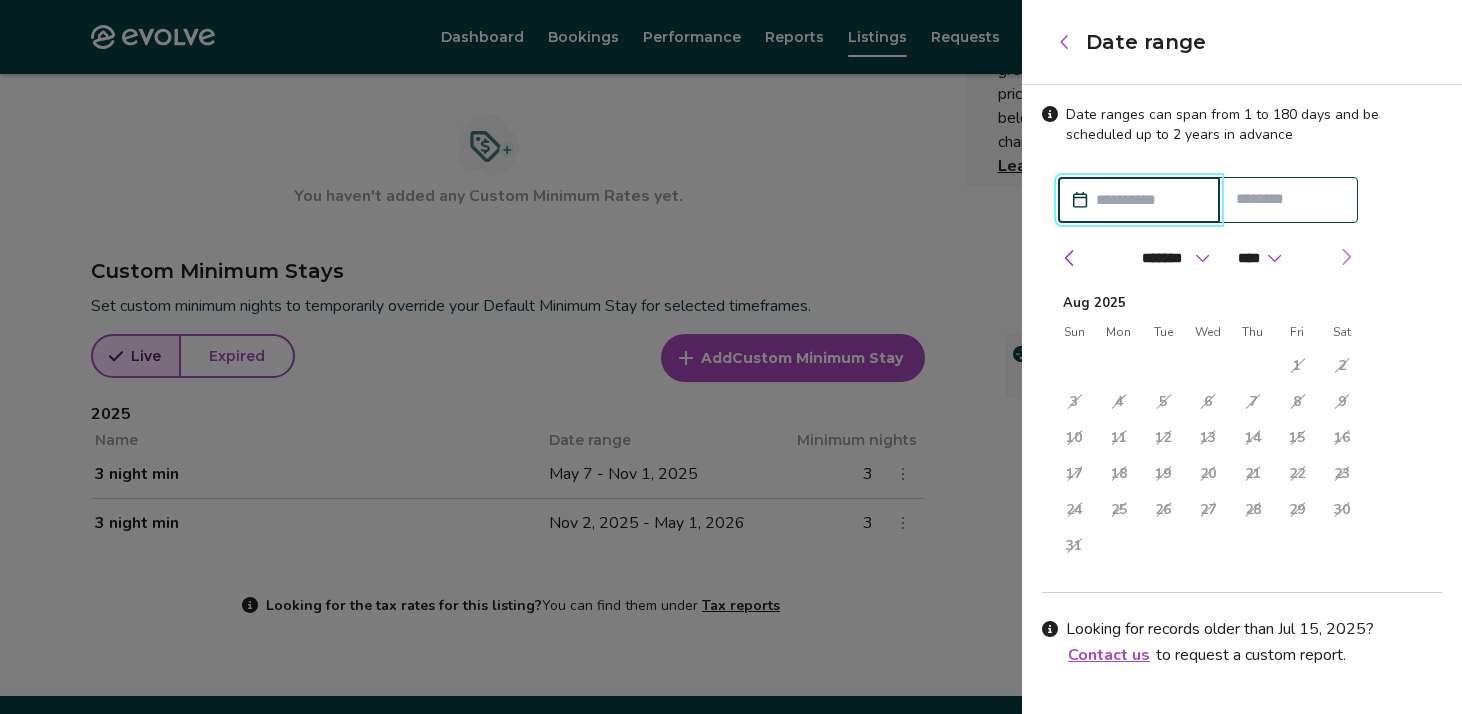 click at bounding box center [1346, 257] 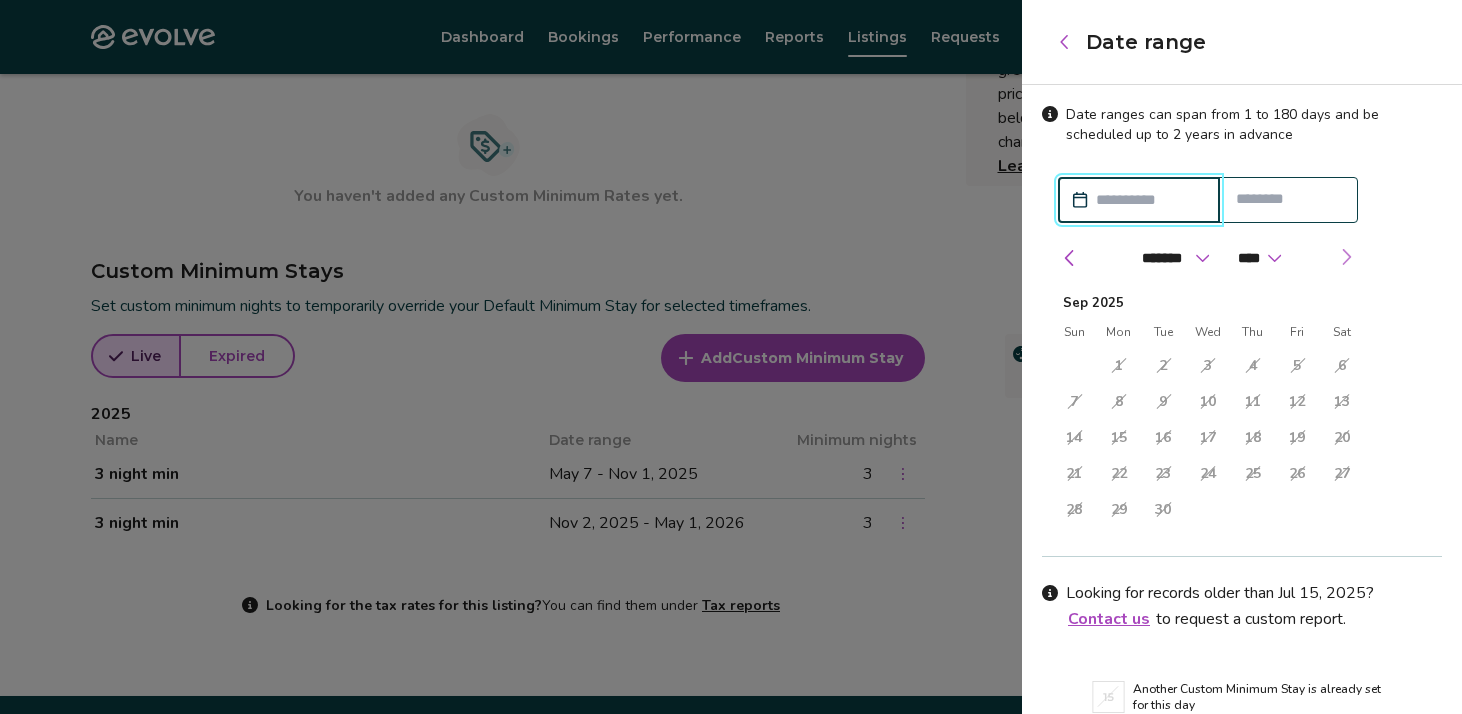 click at bounding box center (1346, 257) 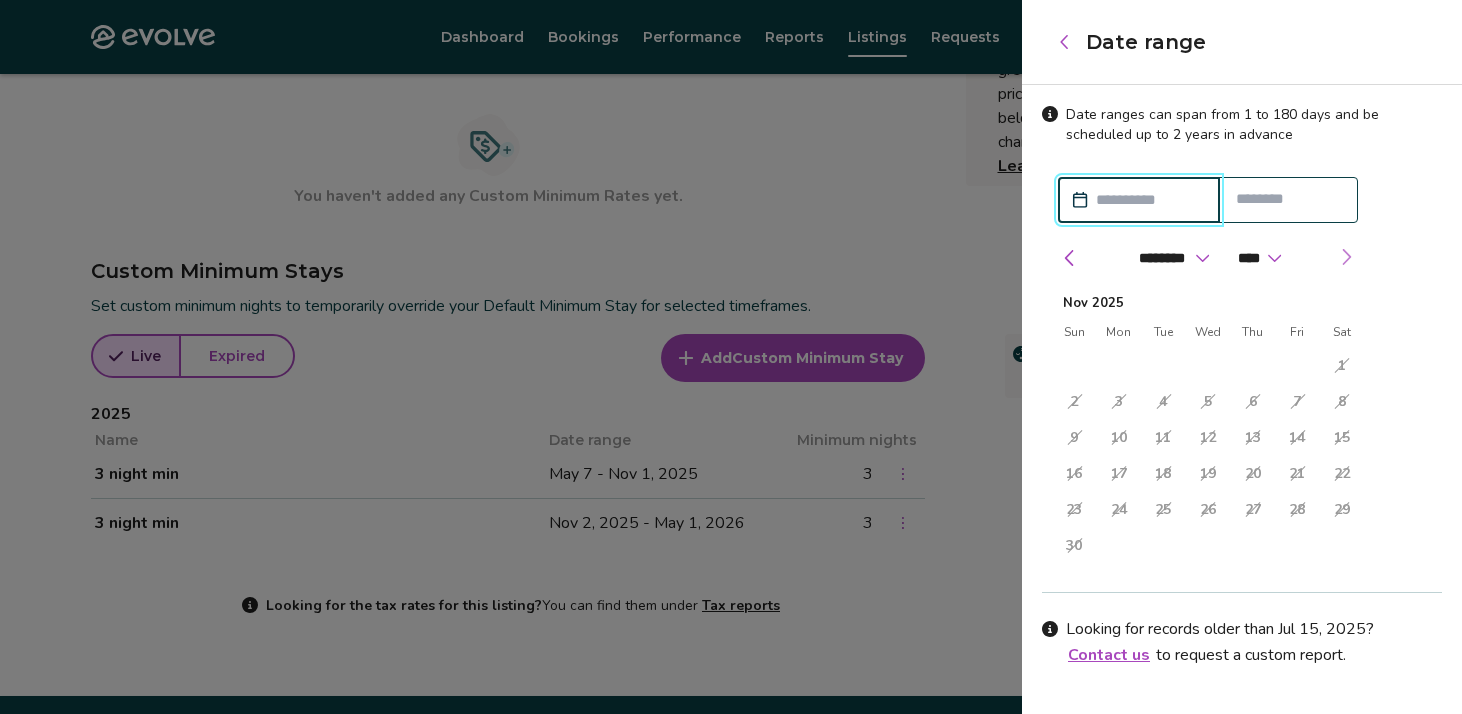 click at bounding box center (1346, 257) 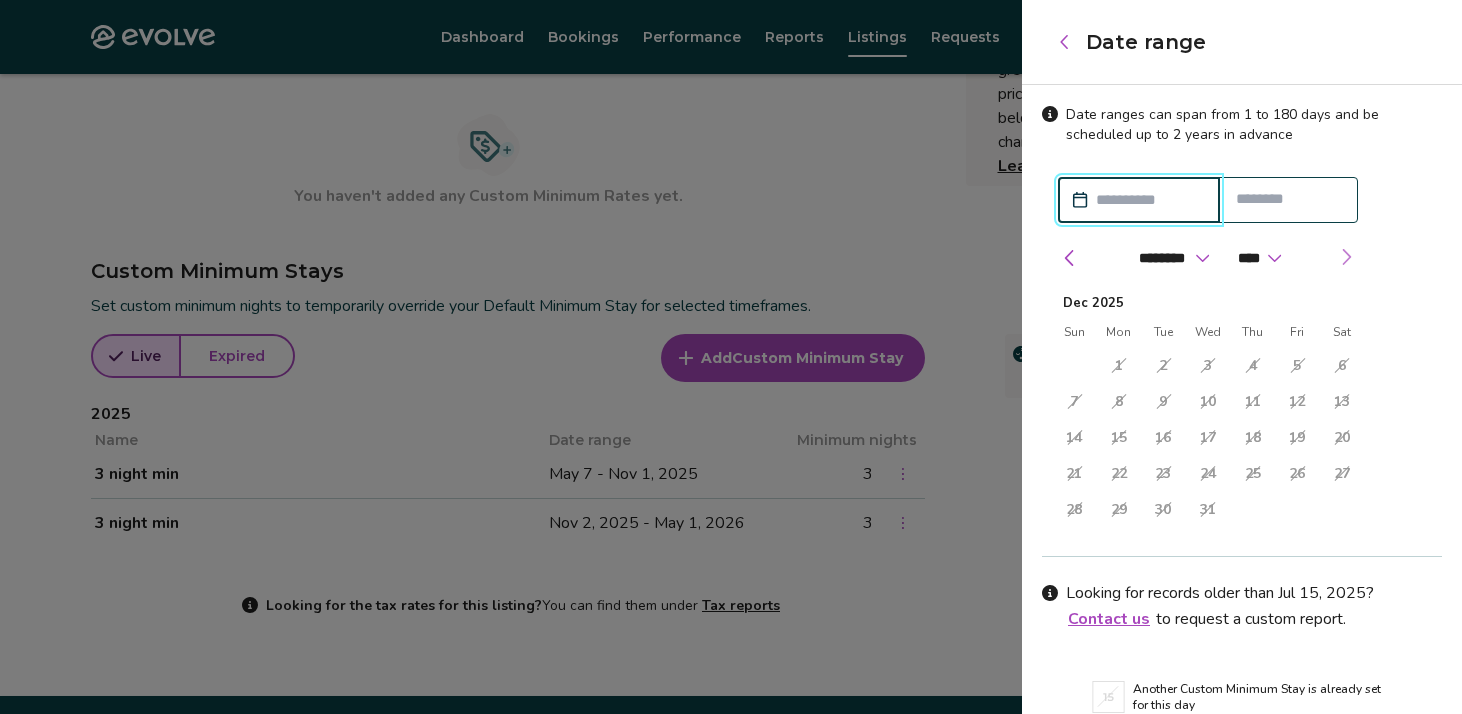 click at bounding box center (1346, 257) 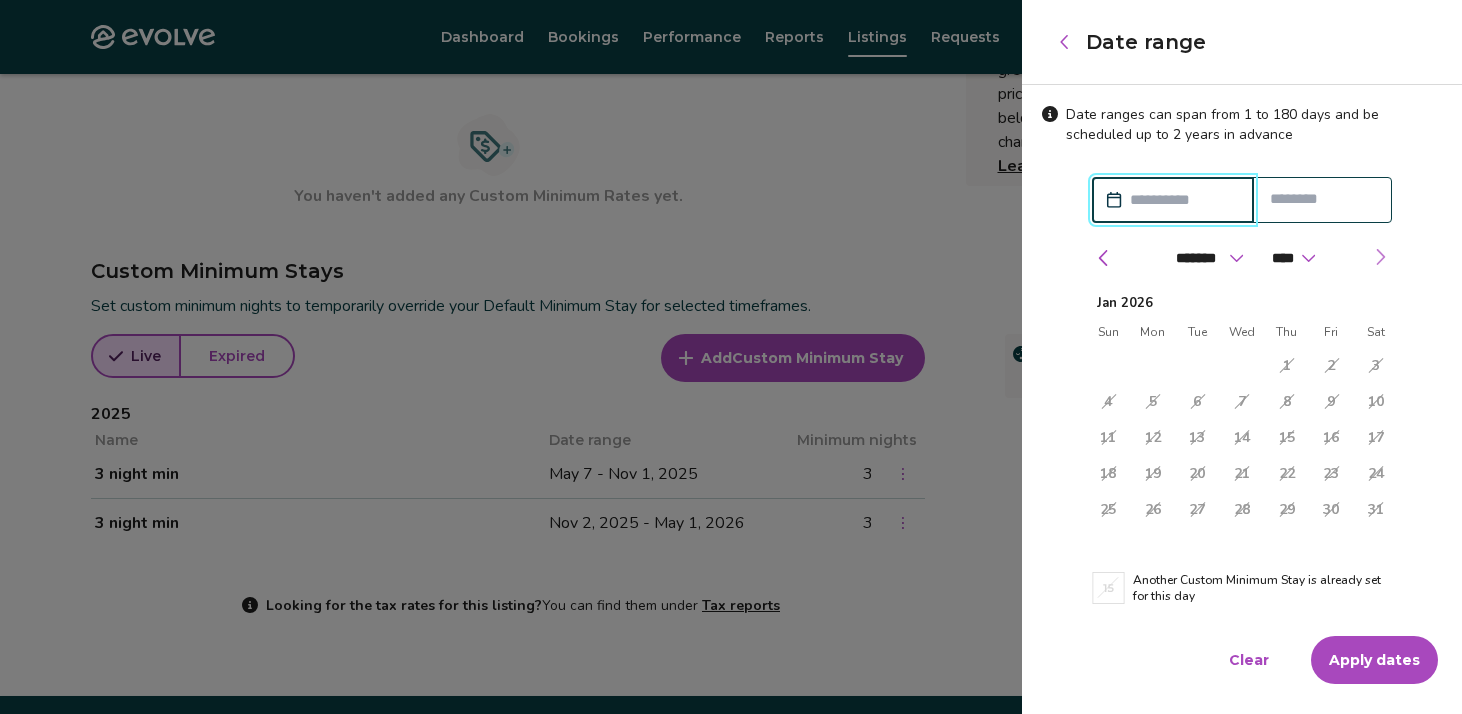click on "******* ******** ***** ***** *** **** **** ****** ********* ******* ******** ******** **** **** ****" at bounding box center [1242, 258] 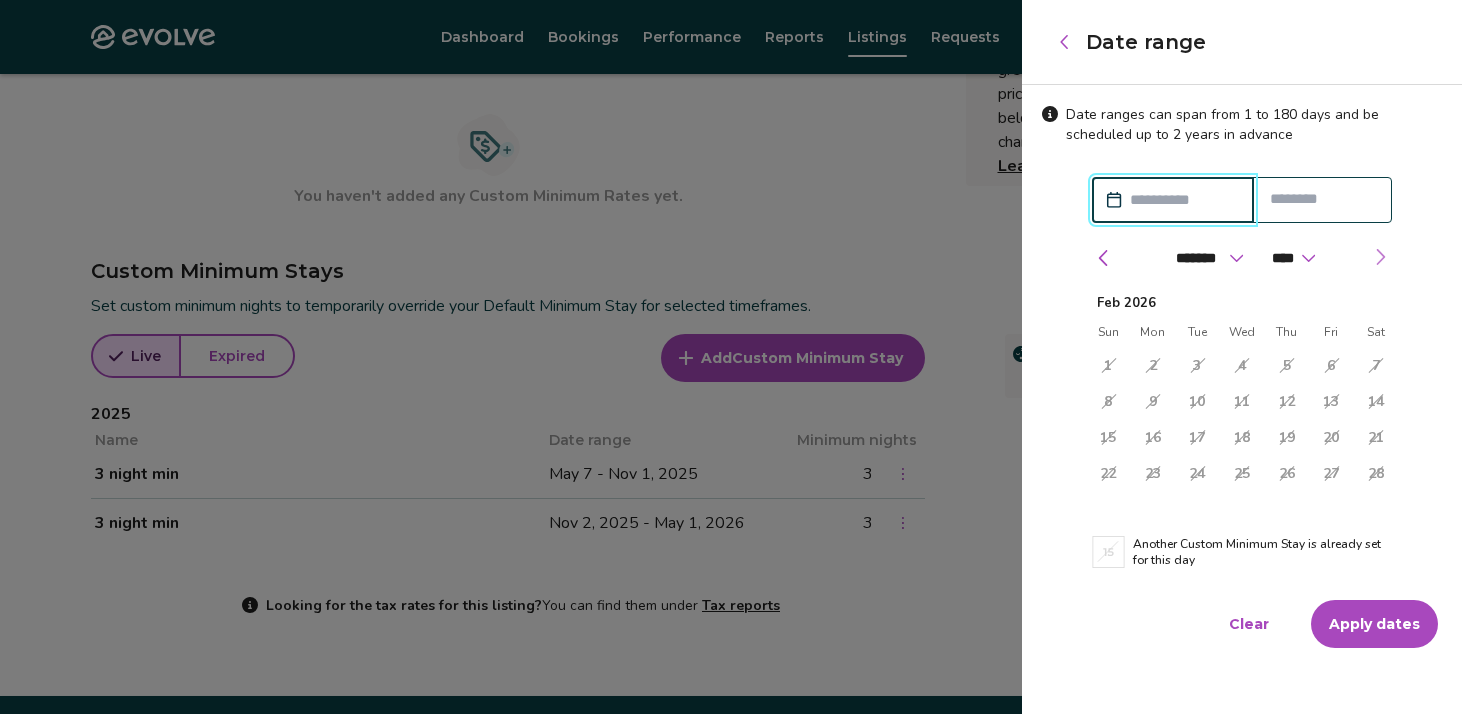 click at bounding box center (1380, 257) 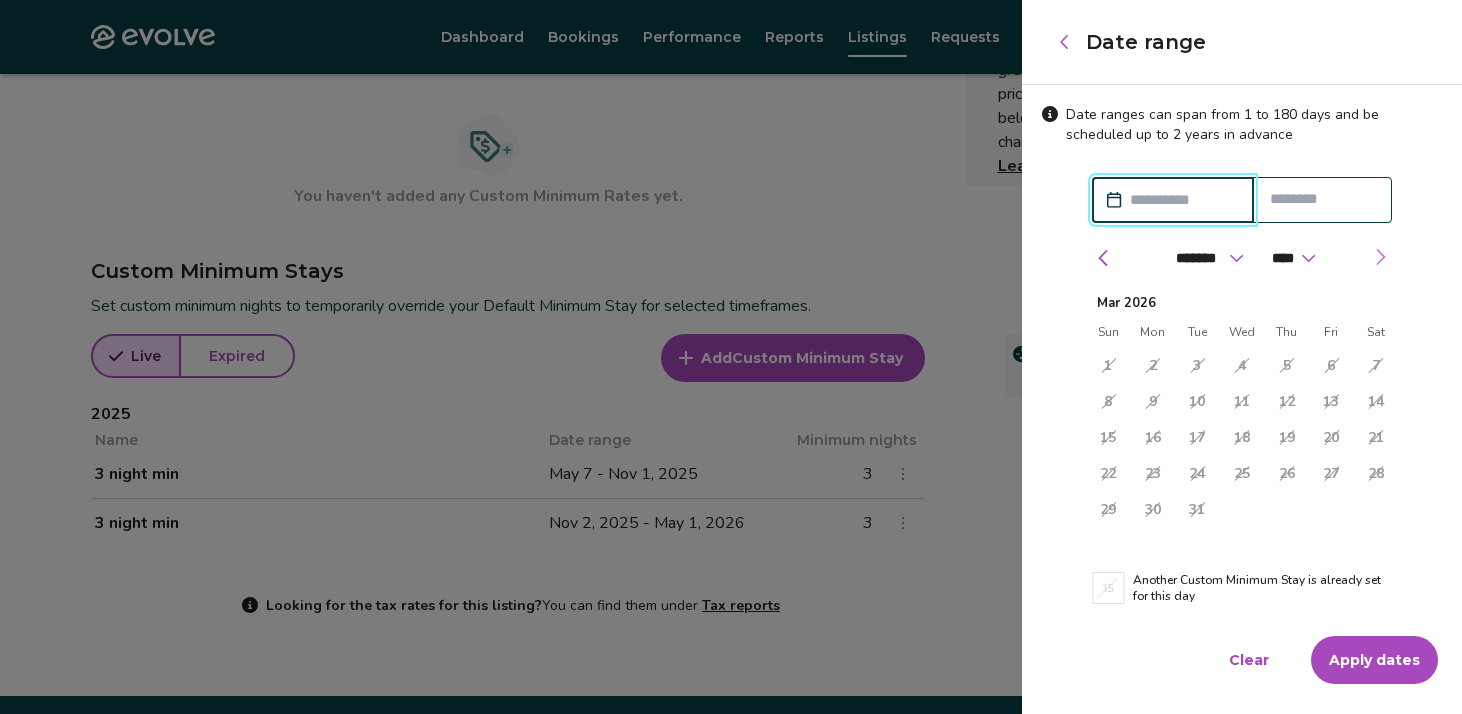 click at bounding box center (1380, 257) 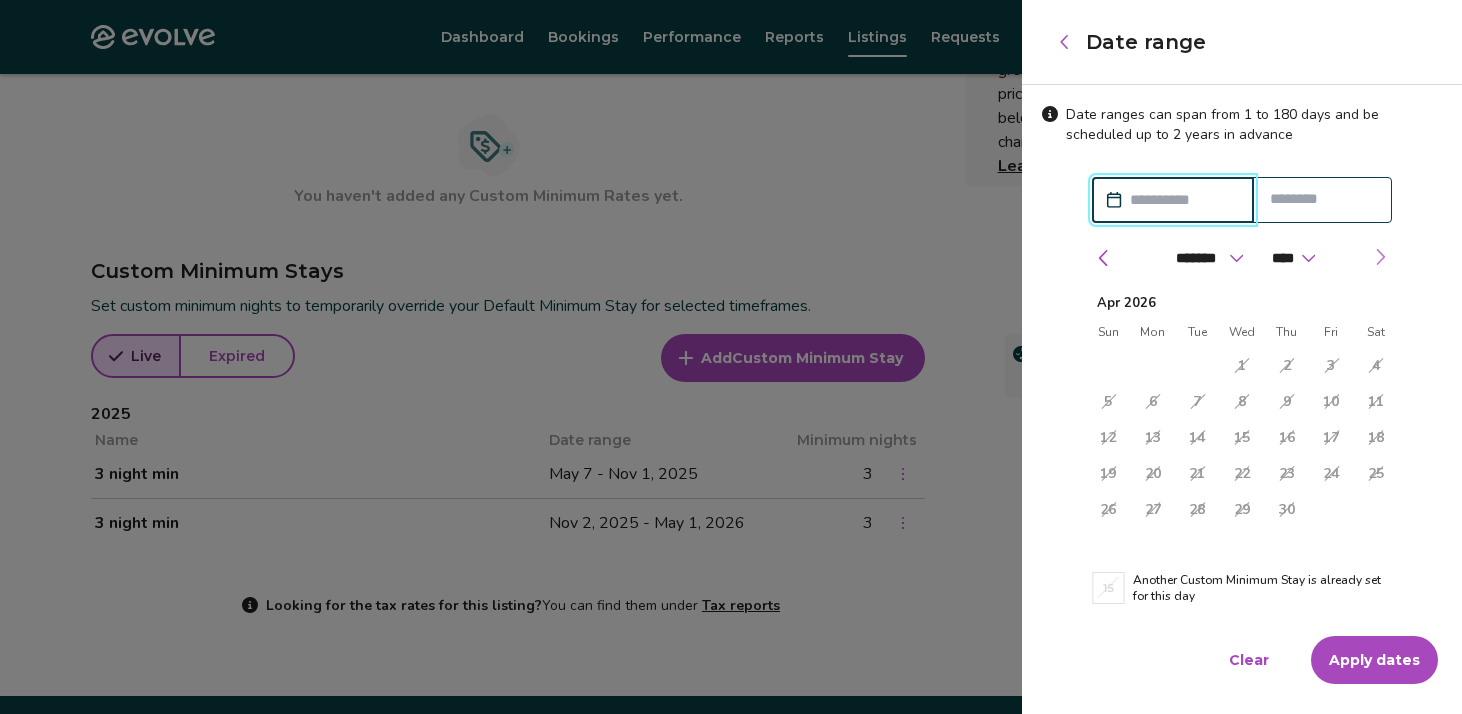 click at bounding box center (1380, 257) 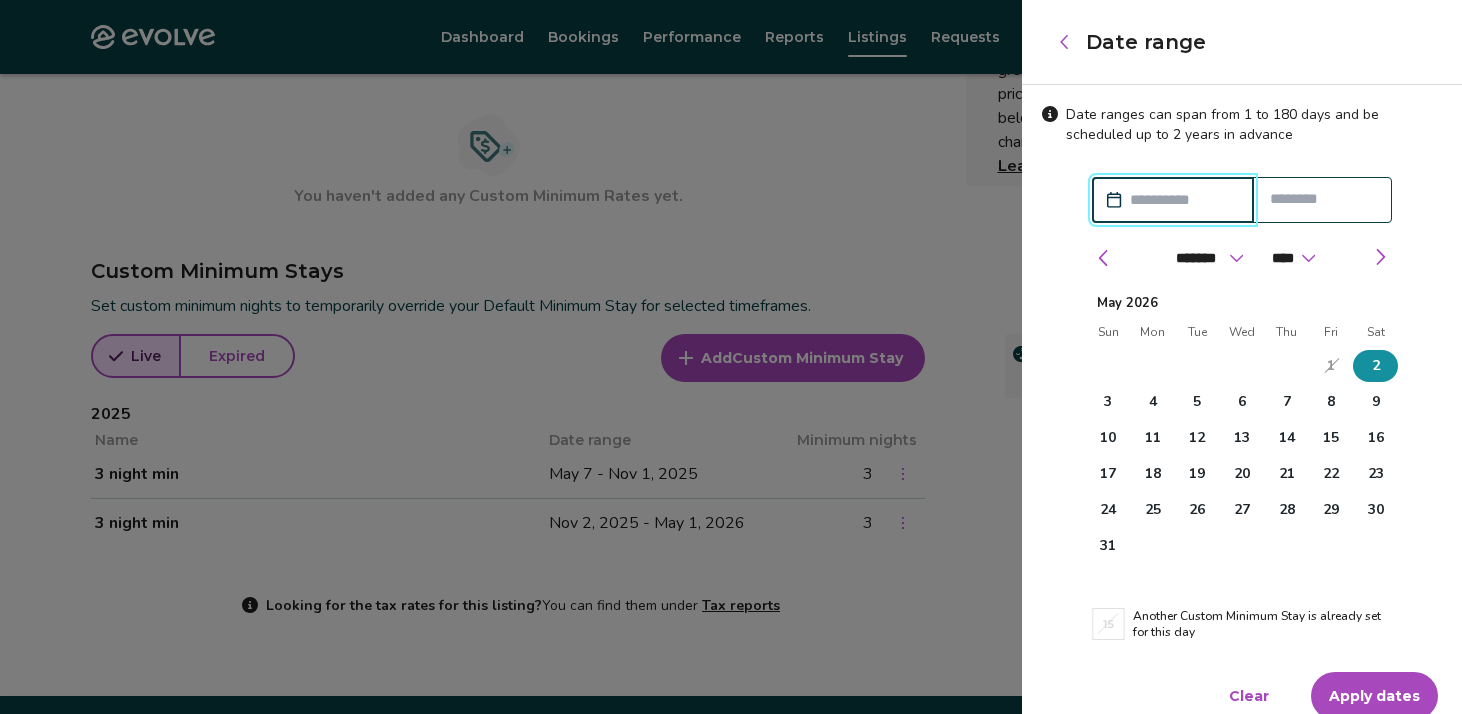 click on "2" at bounding box center [1375, 366] 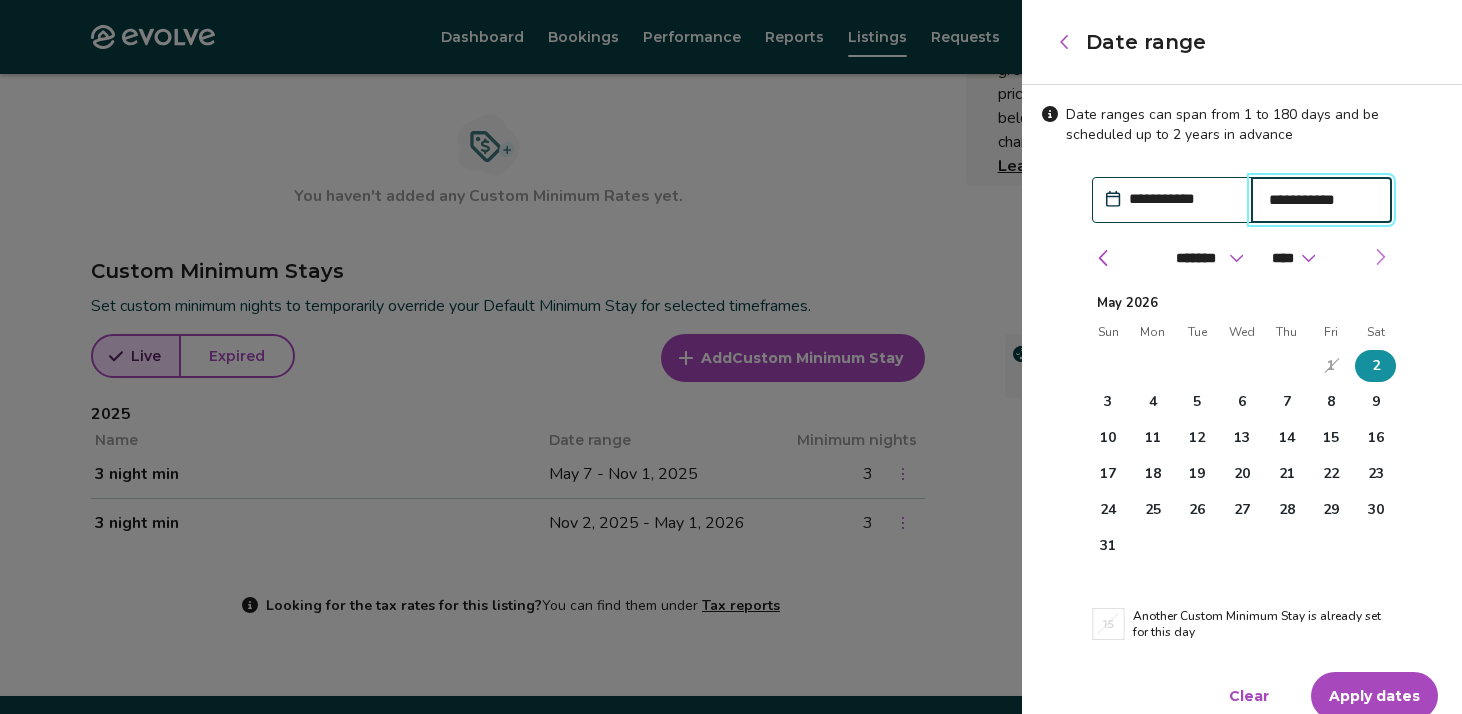 click at bounding box center (1380, 257) 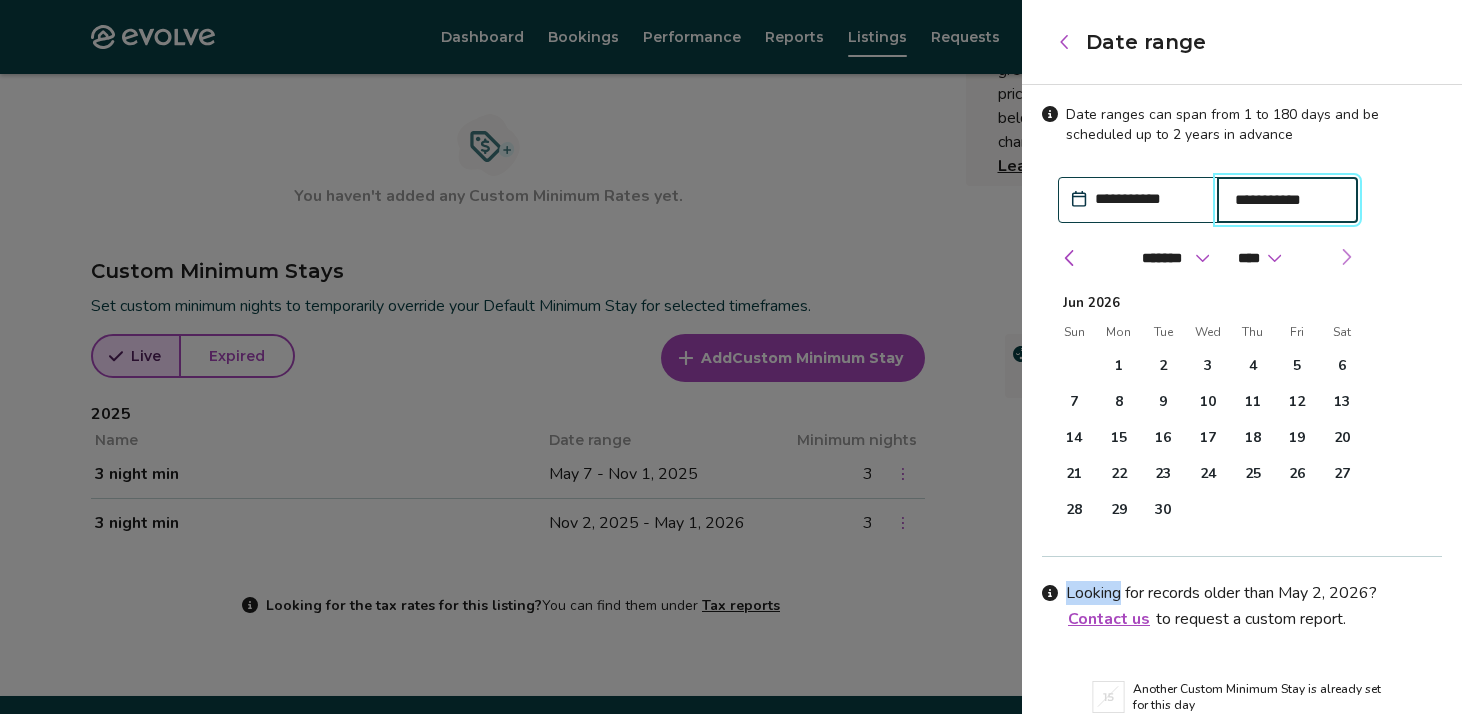 click on "**********" at bounding box center [1242, 413] 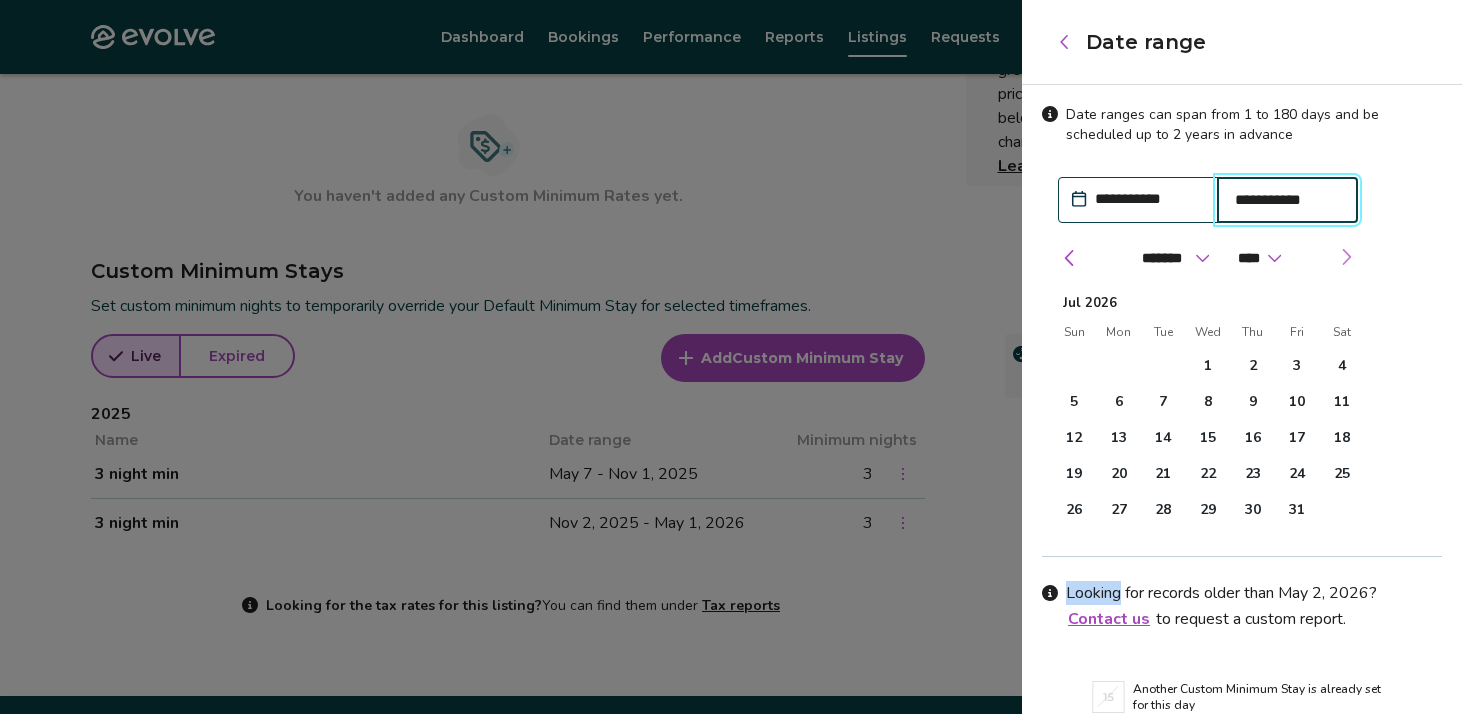 click at bounding box center [1346, 257] 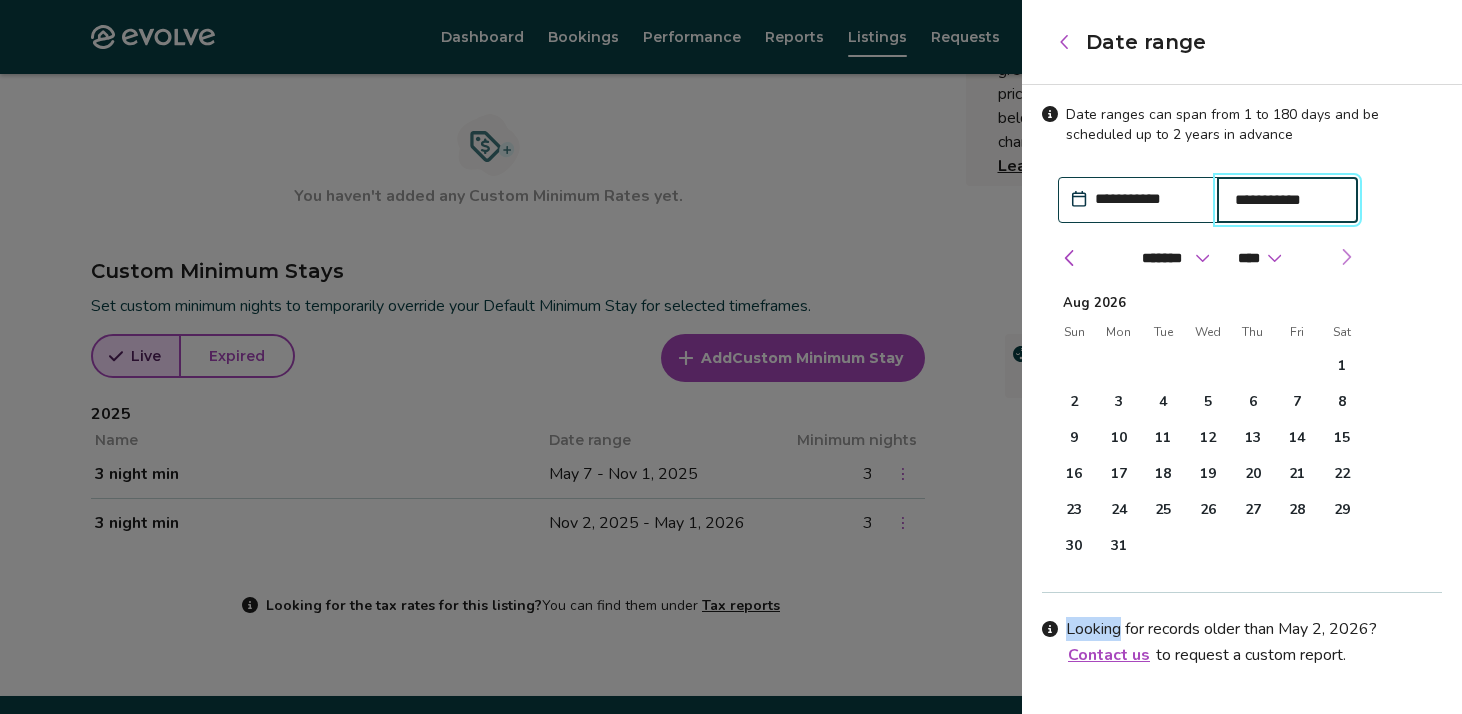 click at bounding box center [1346, 257] 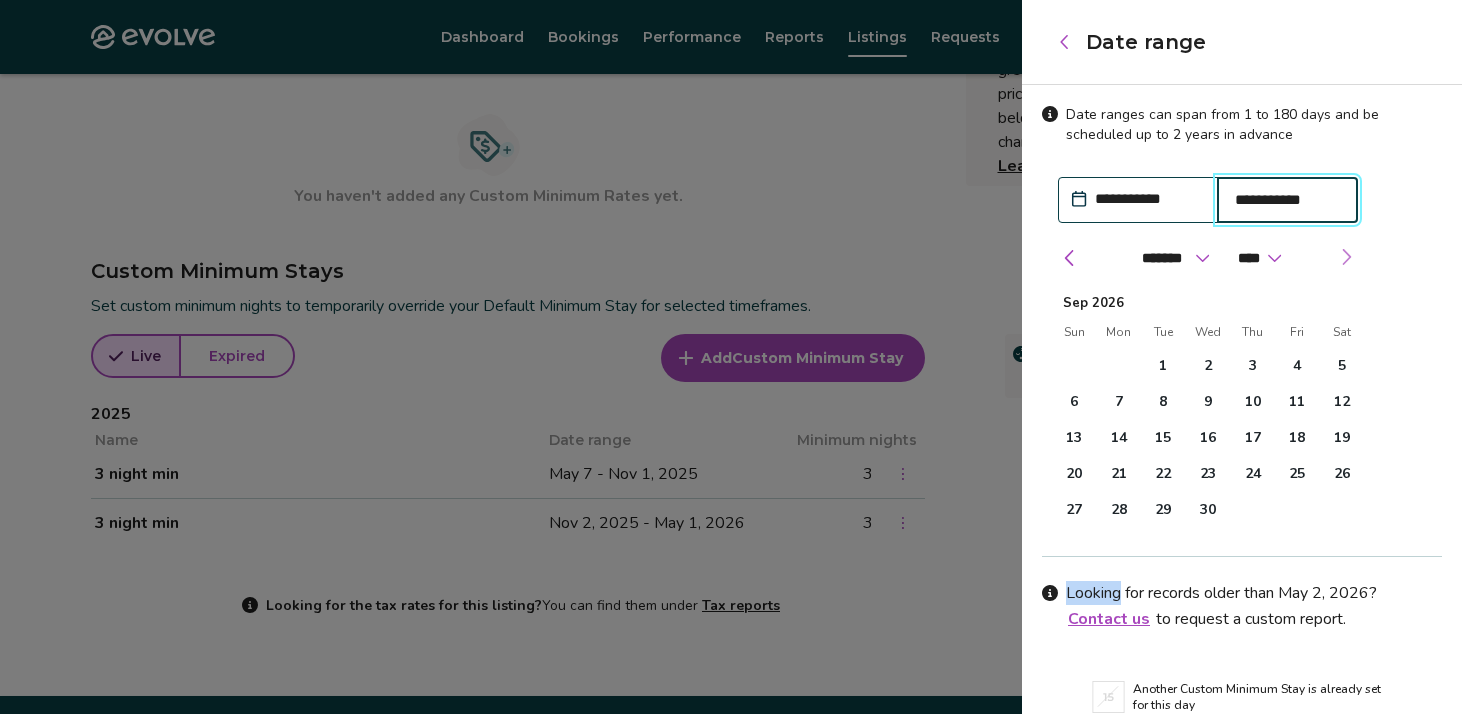 click at bounding box center (1346, 257) 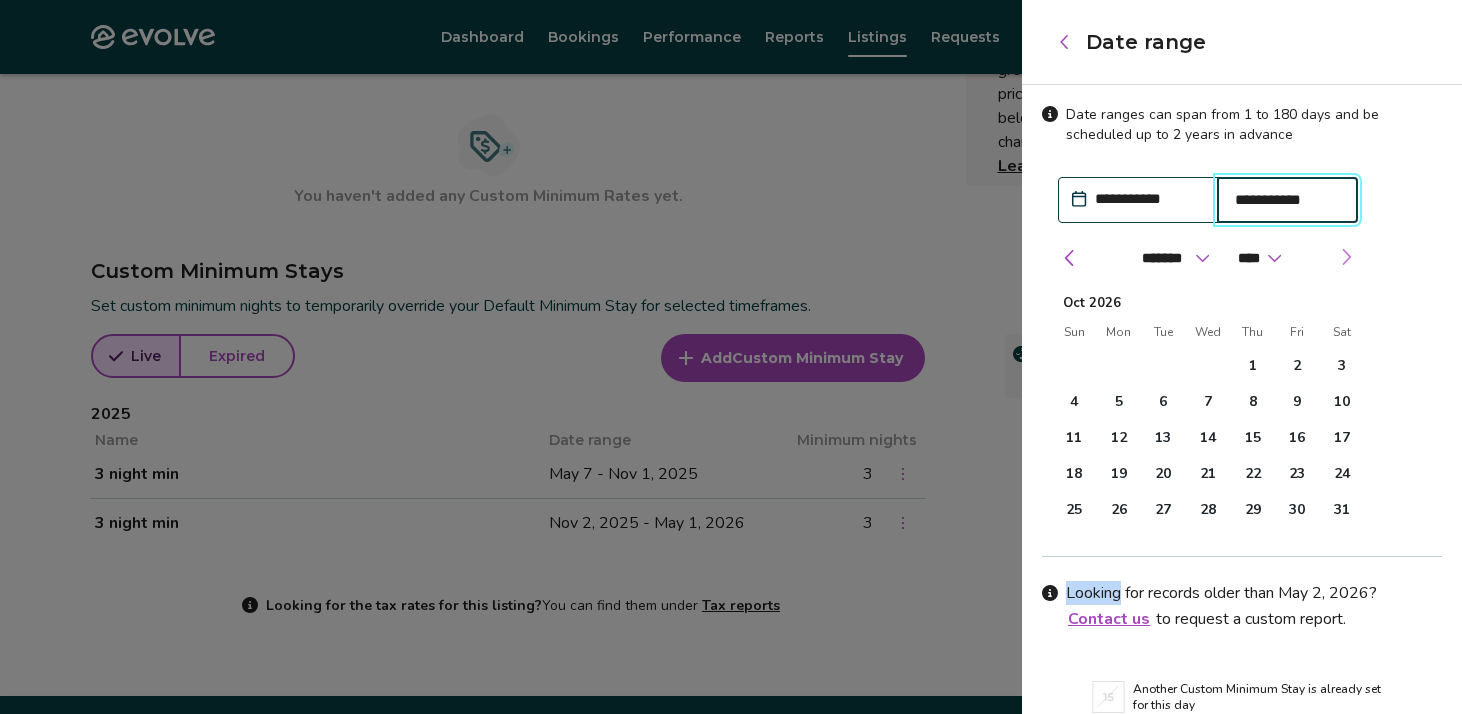click at bounding box center [1346, 257] 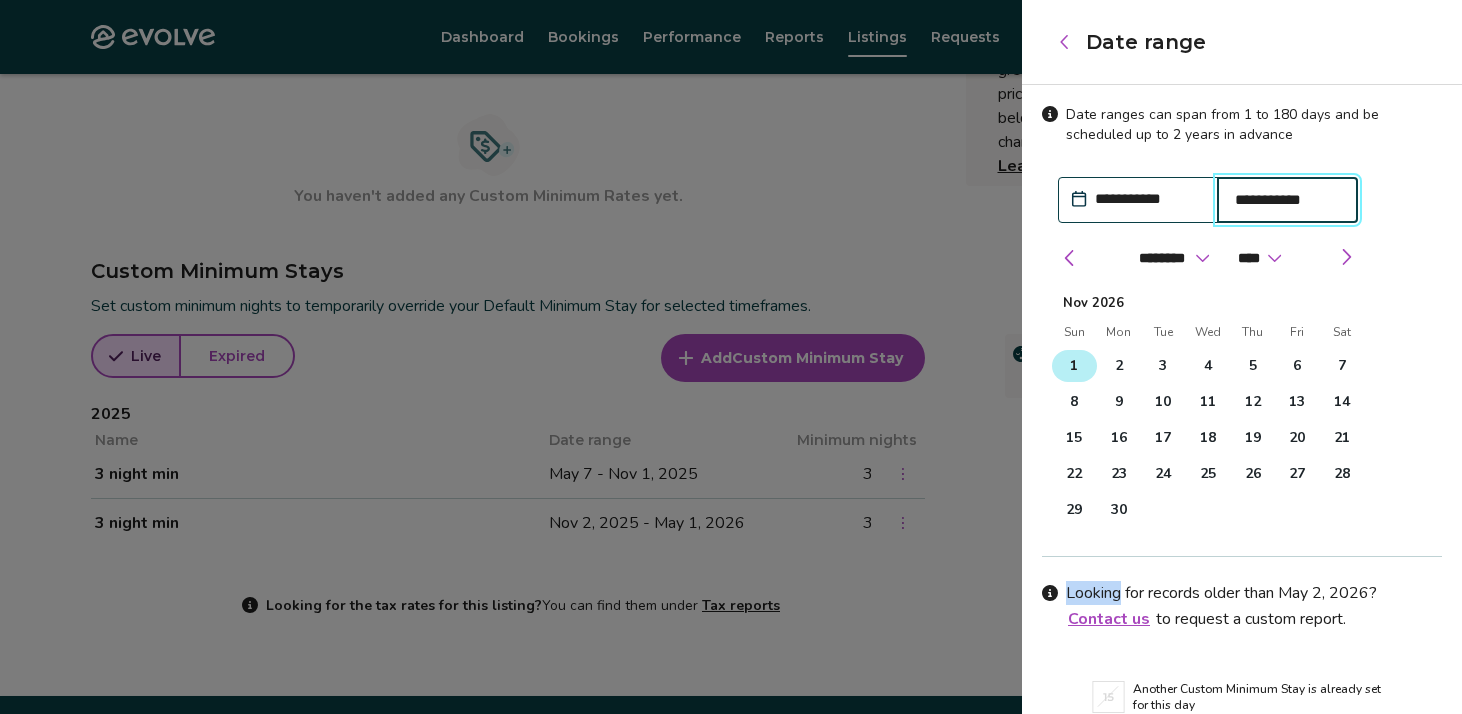 click on "1" at bounding box center [1074, 366] 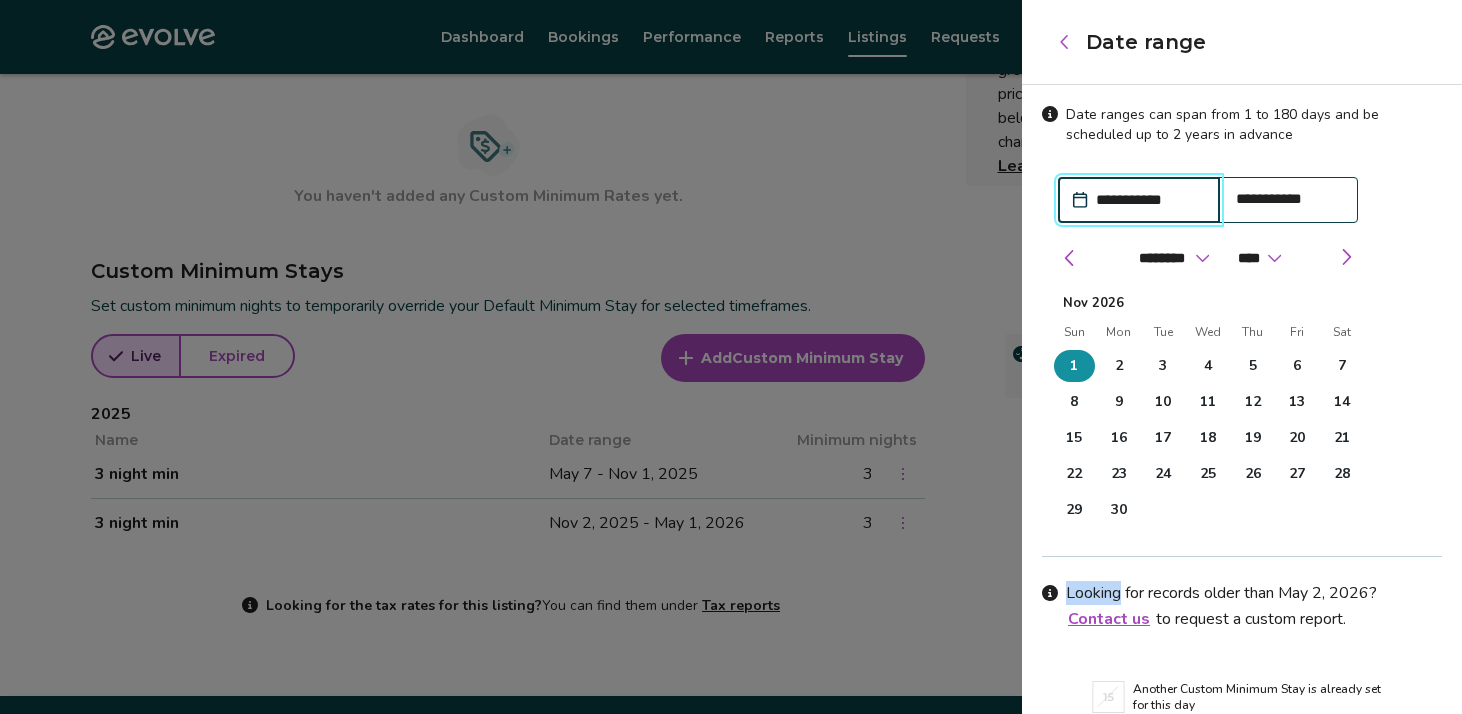 scroll, scrollTop: 91, scrollLeft: 0, axis: vertical 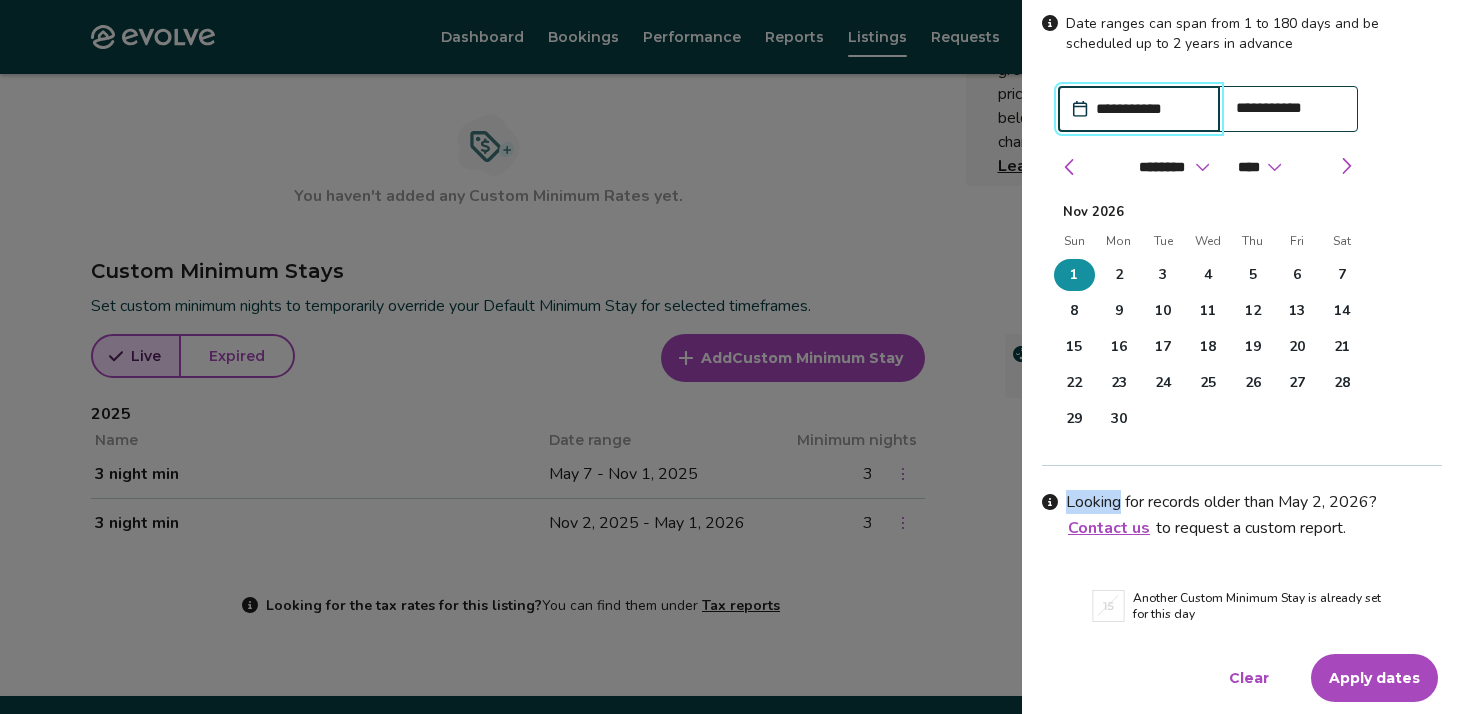 click on "Apply dates" at bounding box center (1374, 678) 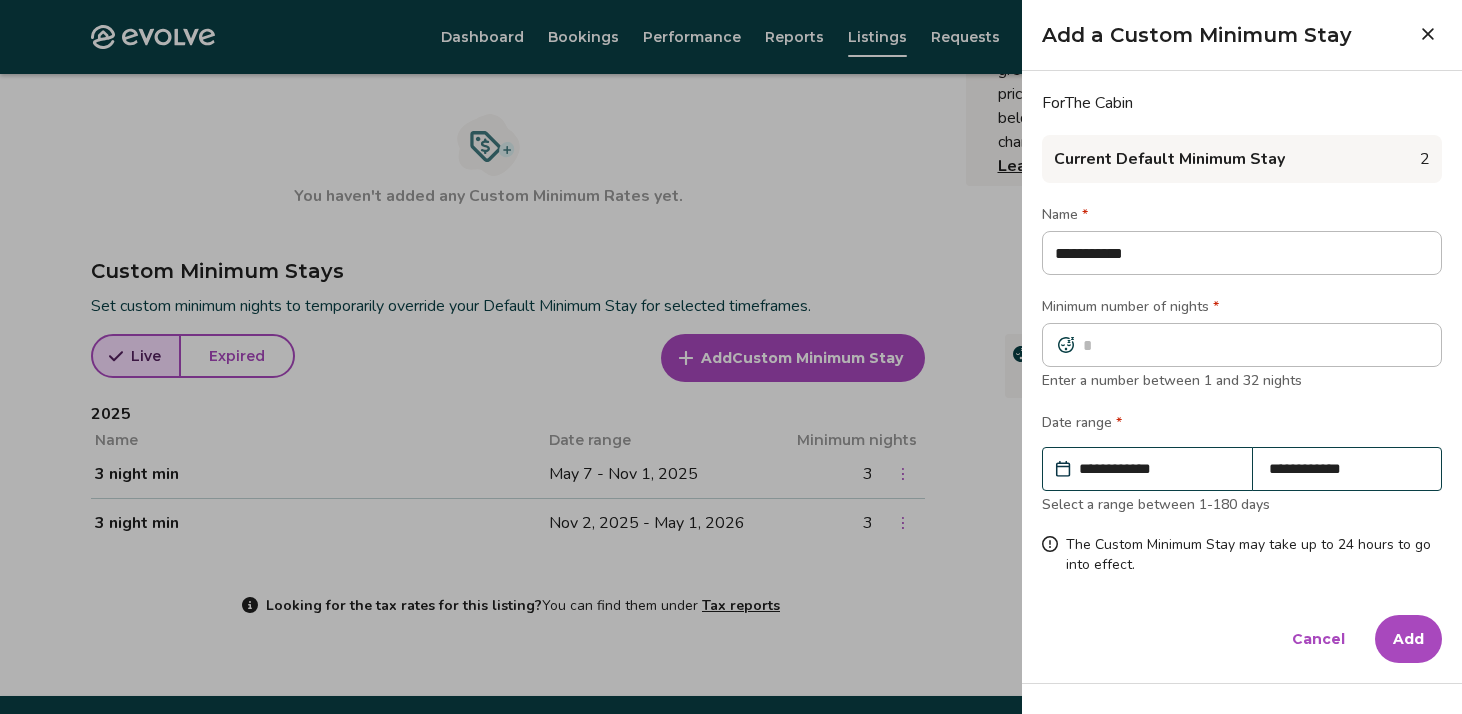 click on "Add" at bounding box center (1408, 639) 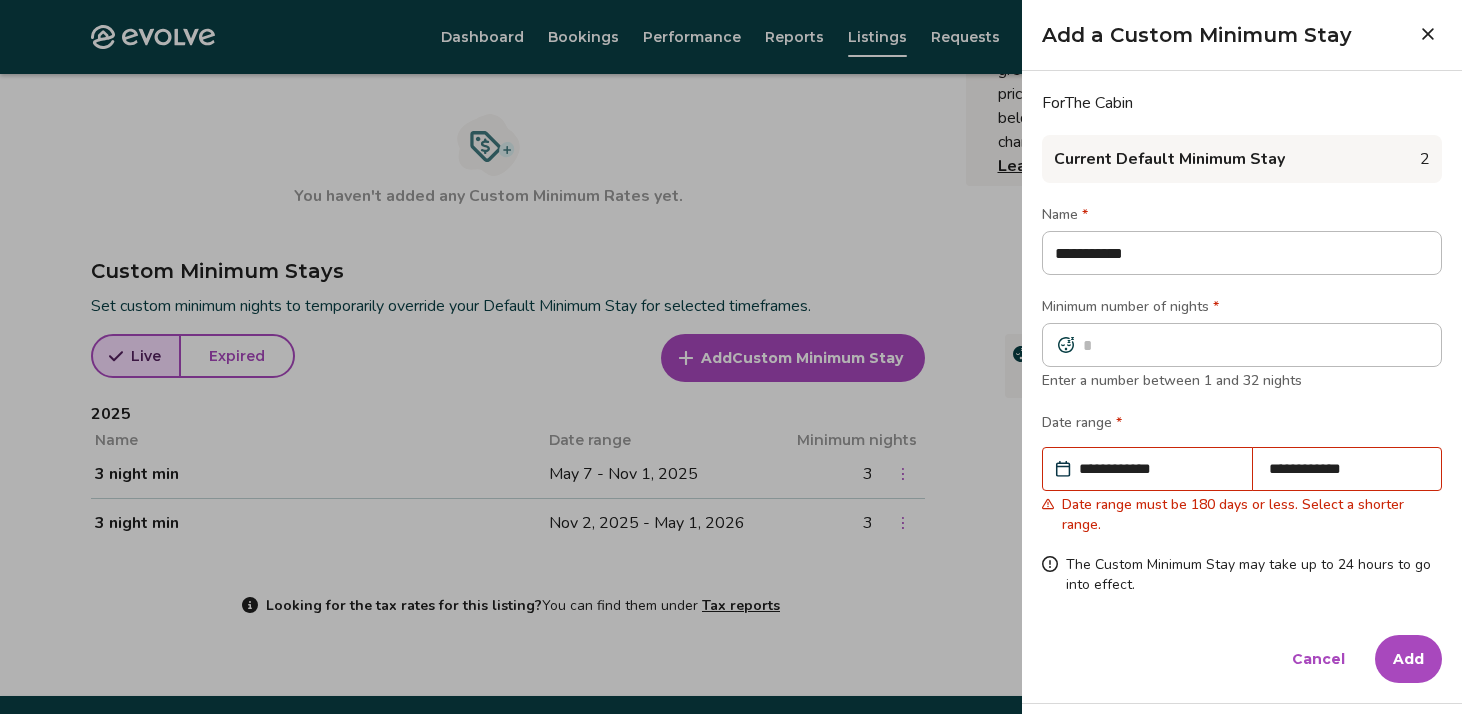 click on "**********" at bounding box center [1347, 469] 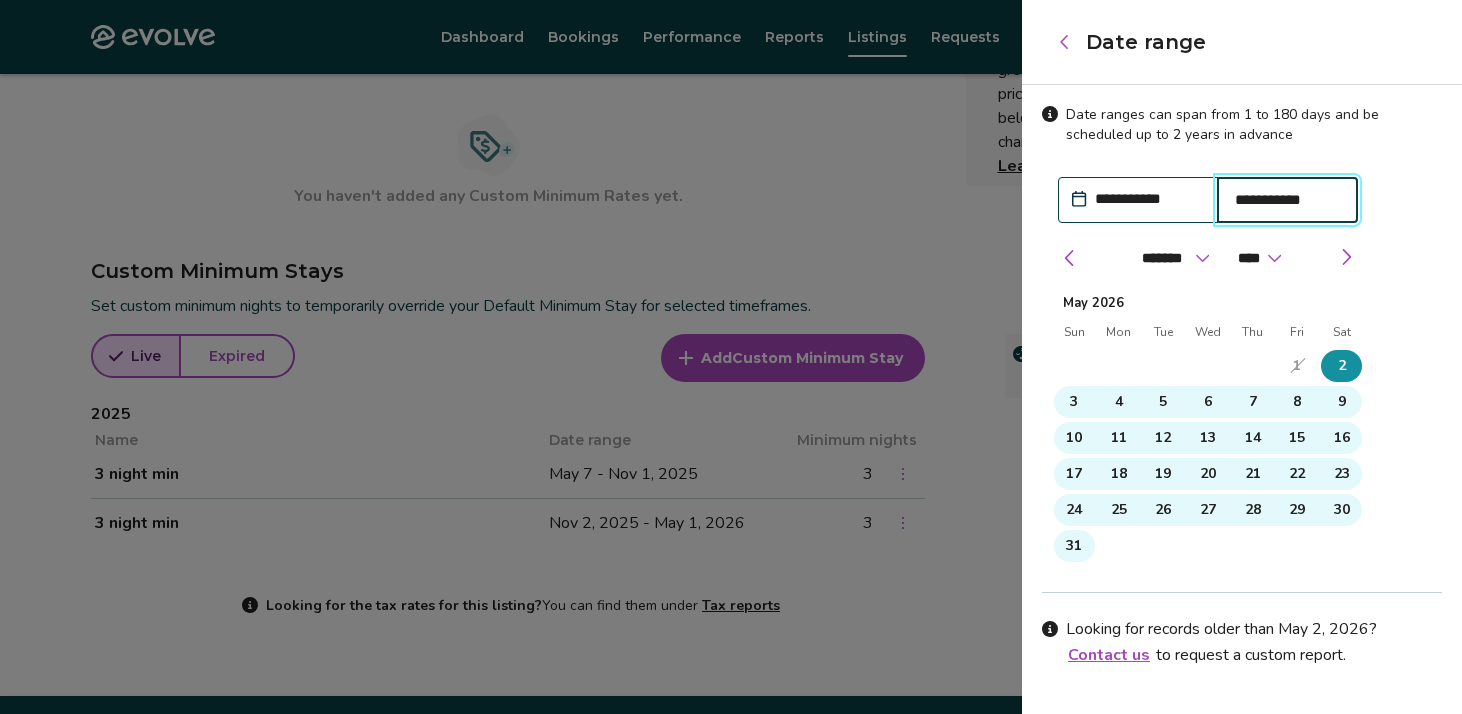 click on "**********" at bounding box center [1288, 200] 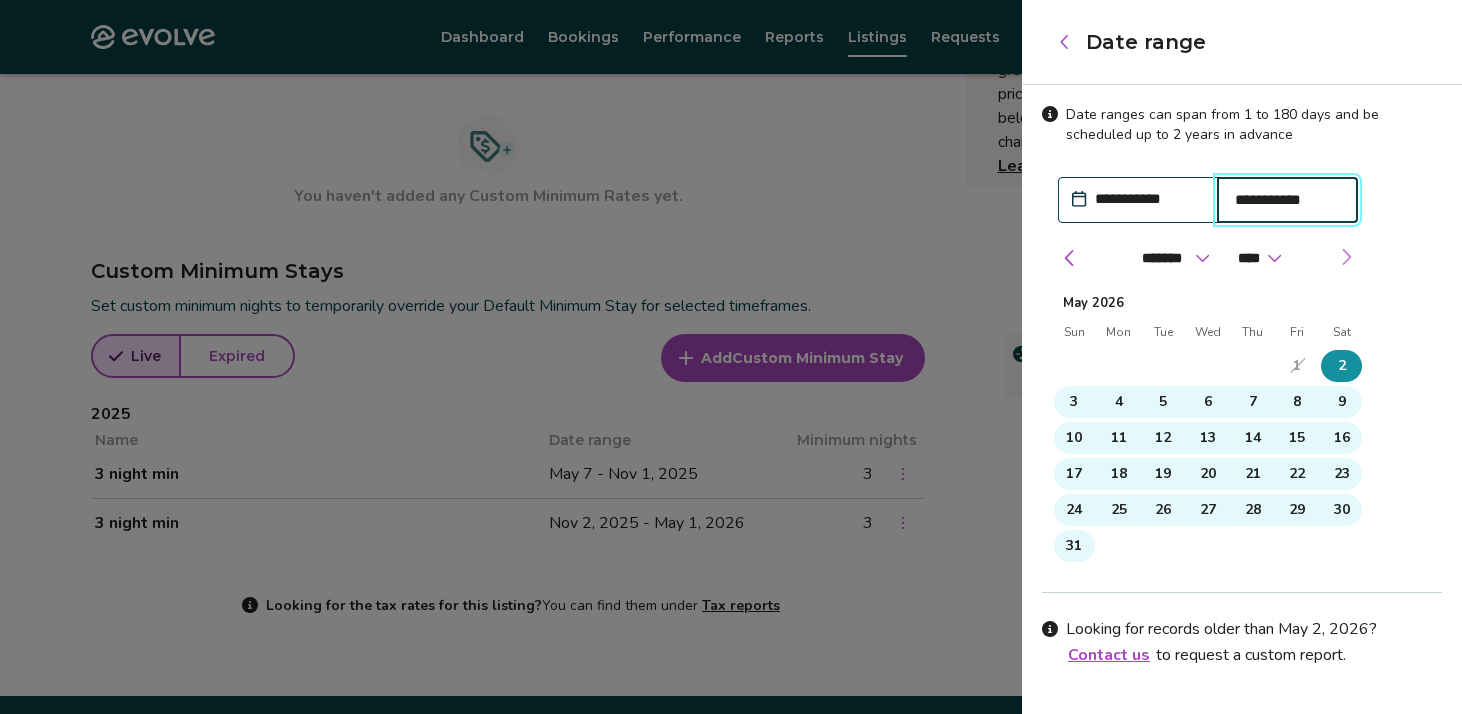 click at bounding box center (1346, 257) 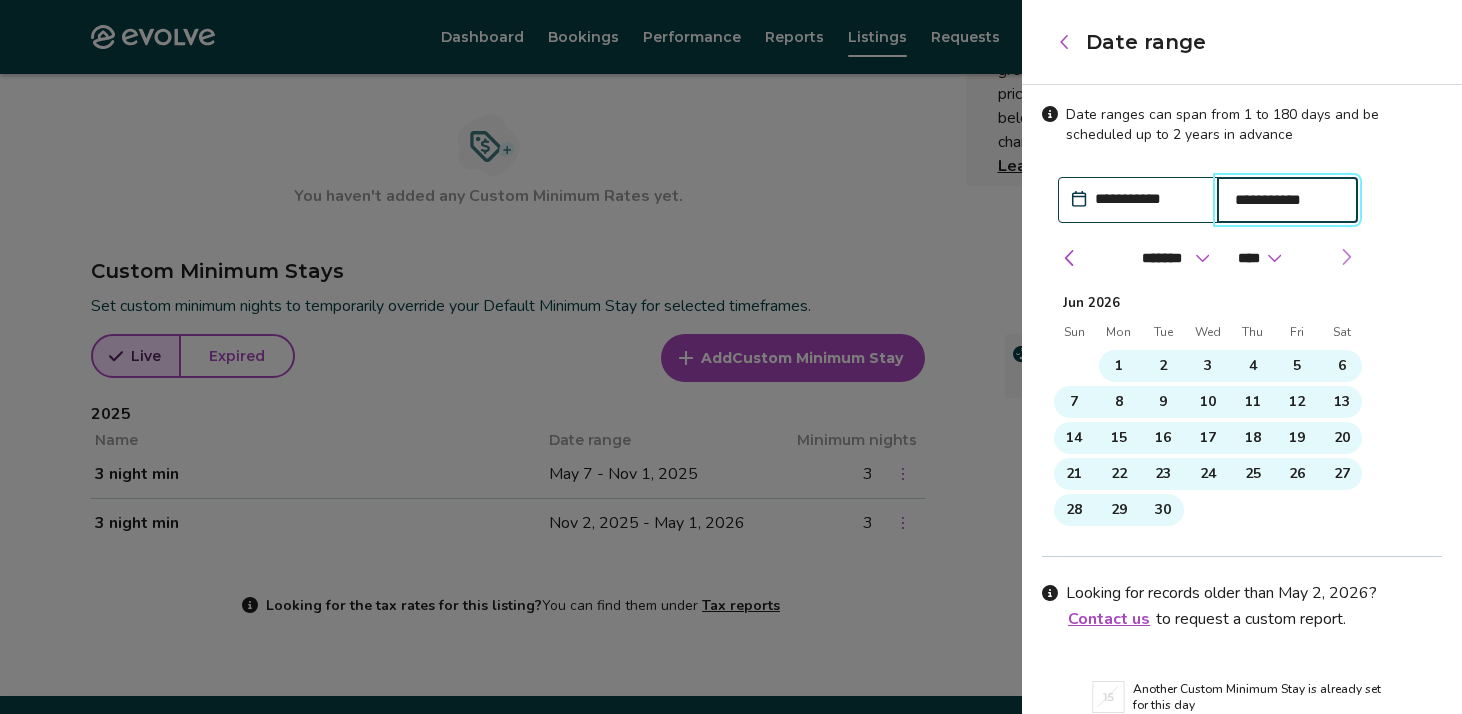 click at bounding box center (1346, 257) 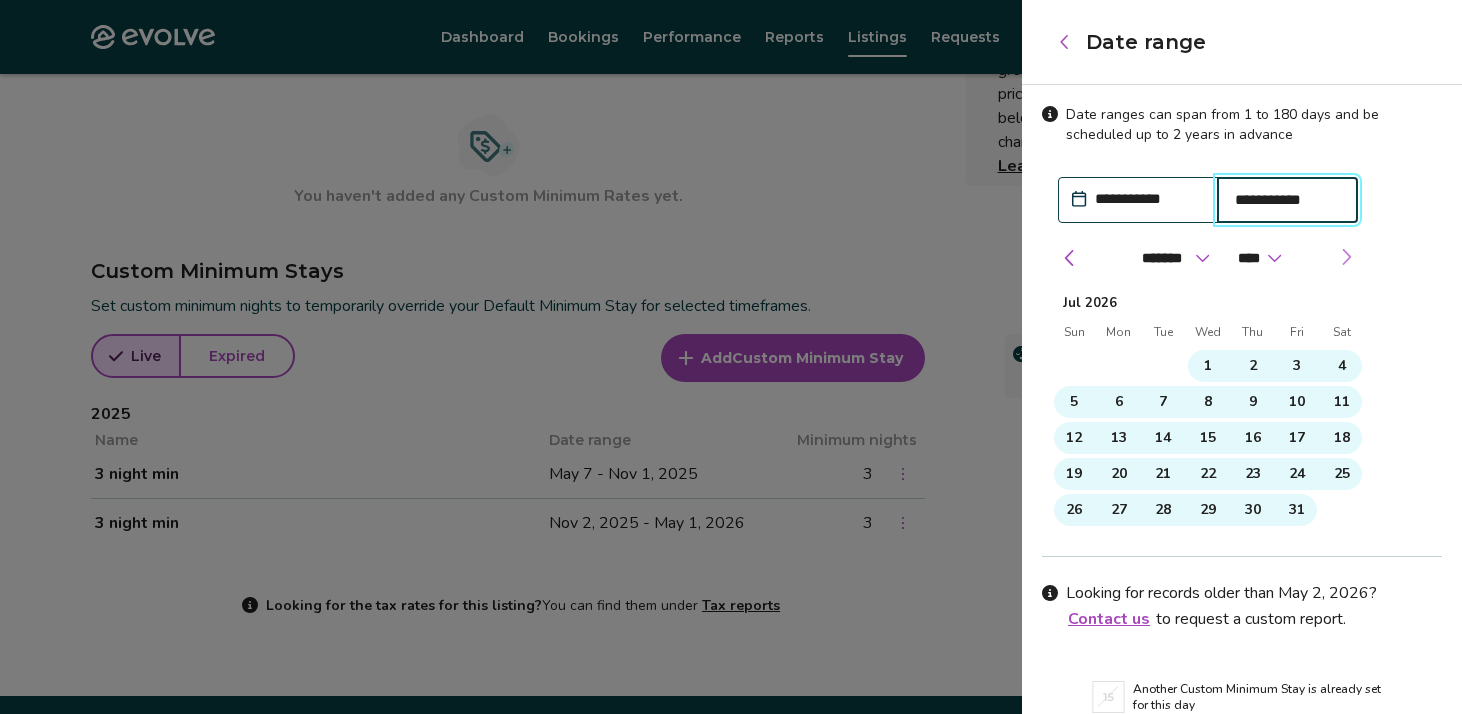 click at bounding box center [1346, 257] 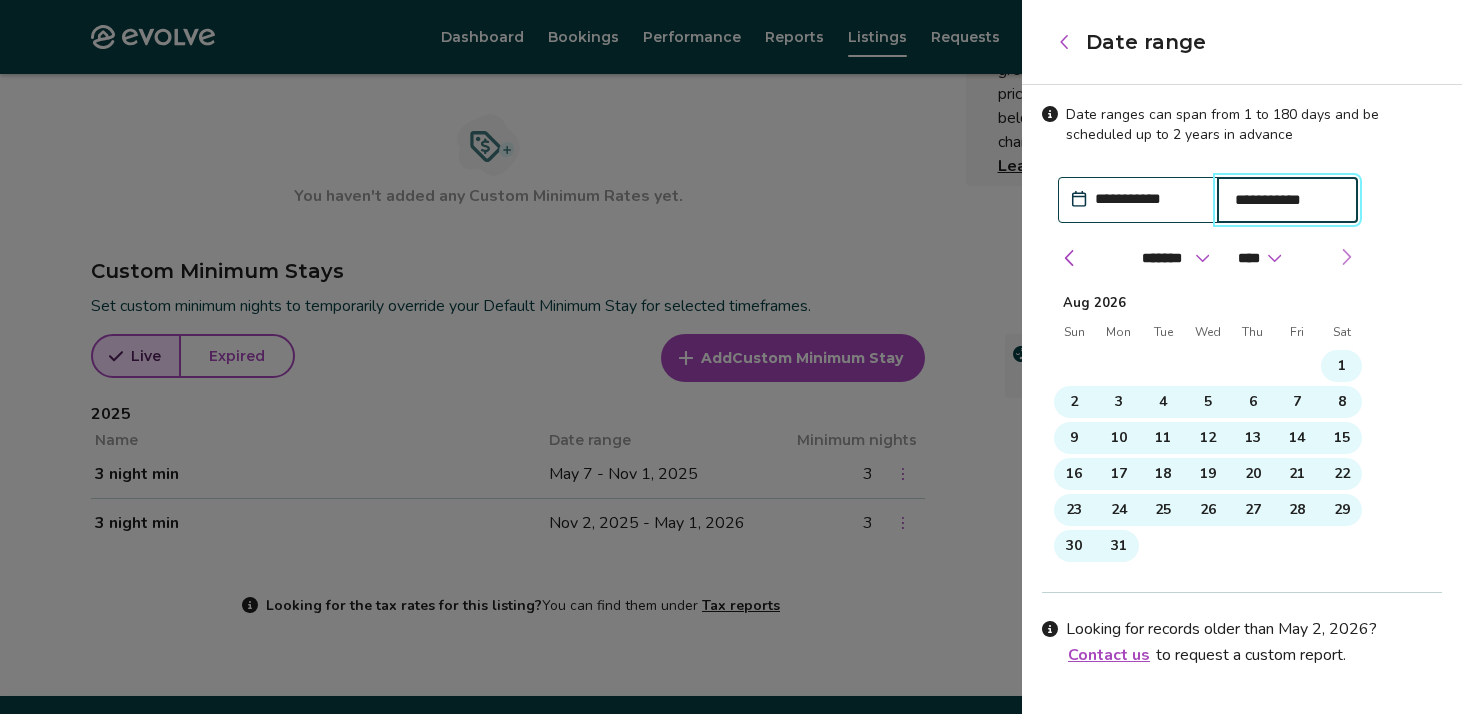 click at bounding box center (1346, 257) 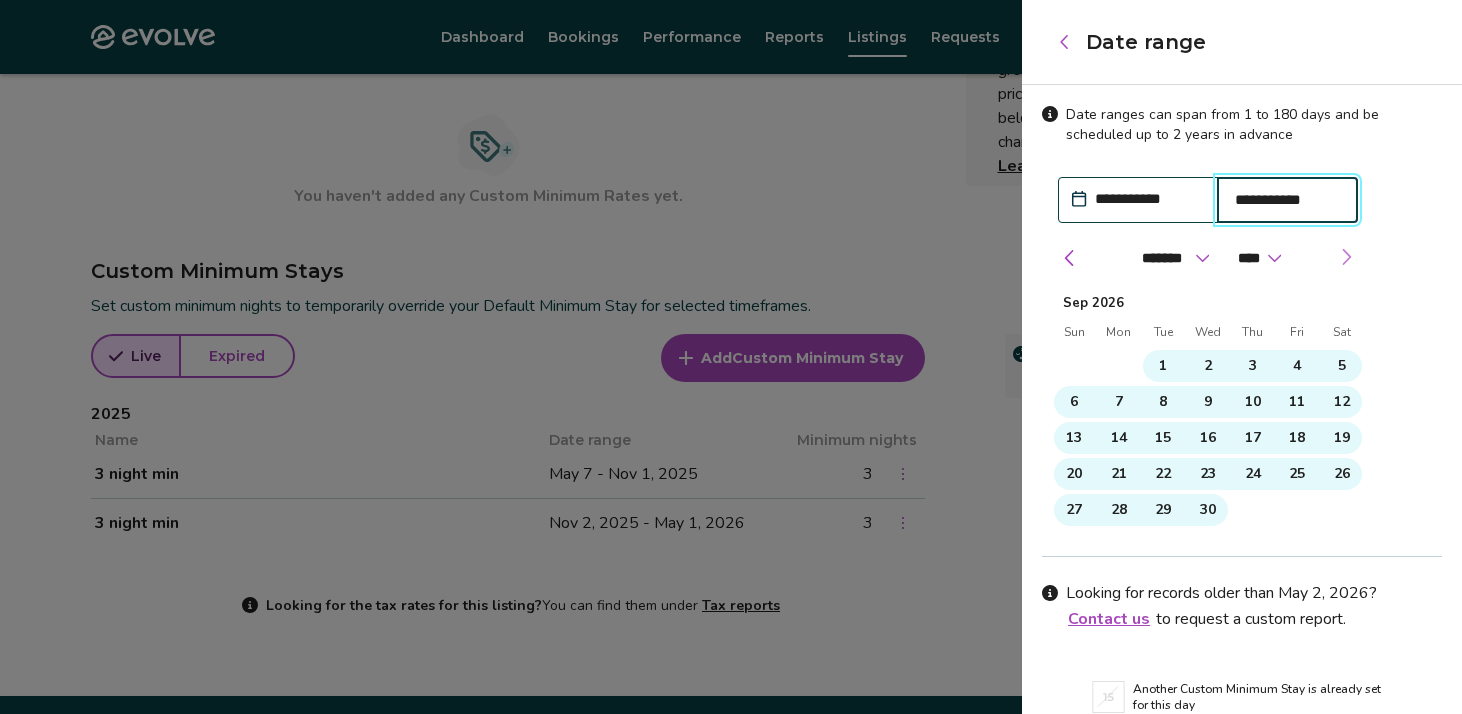 click at bounding box center [1346, 257] 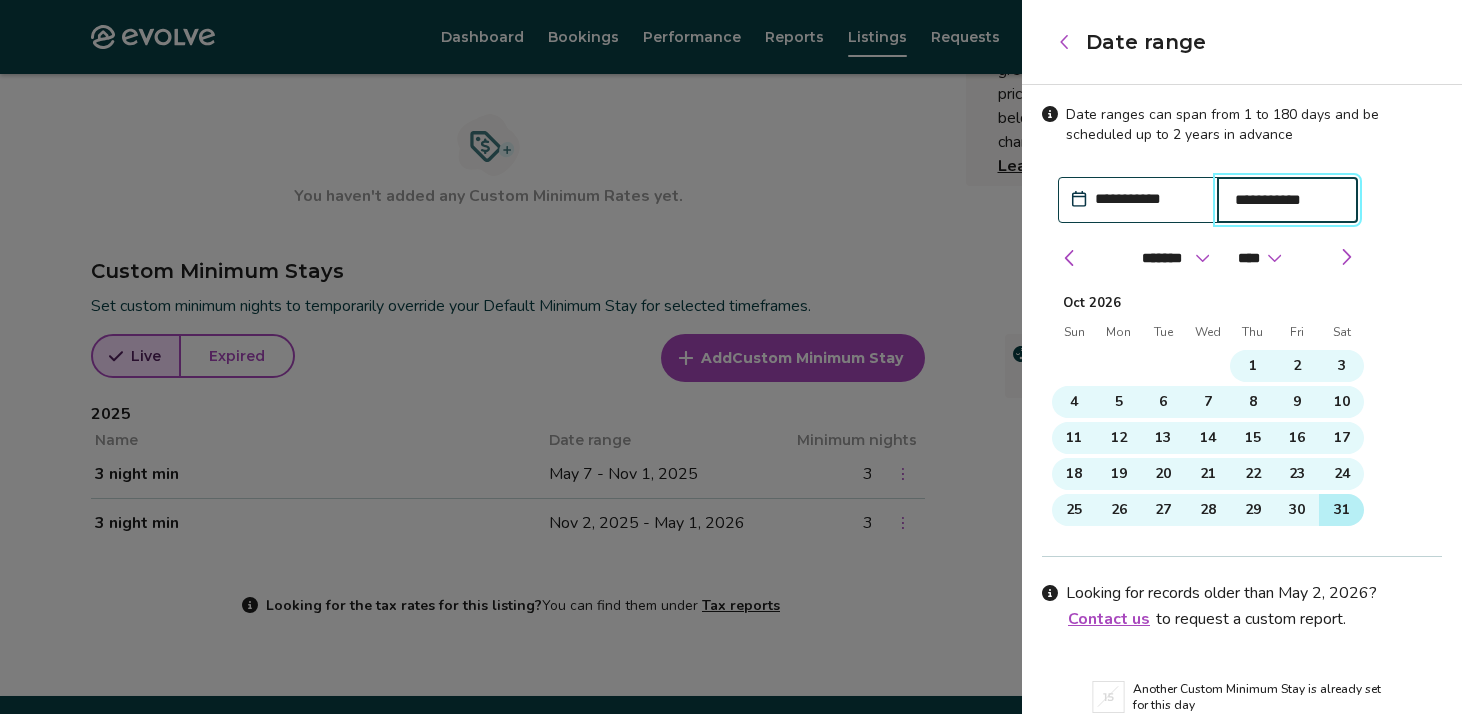 click on "31" at bounding box center (1342, 510) 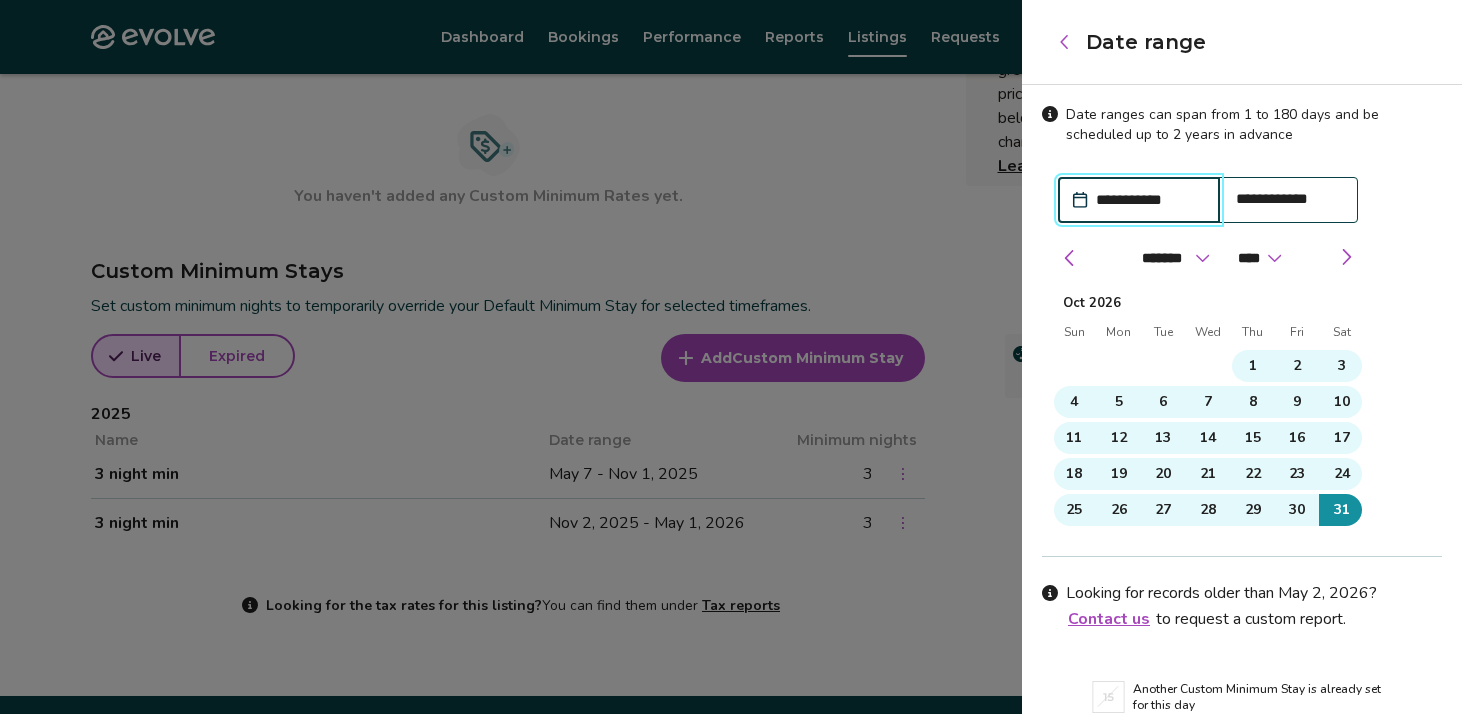 scroll, scrollTop: 91, scrollLeft: 0, axis: vertical 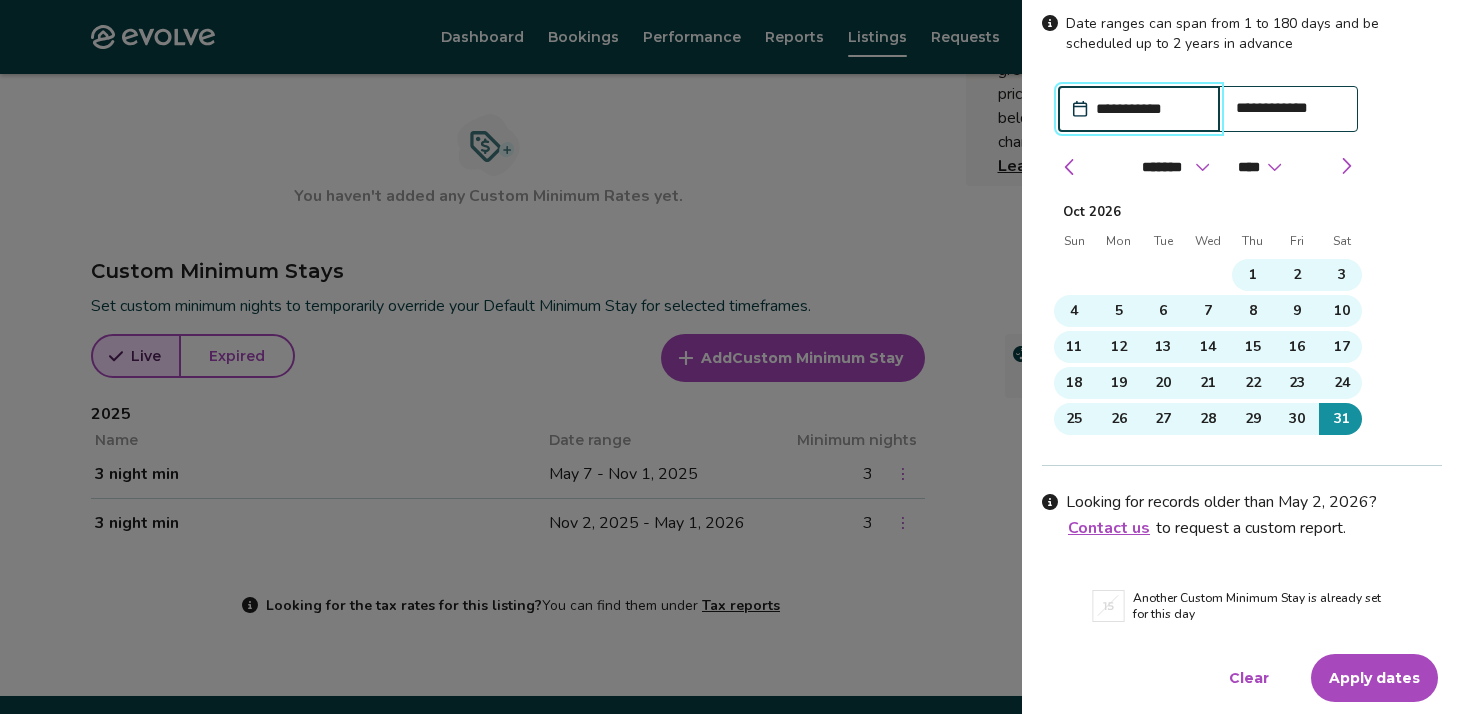 click on "Apply dates" at bounding box center [1374, 678] 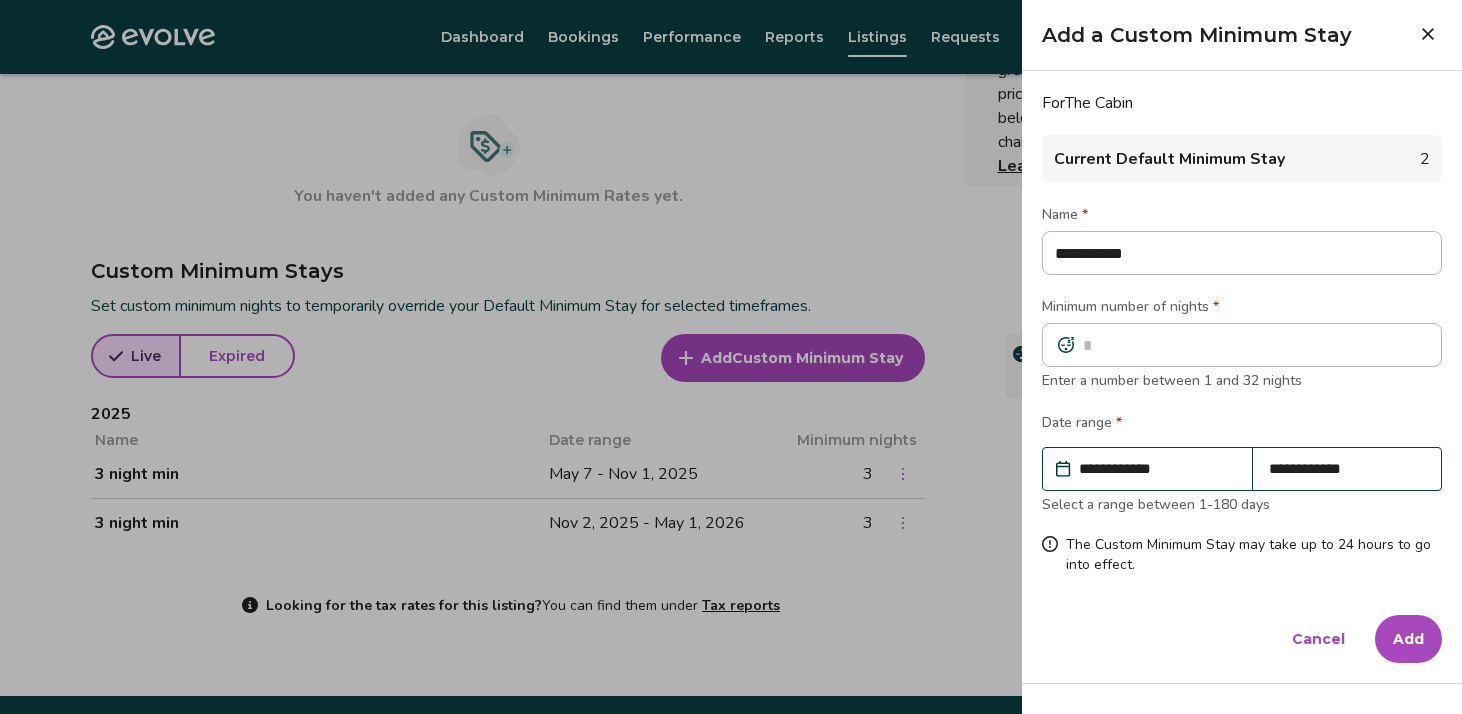 click on "Add" at bounding box center (1408, 639) 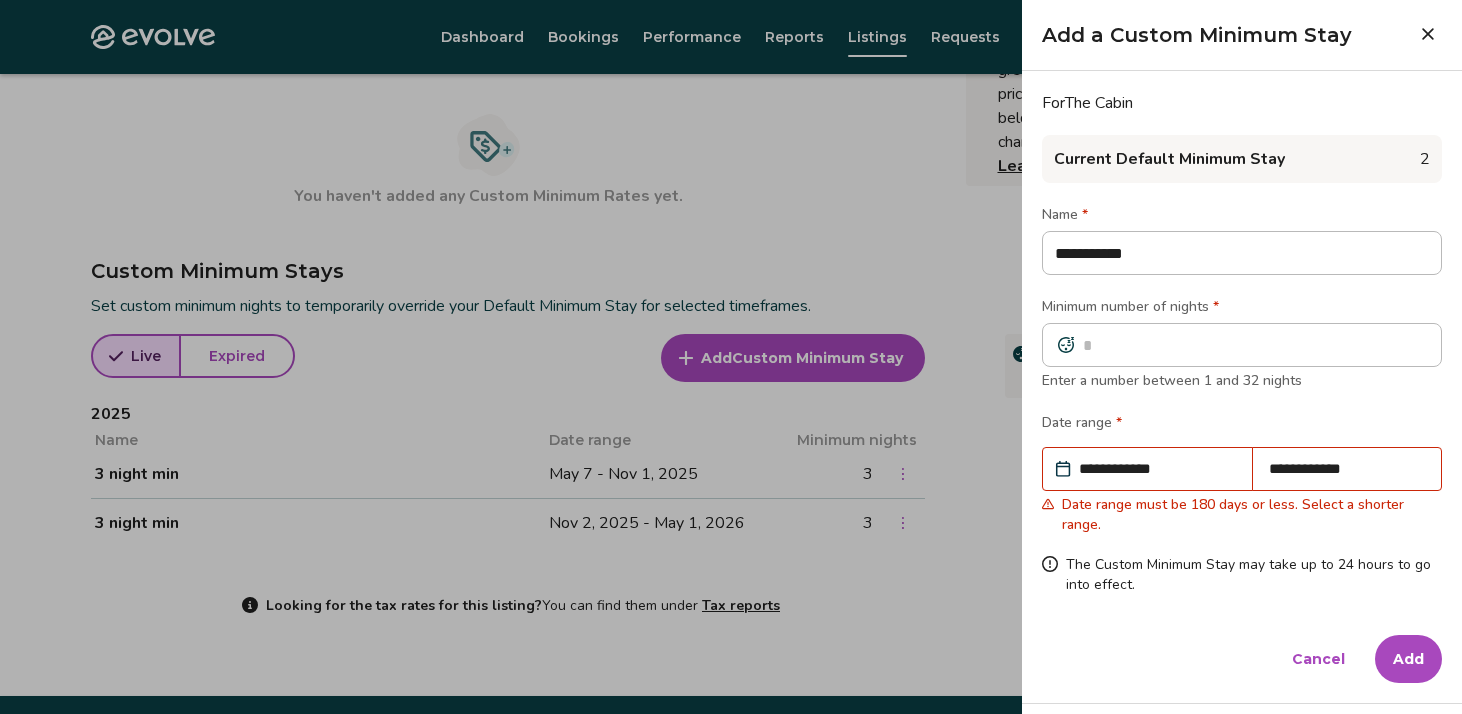 click on "**********" at bounding box center [1347, 469] 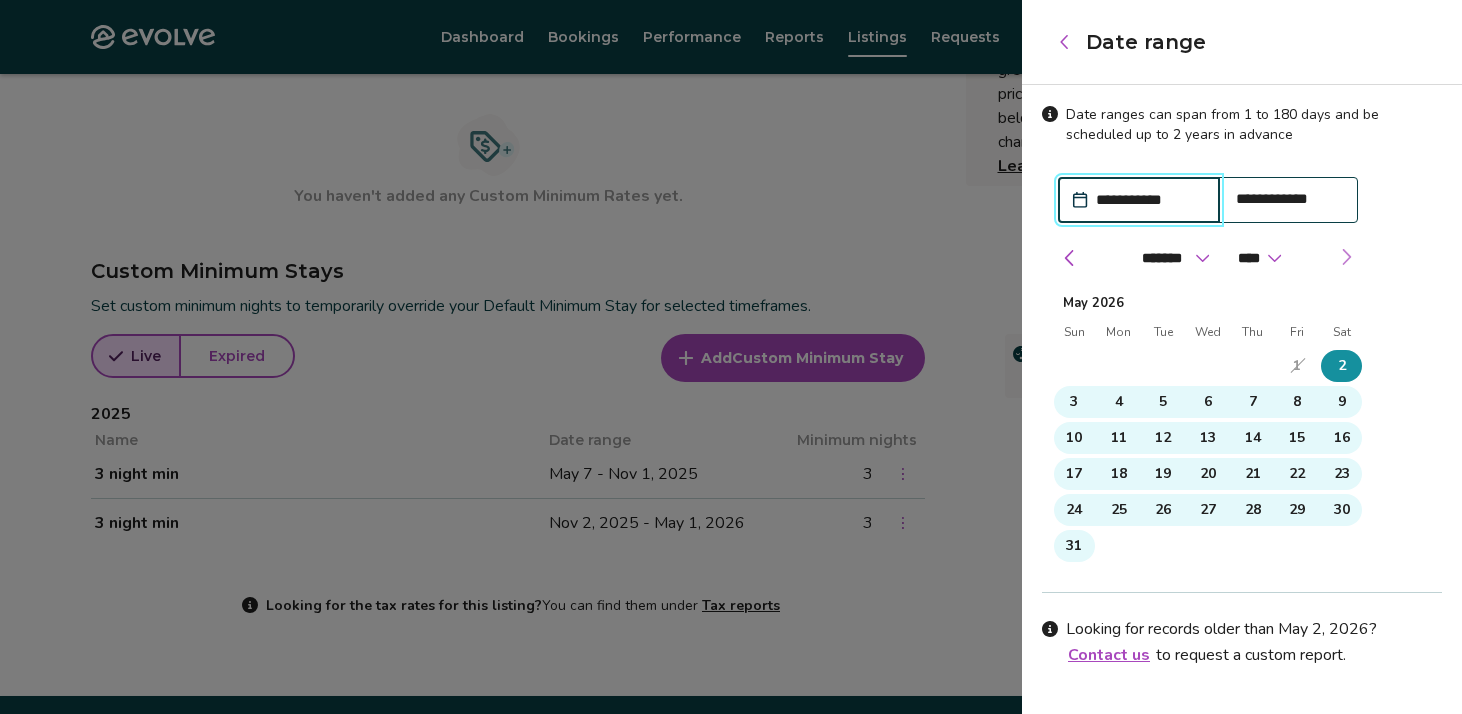click at bounding box center [1346, 257] 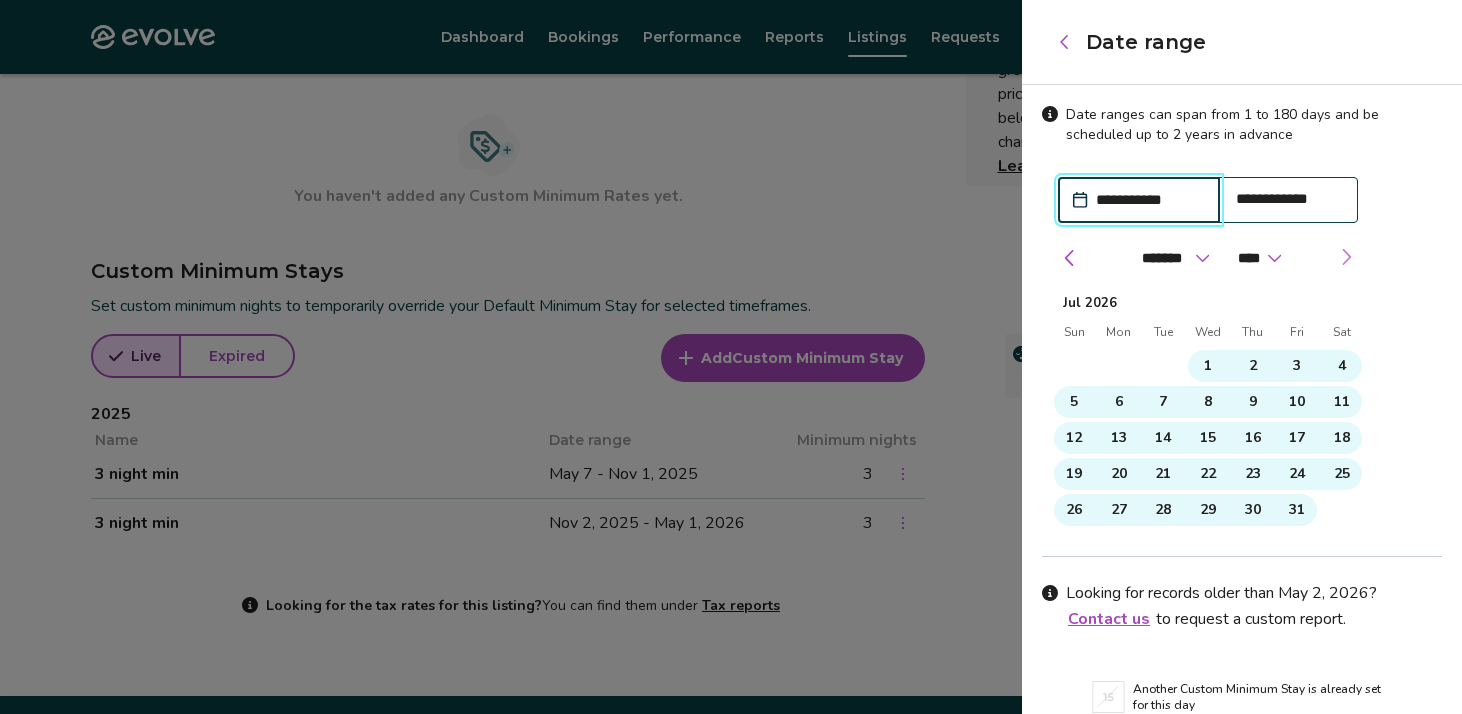 click at bounding box center (1346, 257) 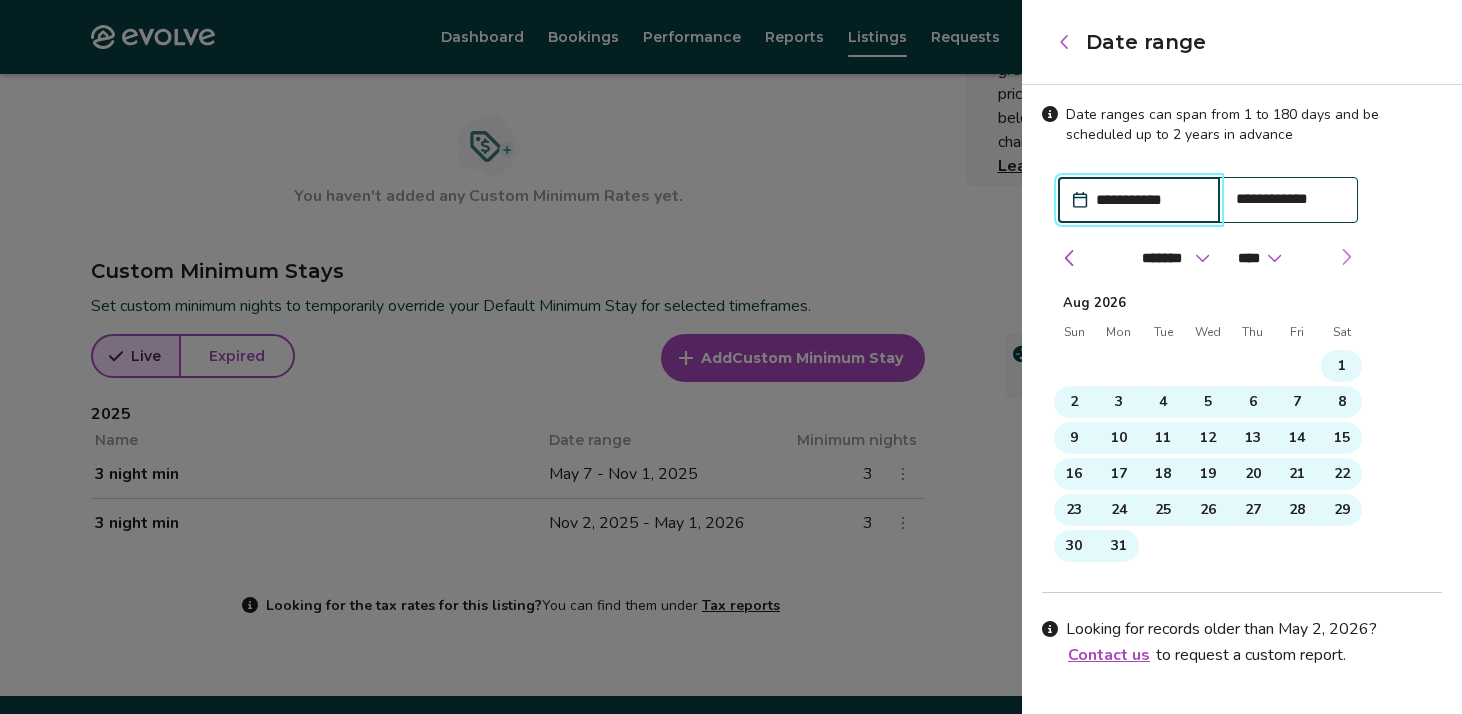 click at bounding box center (1346, 257) 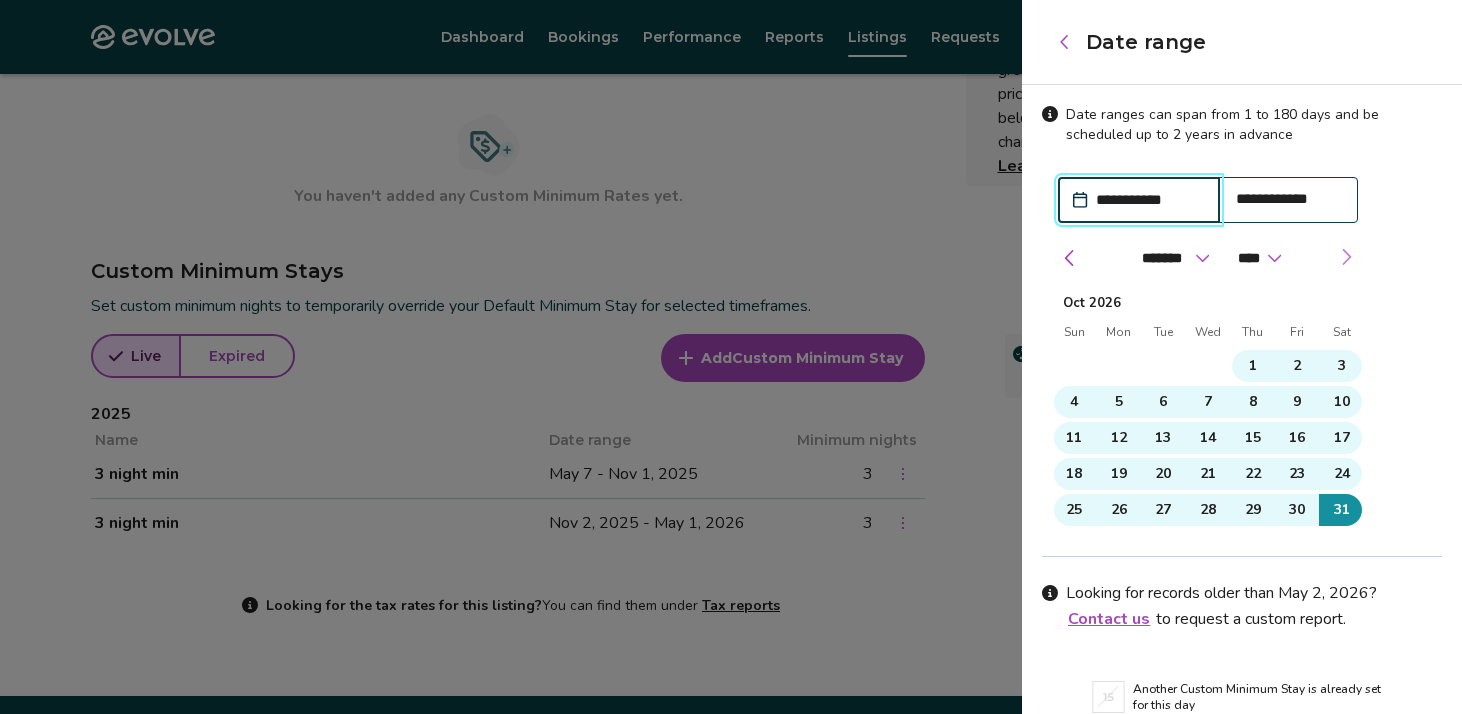 click at bounding box center (1346, 257) 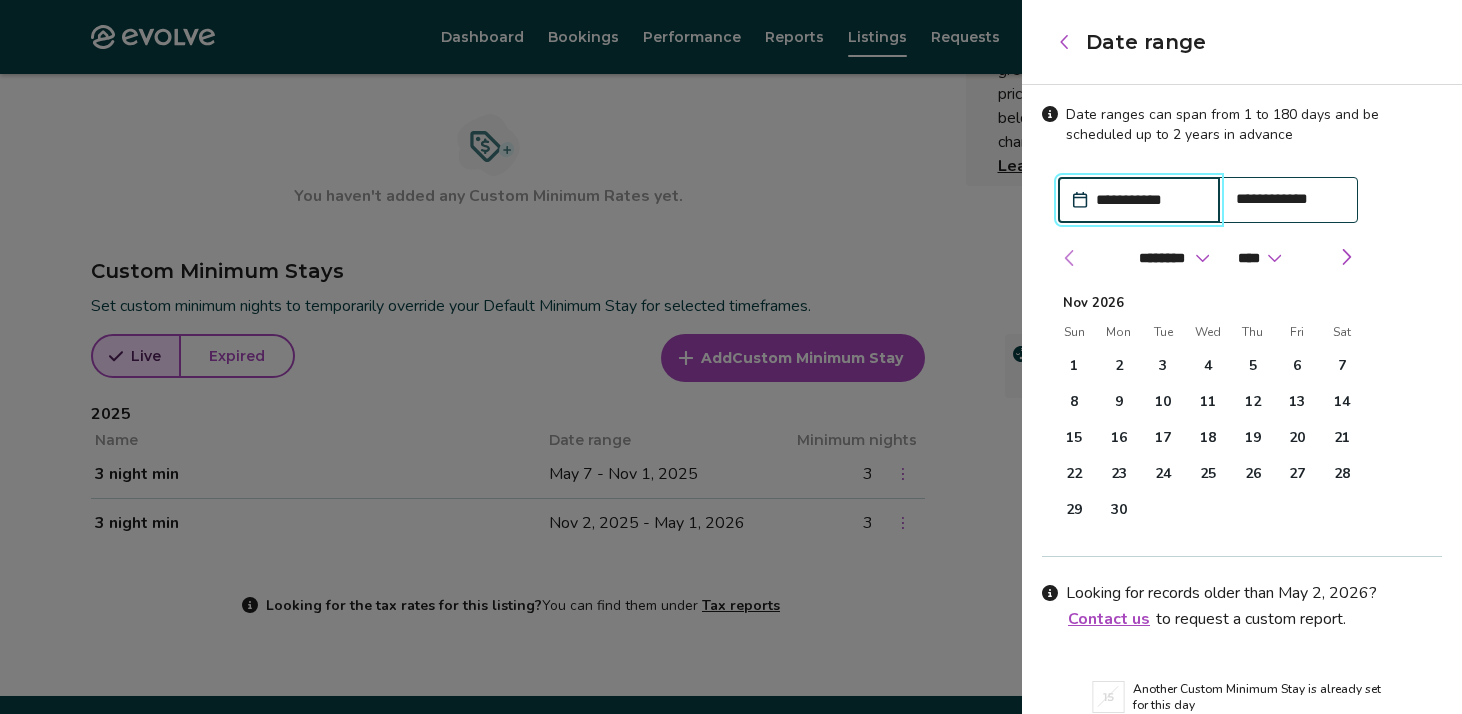 click at bounding box center [1070, 258] 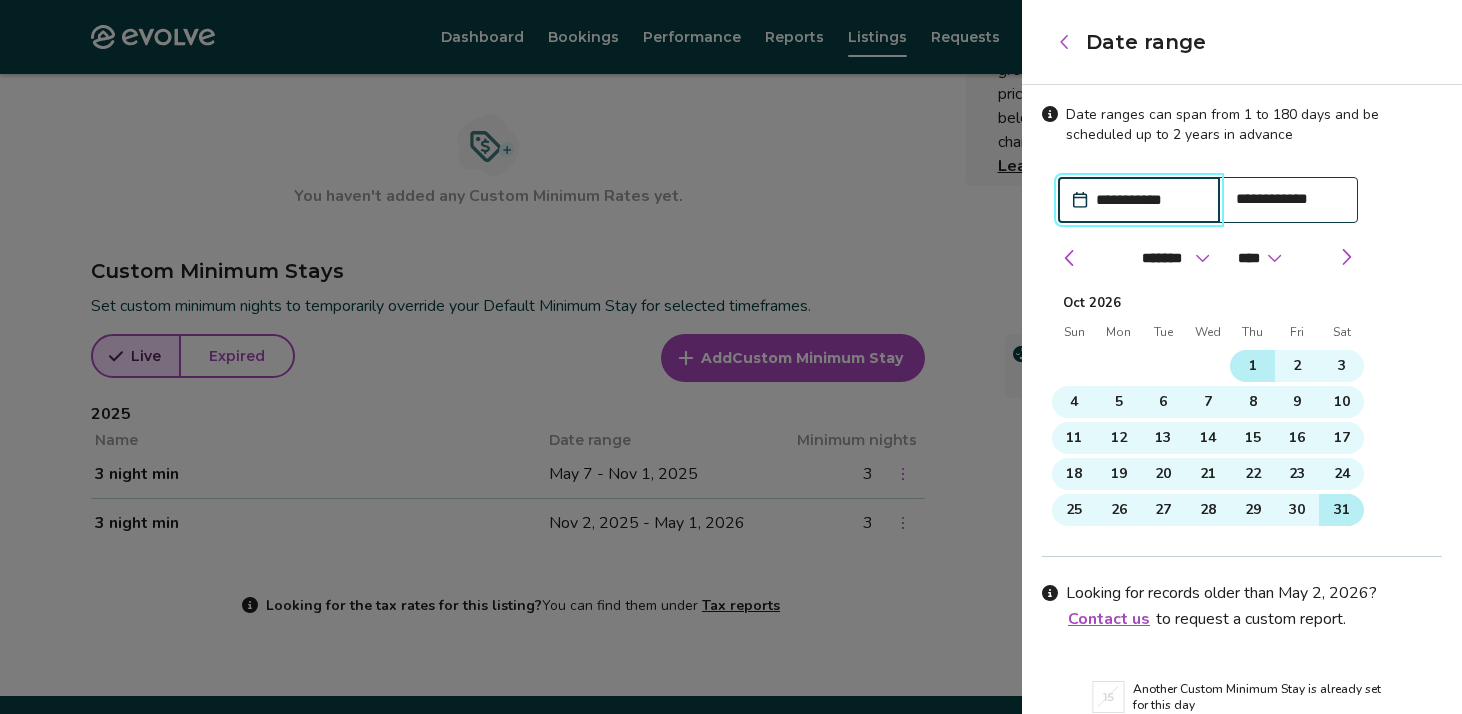 click on "1" at bounding box center (1253, 366) 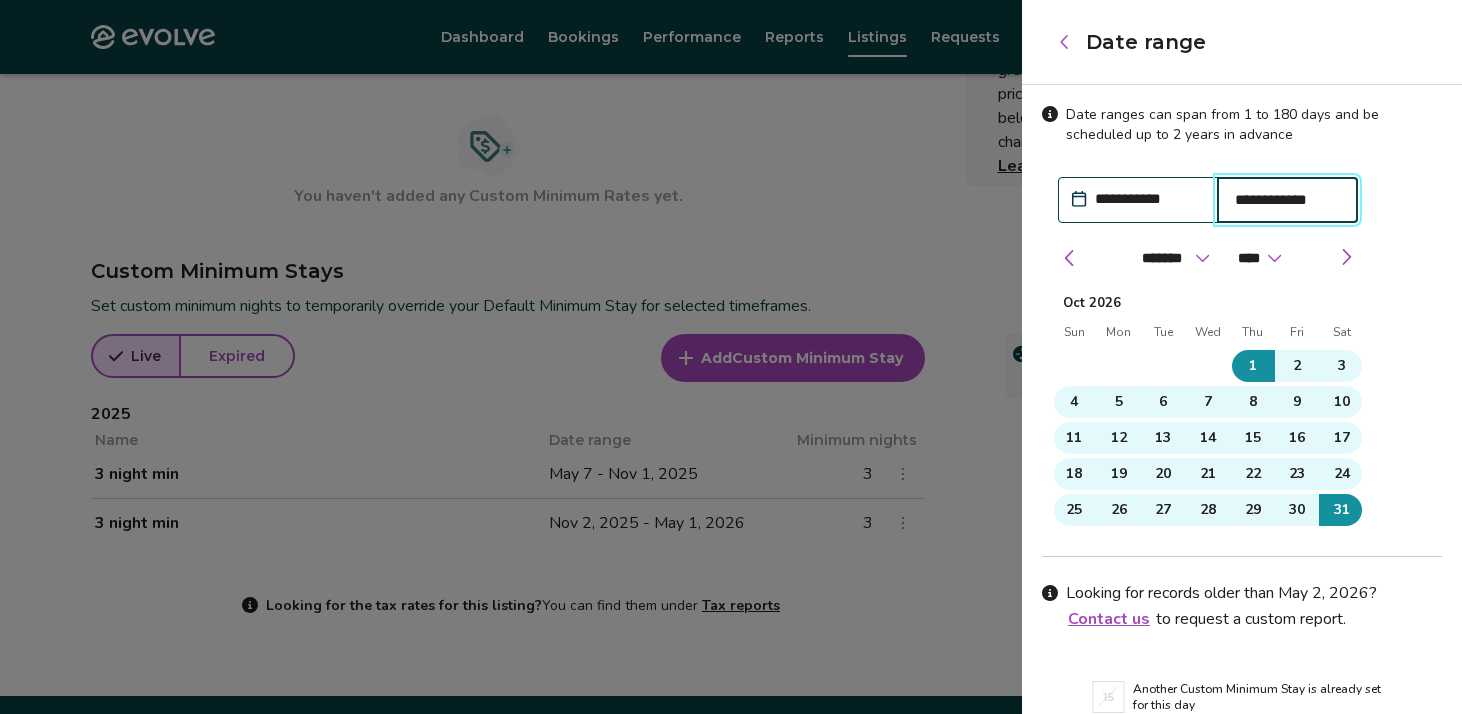 scroll, scrollTop: 91, scrollLeft: 0, axis: vertical 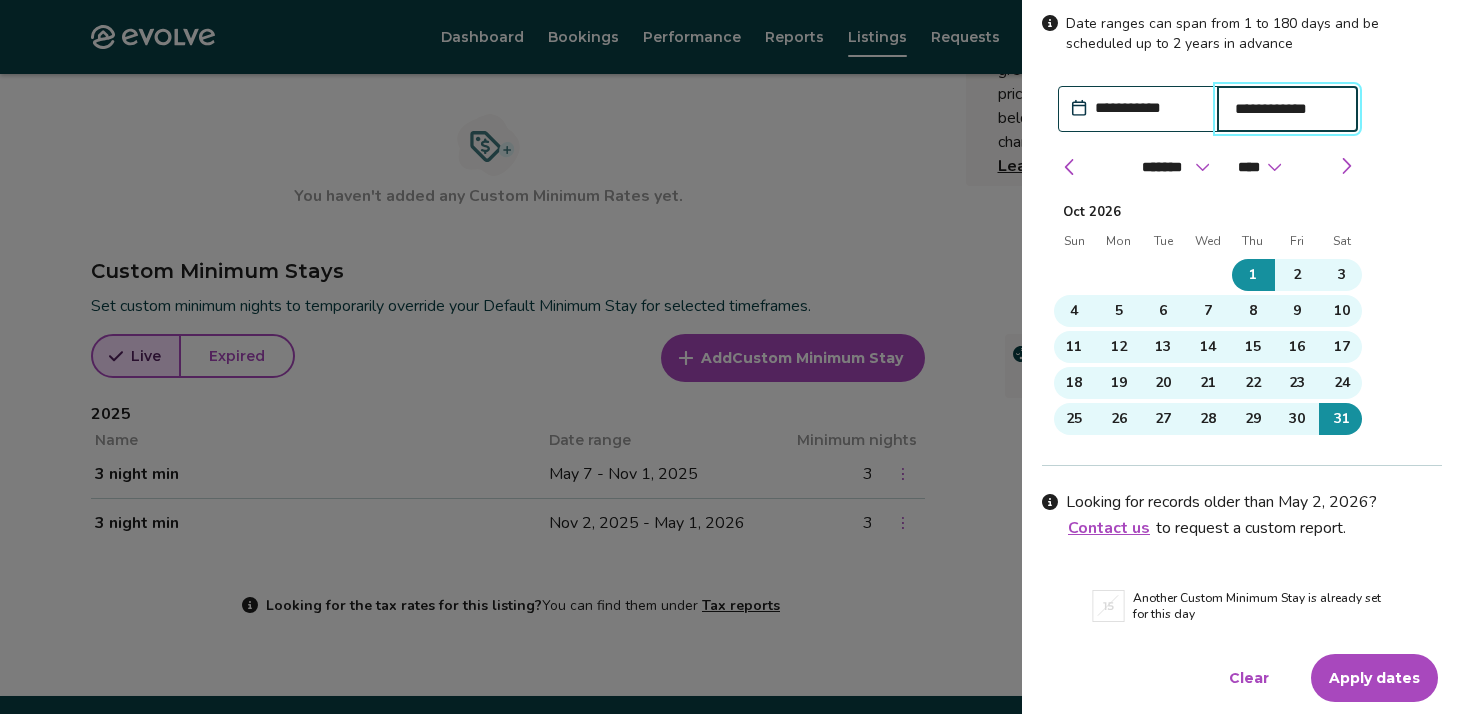 click on "Apply dates" at bounding box center (1374, 678) 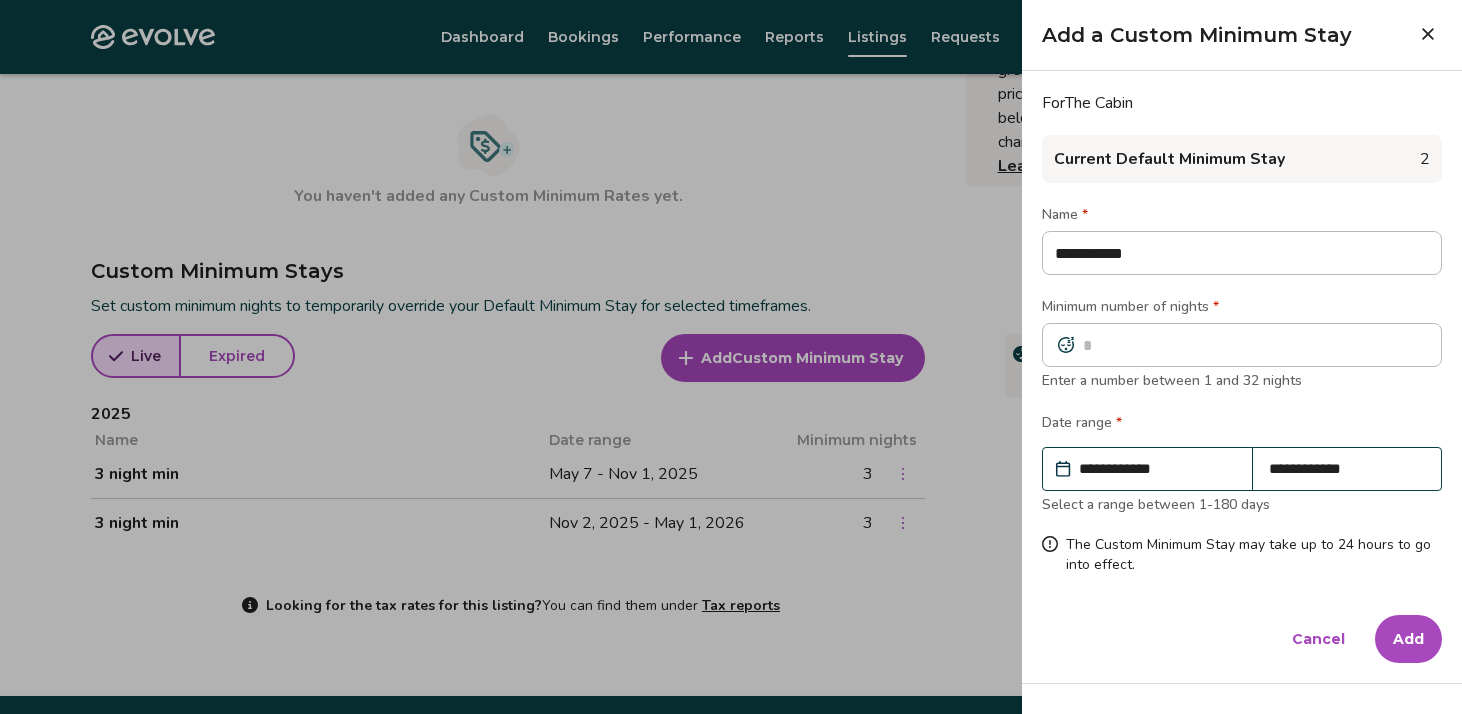 click on "**********" at bounding box center (1157, 469) 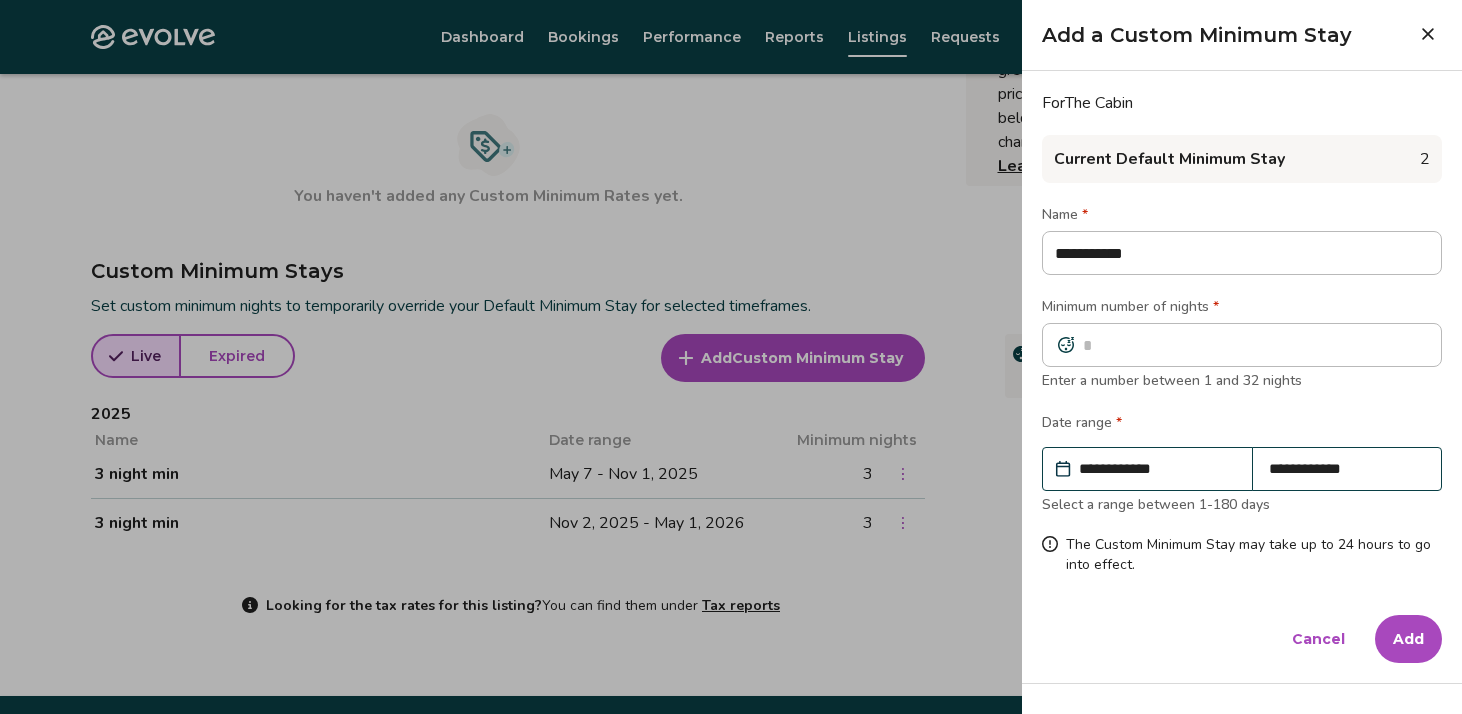 select on "*" 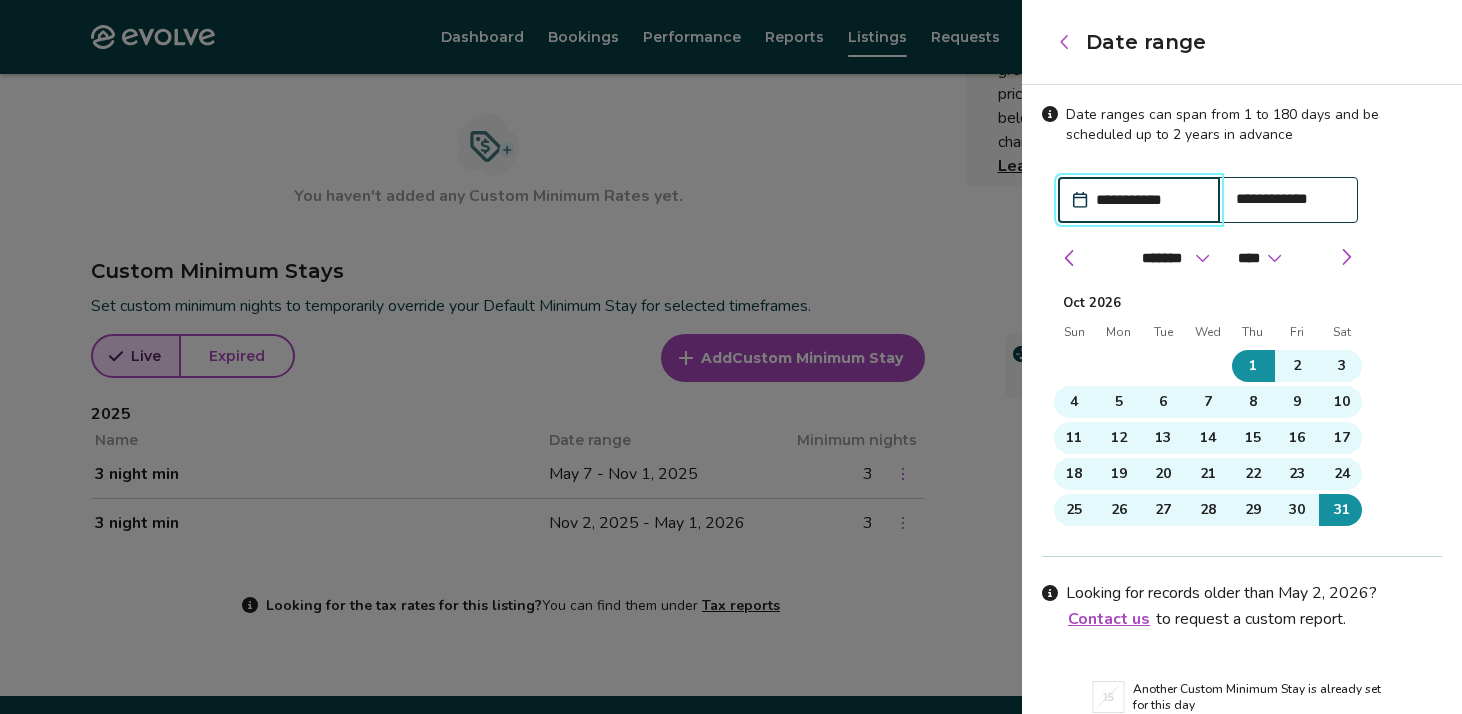 click 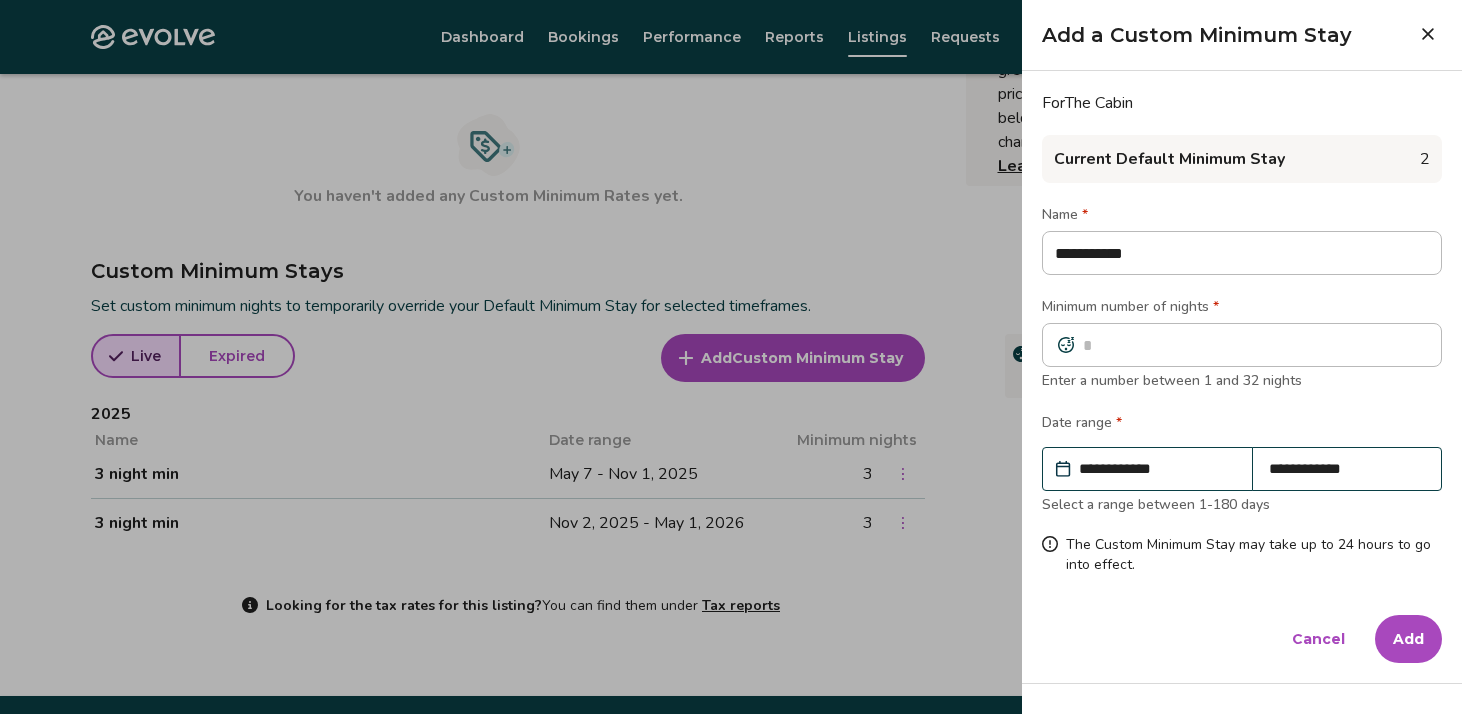 click 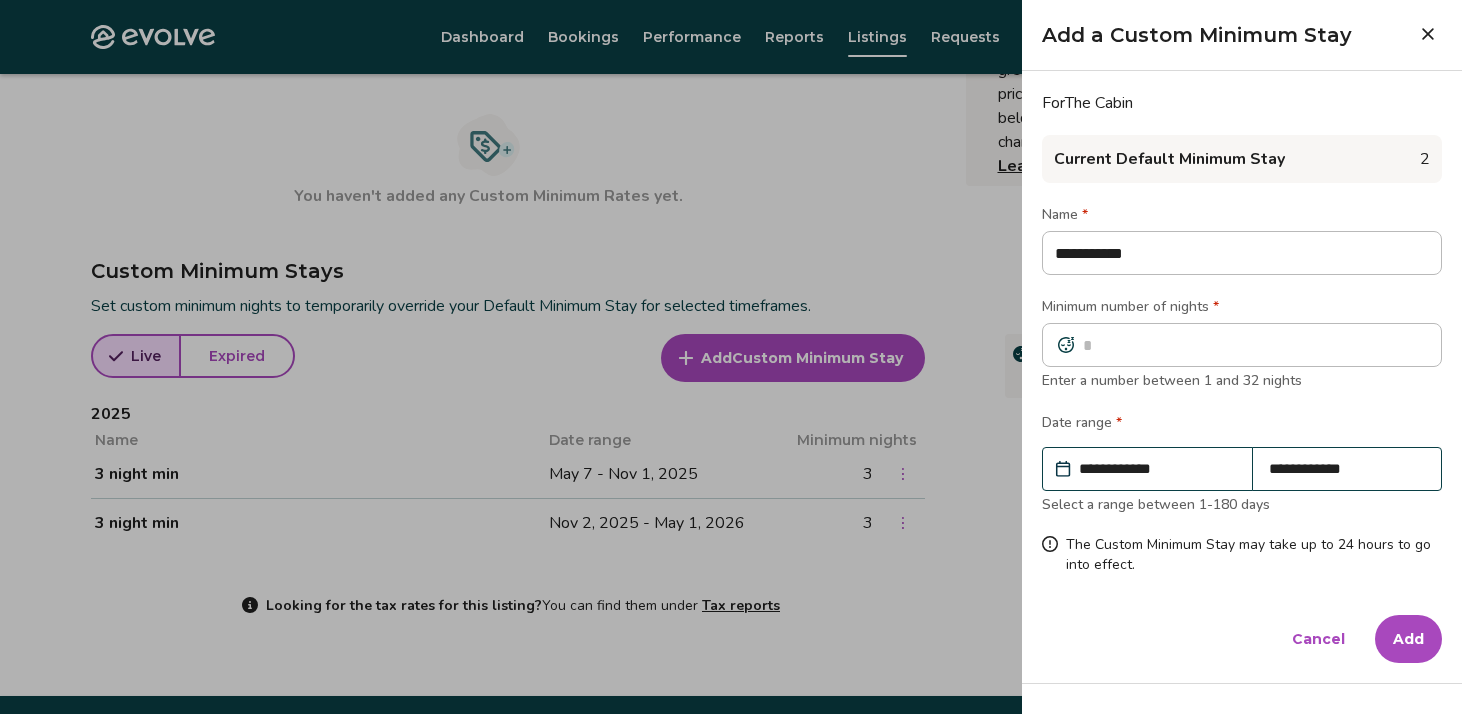 type 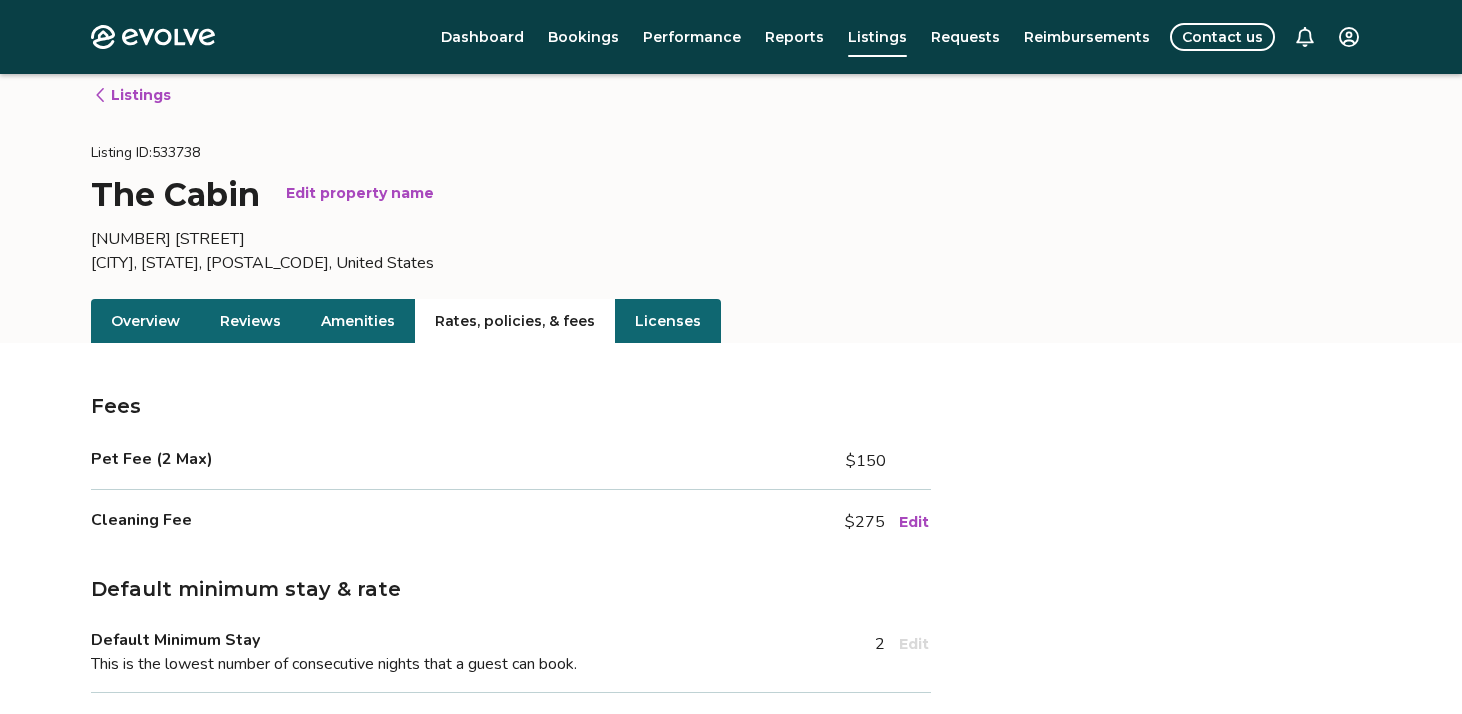 scroll, scrollTop: 61, scrollLeft: 0, axis: vertical 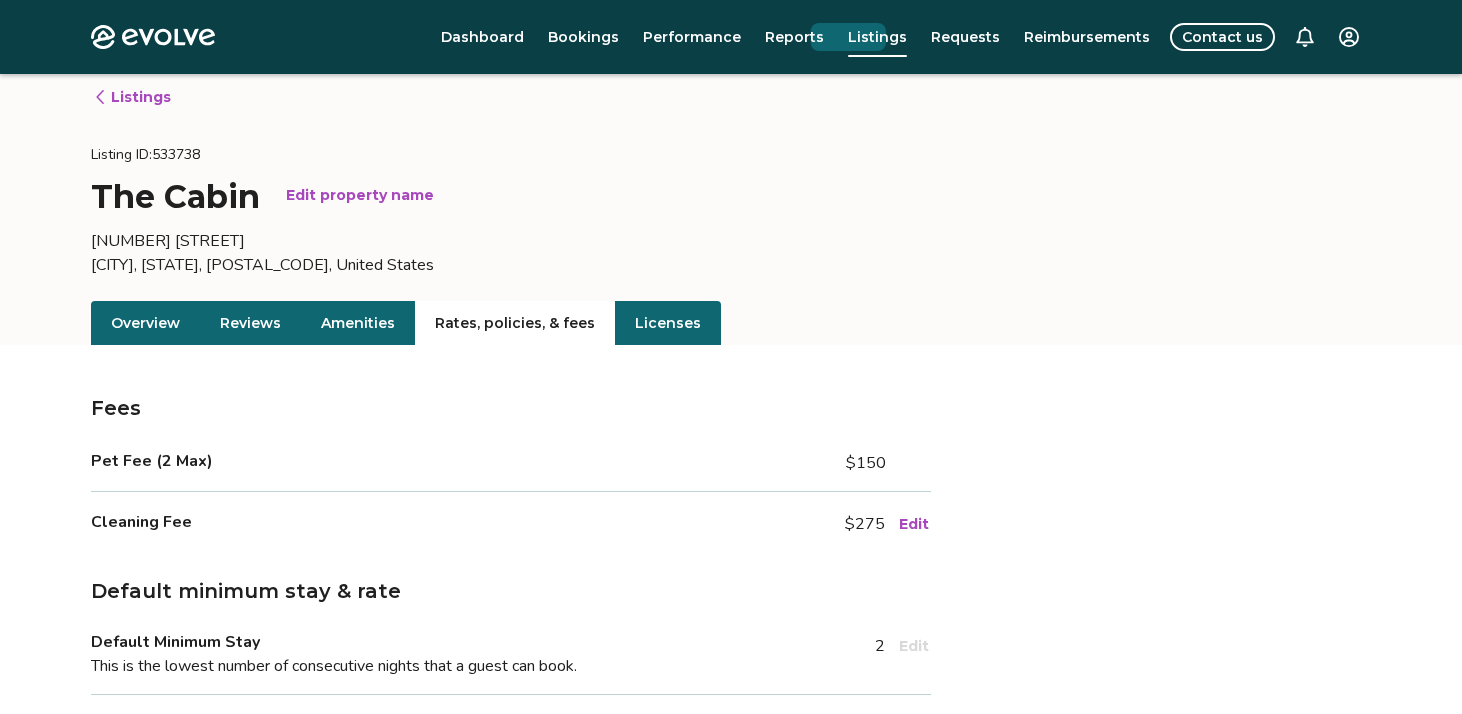 click on "Listings" at bounding box center [877, 37] 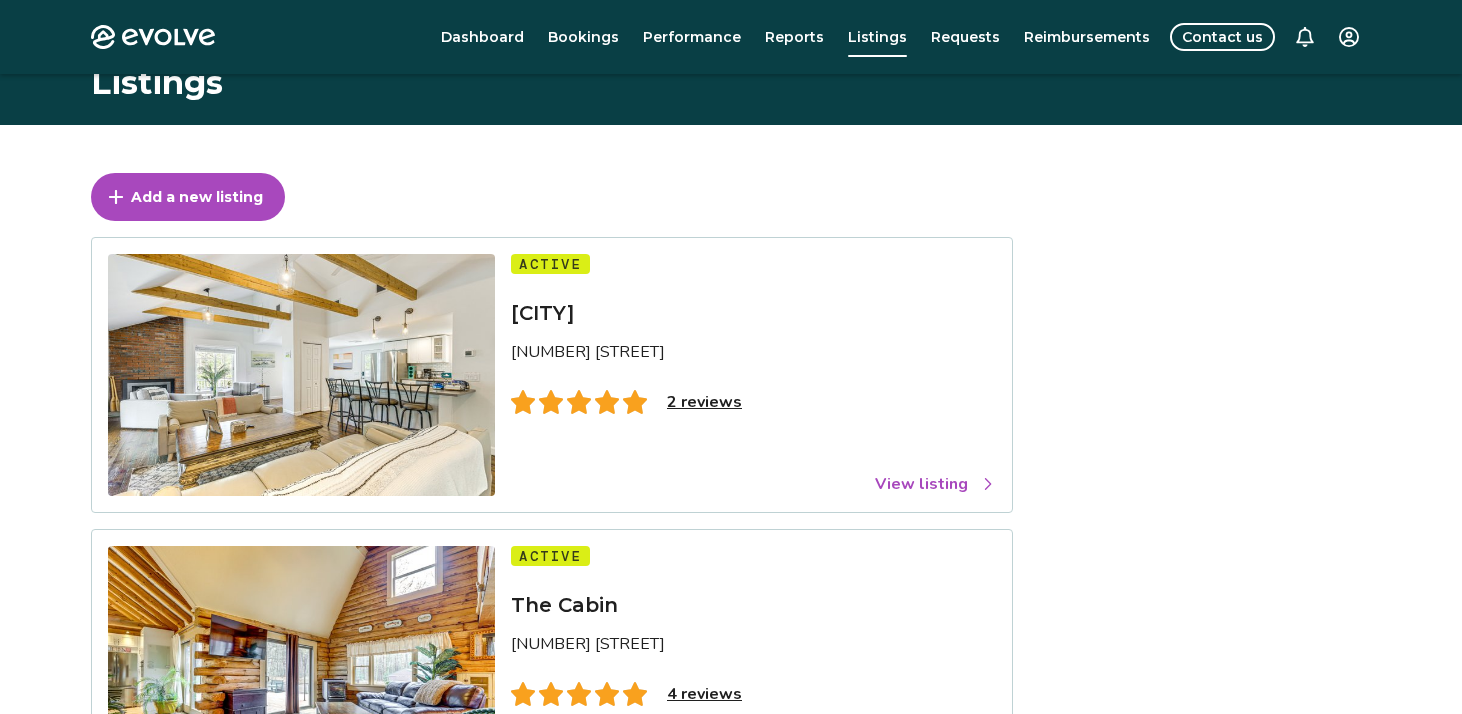 scroll, scrollTop: 170, scrollLeft: 0, axis: vertical 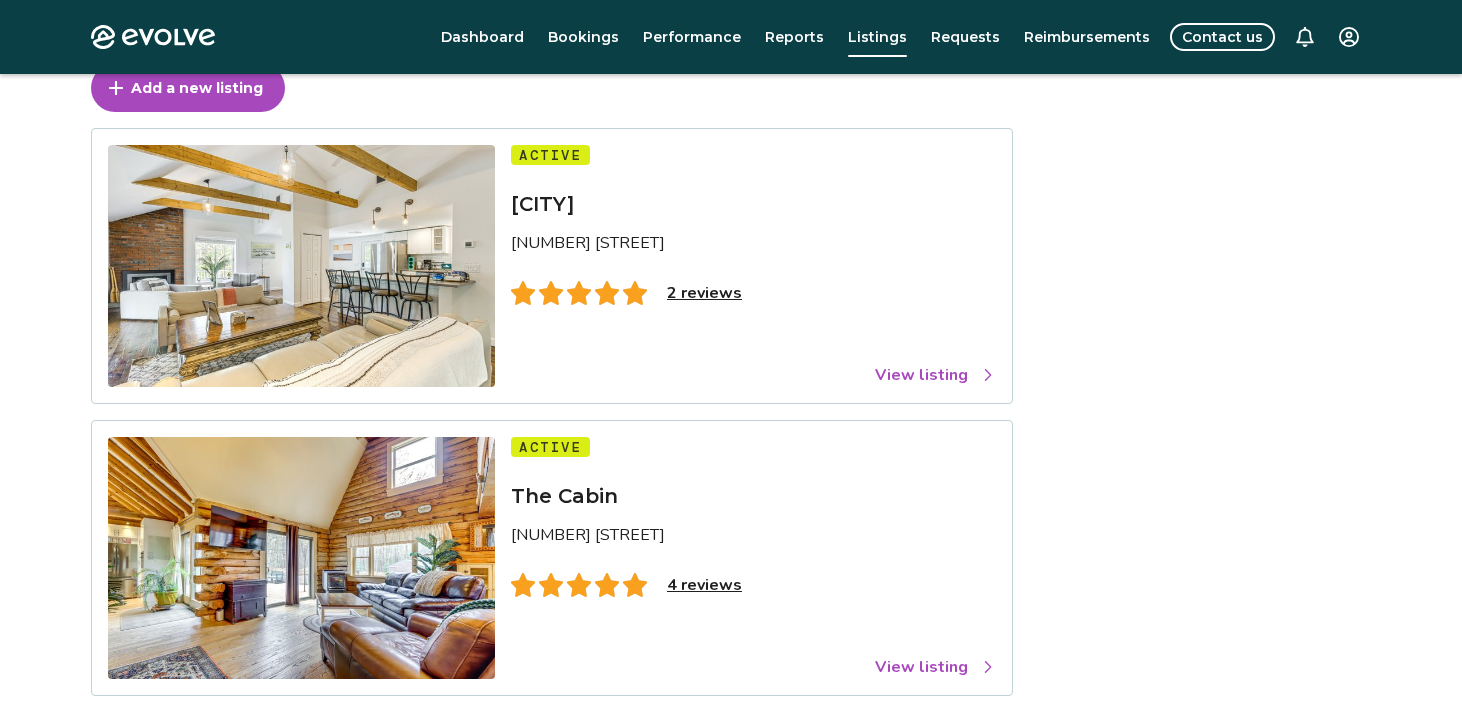click on "View listing" at bounding box center (935, 375) 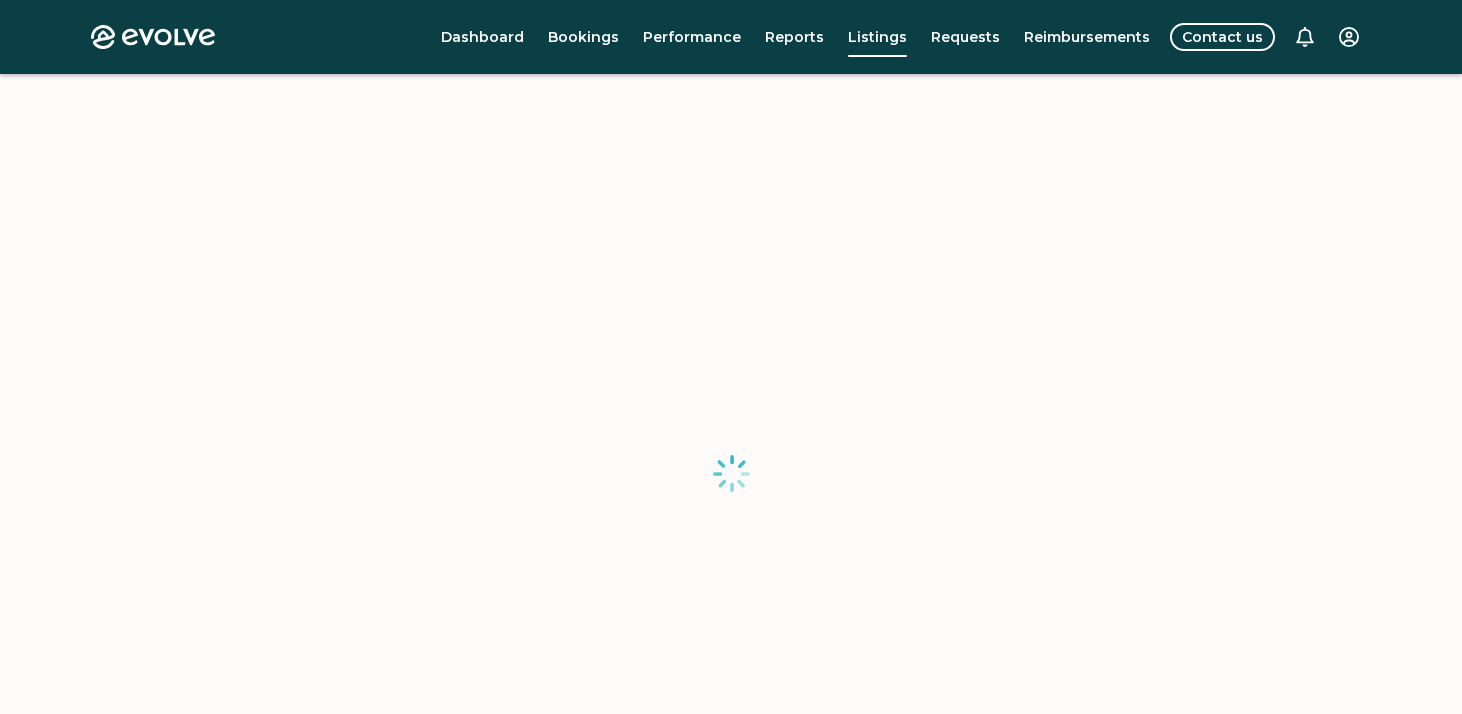 scroll, scrollTop: 135, scrollLeft: 0, axis: vertical 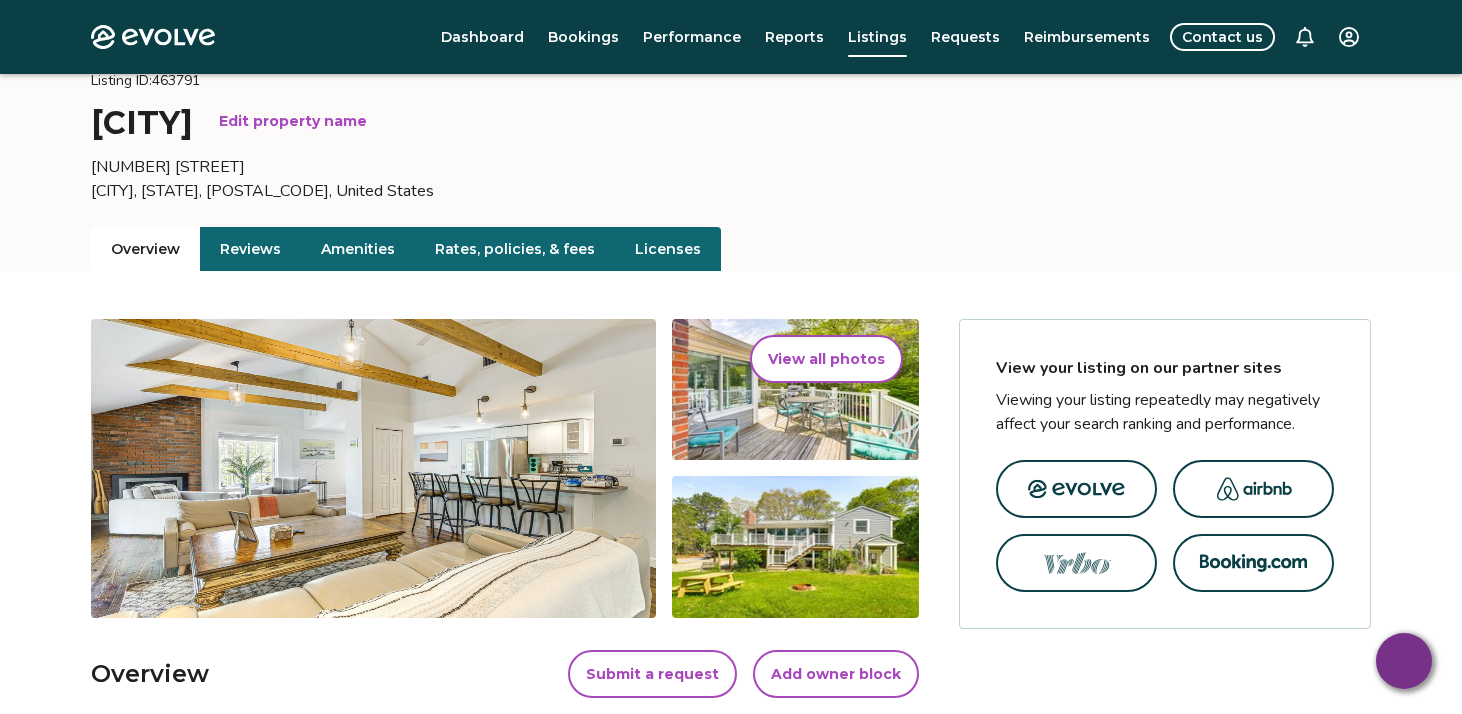 click on "Rates, policies, & fees" at bounding box center [515, 249] 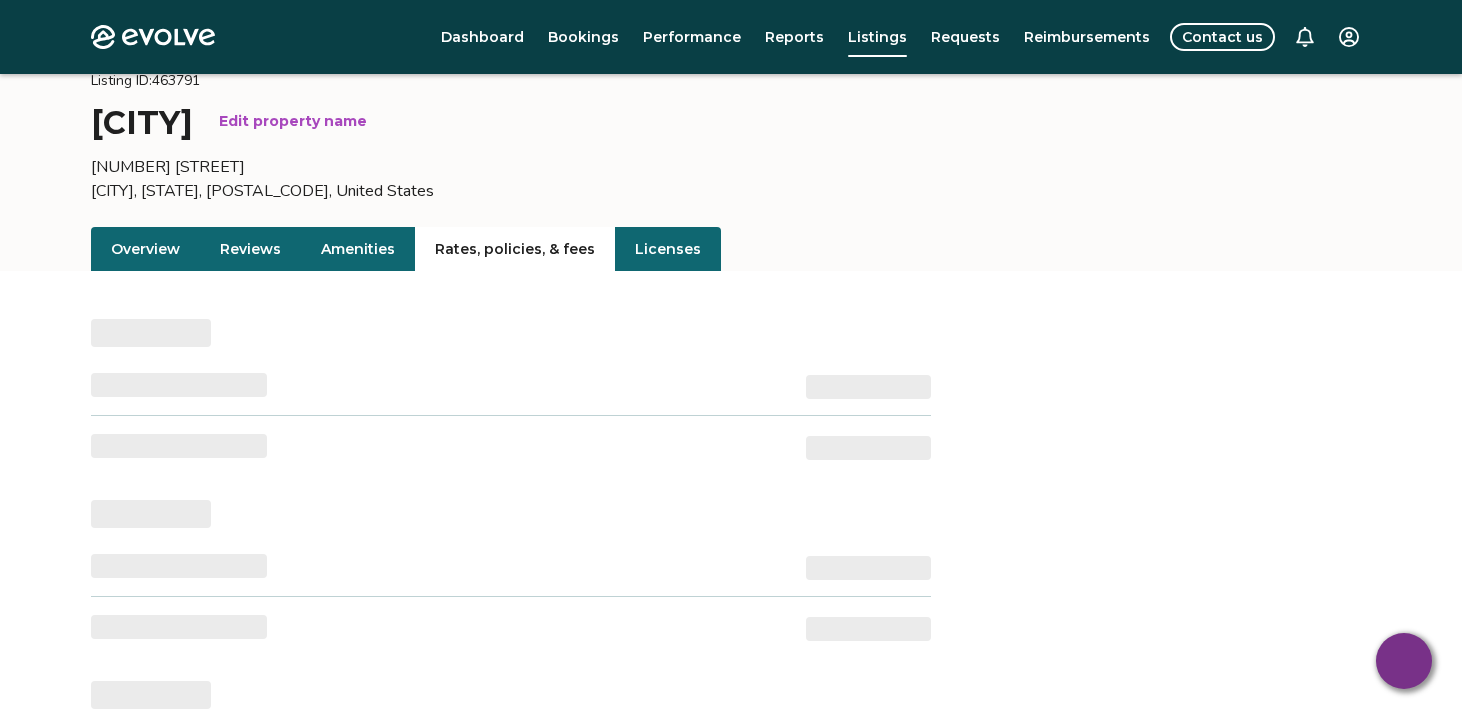 click on "Overview" at bounding box center [145, 249] 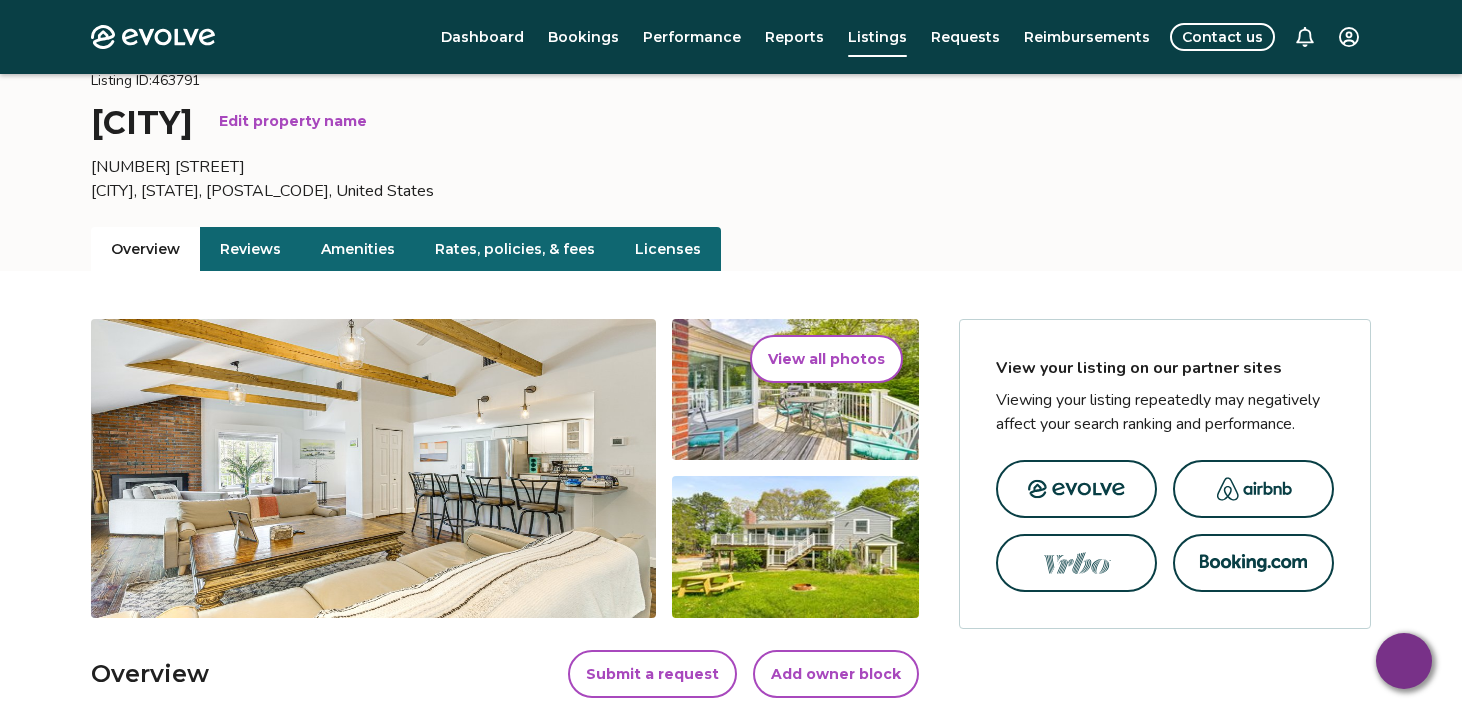 click on "Rates, policies, & fees" at bounding box center [515, 249] 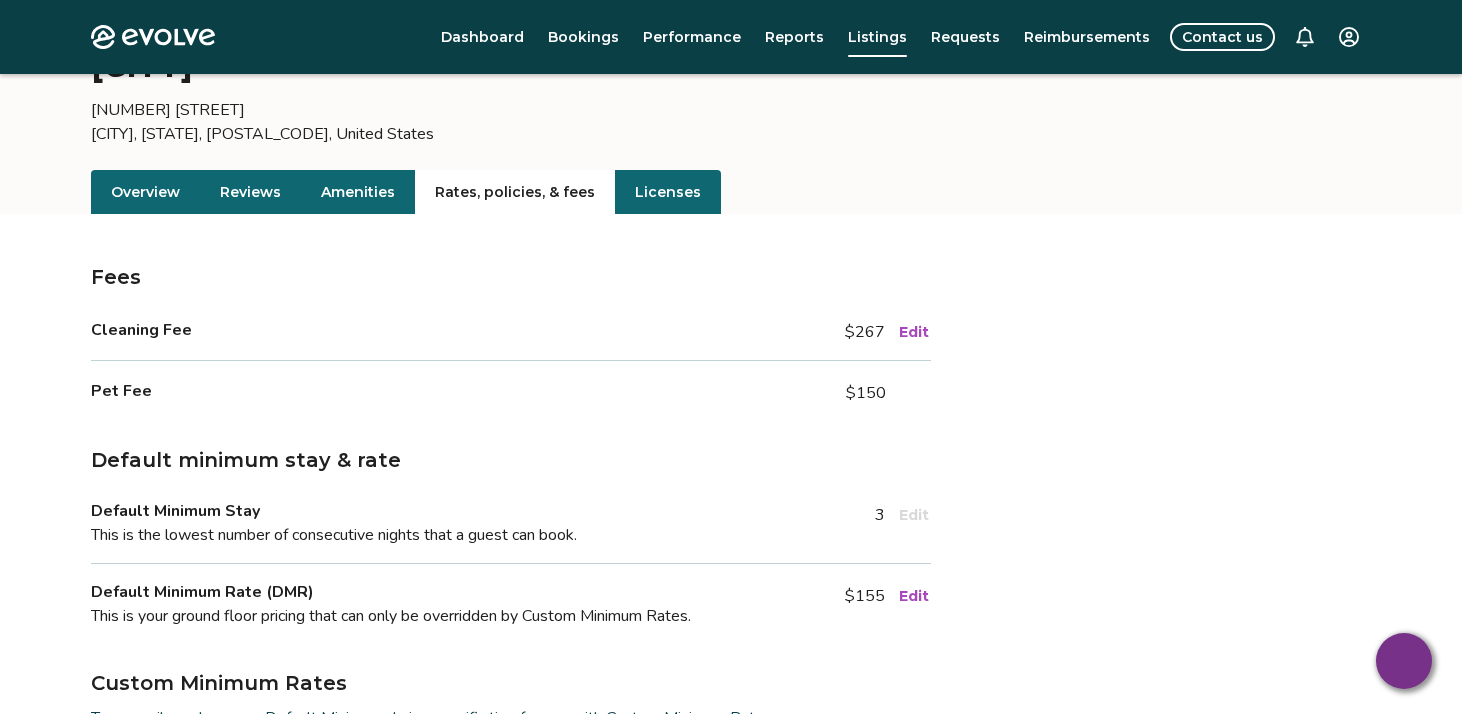 scroll, scrollTop: 255, scrollLeft: 0, axis: vertical 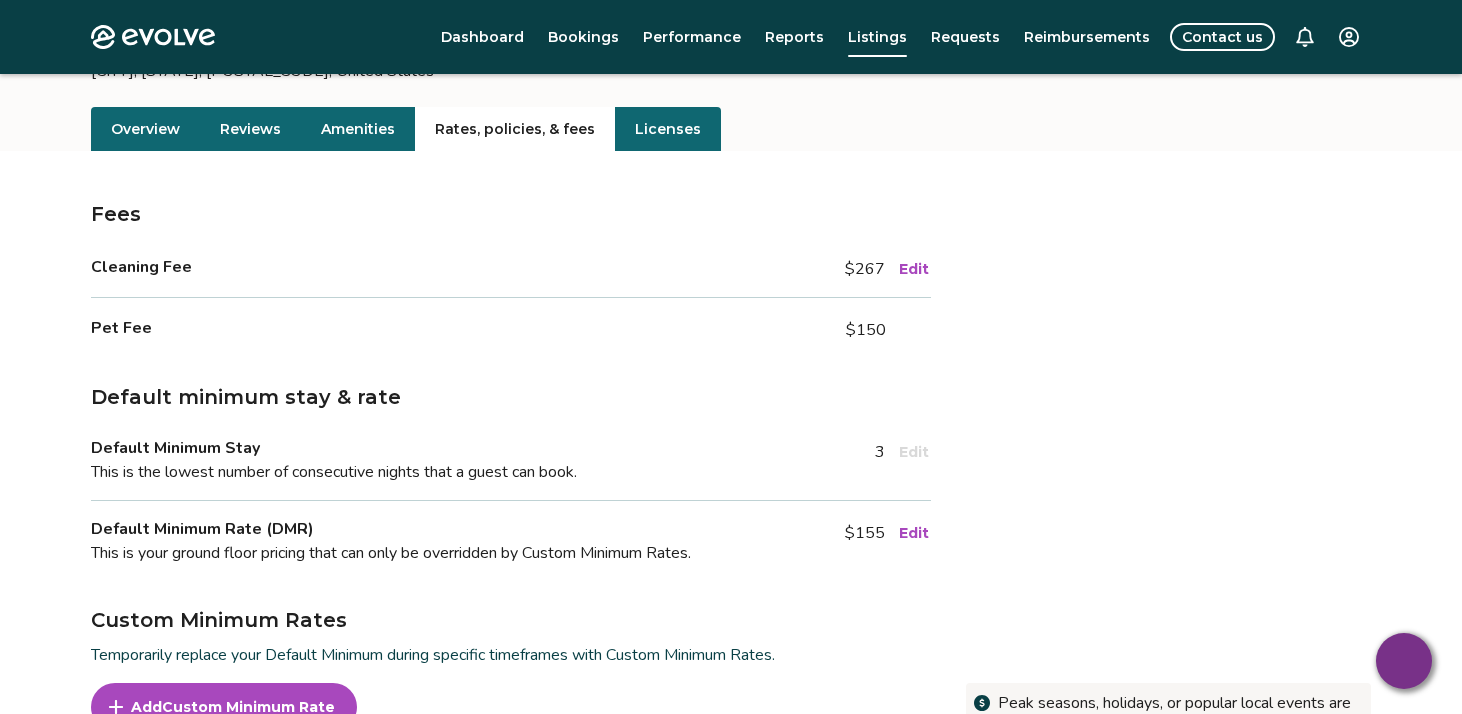 click on "Edit" at bounding box center (914, 269) 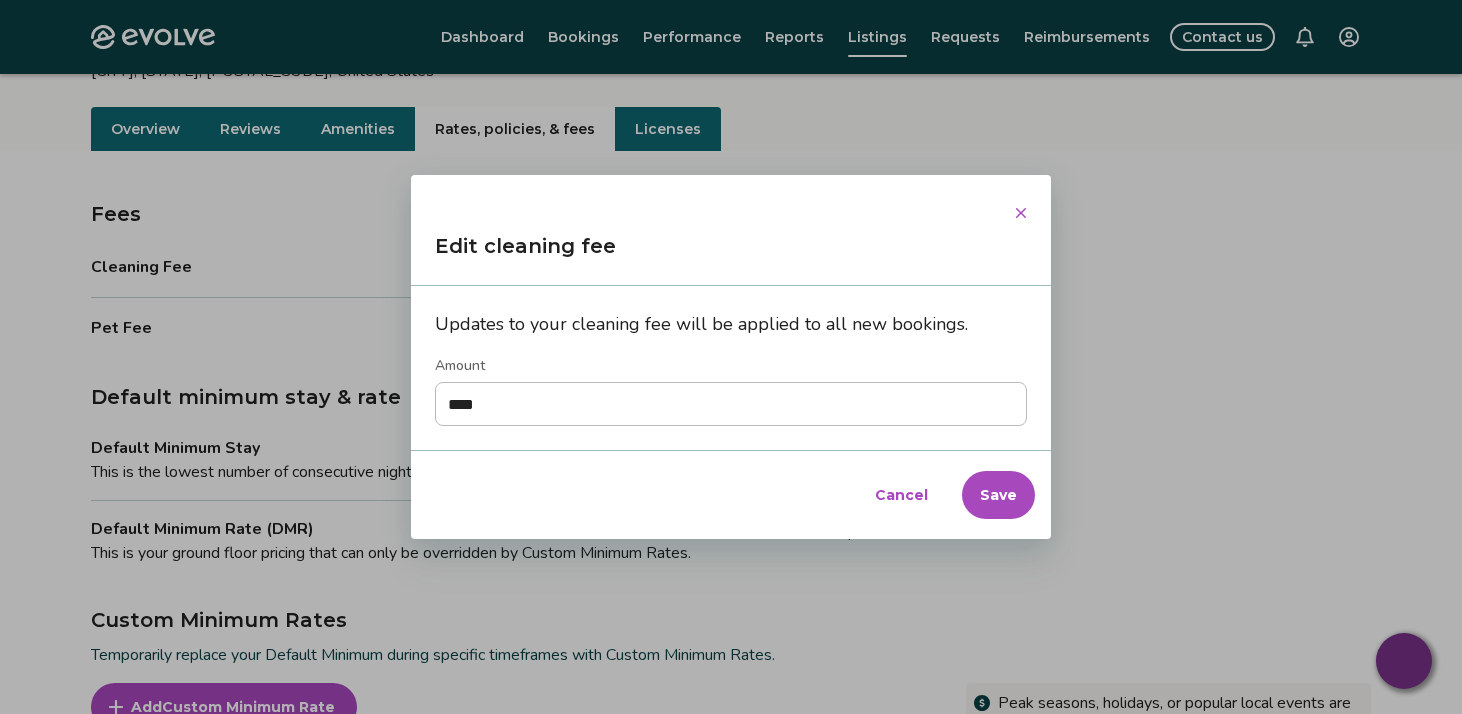 click 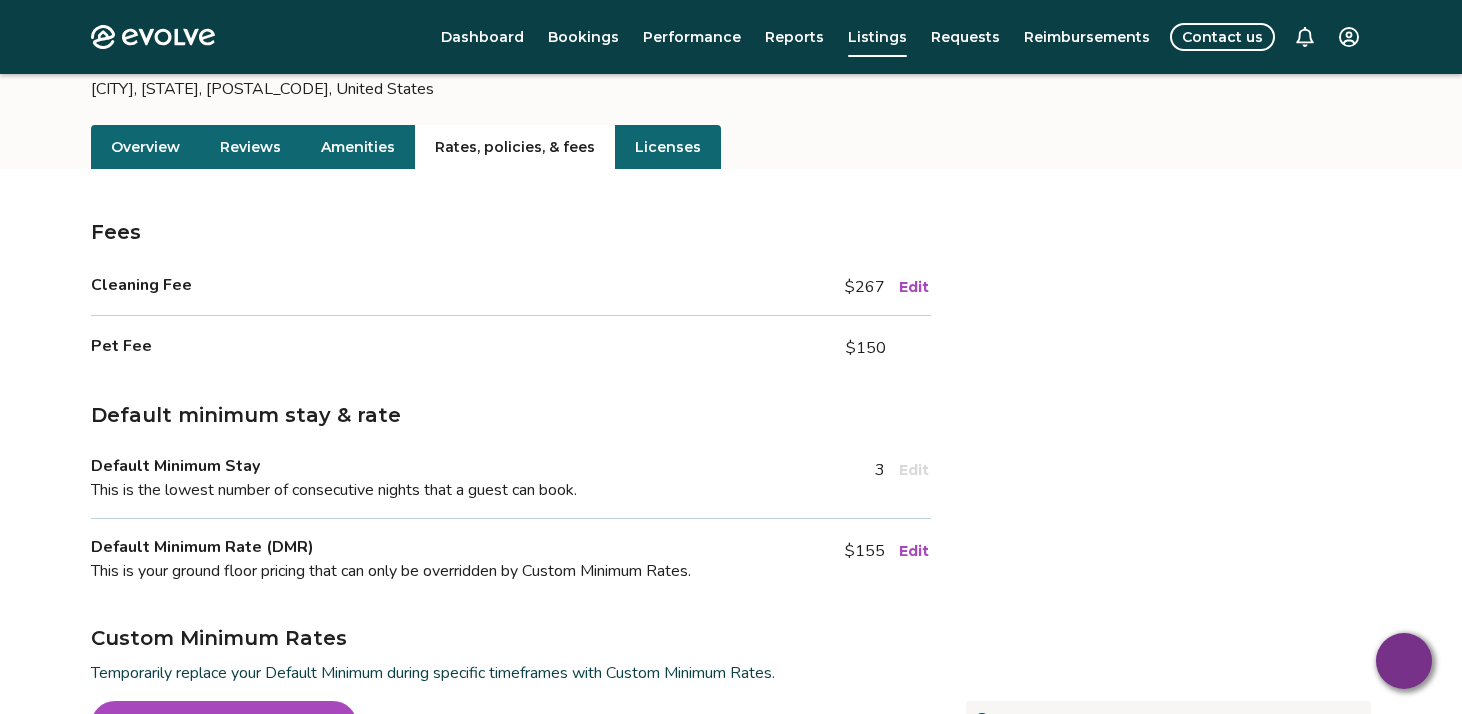 scroll, scrollTop: 245, scrollLeft: 0, axis: vertical 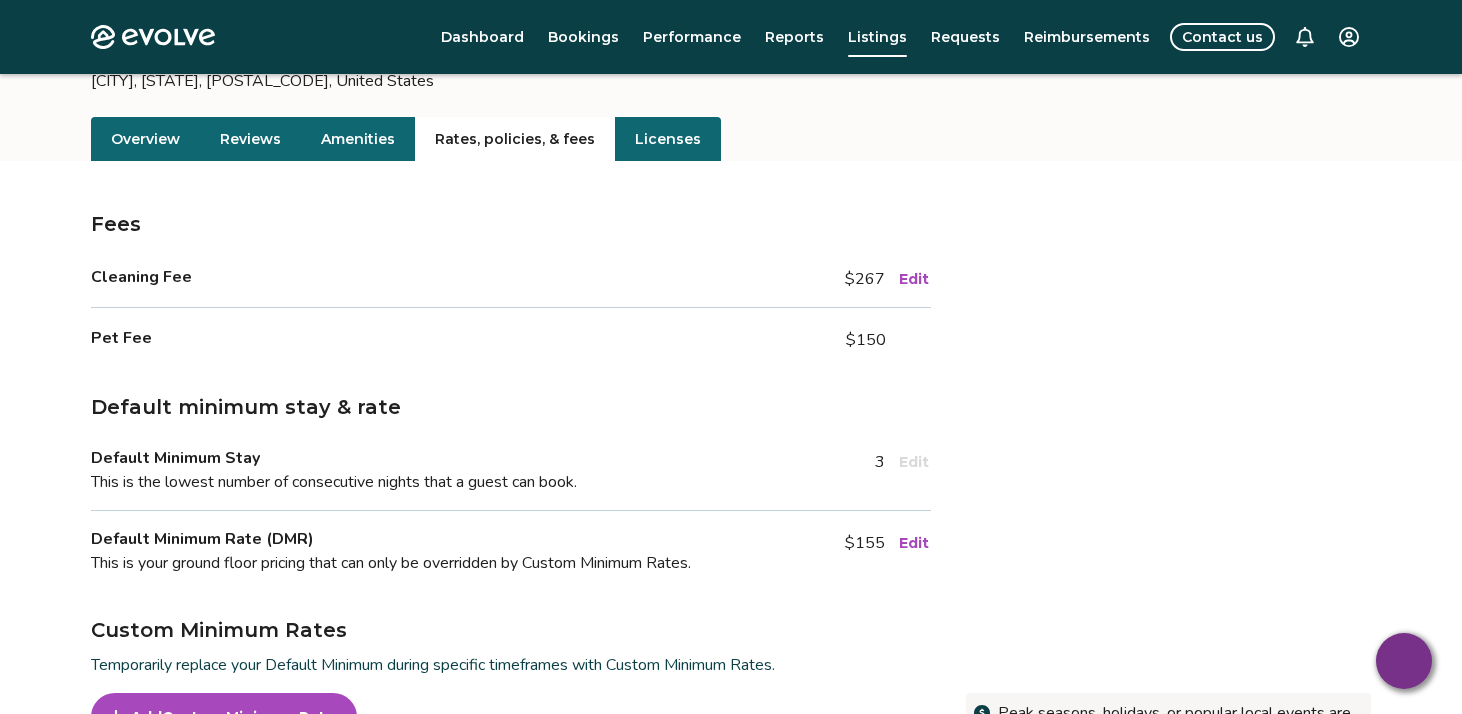 click on "Edit" at bounding box center [914, 279] 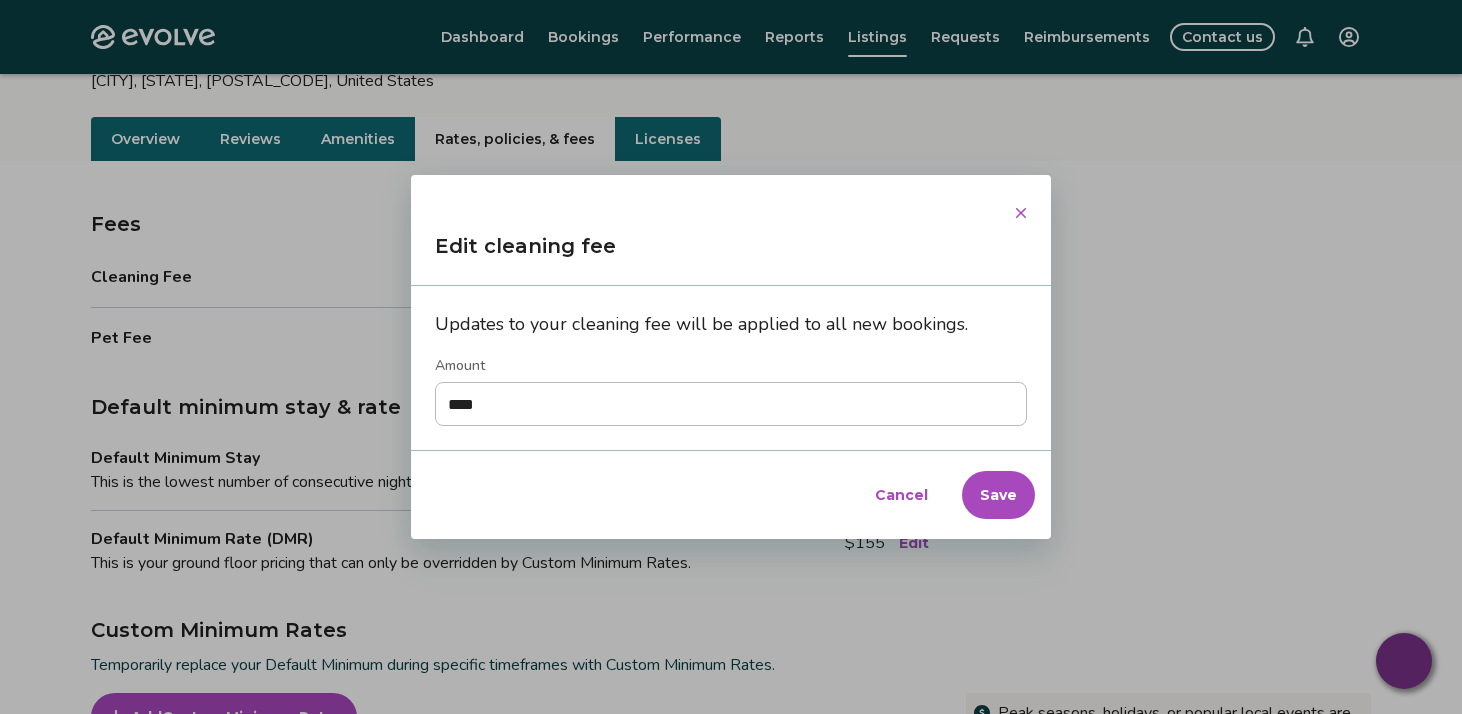 click on "****" at bounding box center (731, 404) 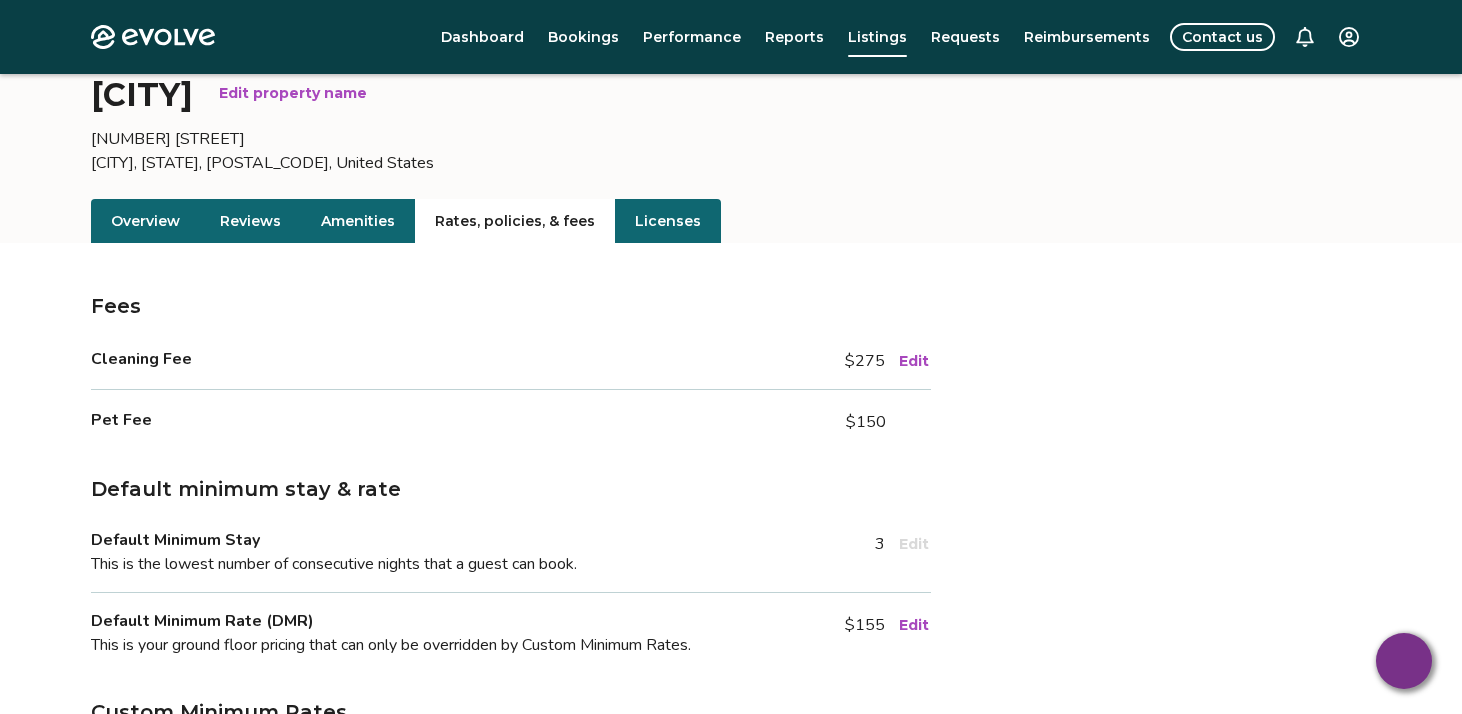 scroll, scrollTop: 31, scrollLeft: 0, axis: vertical 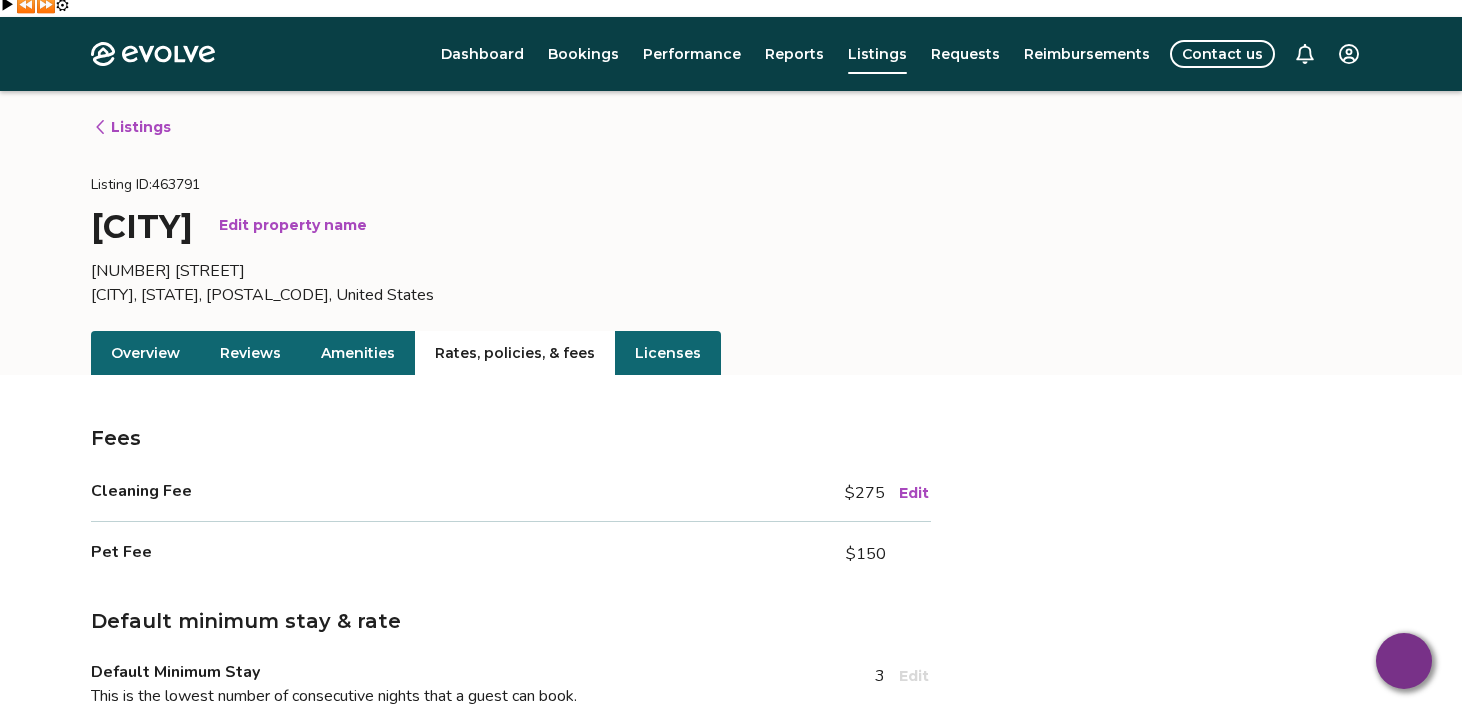 click on "Amenities" at bounding box center [358, 353] 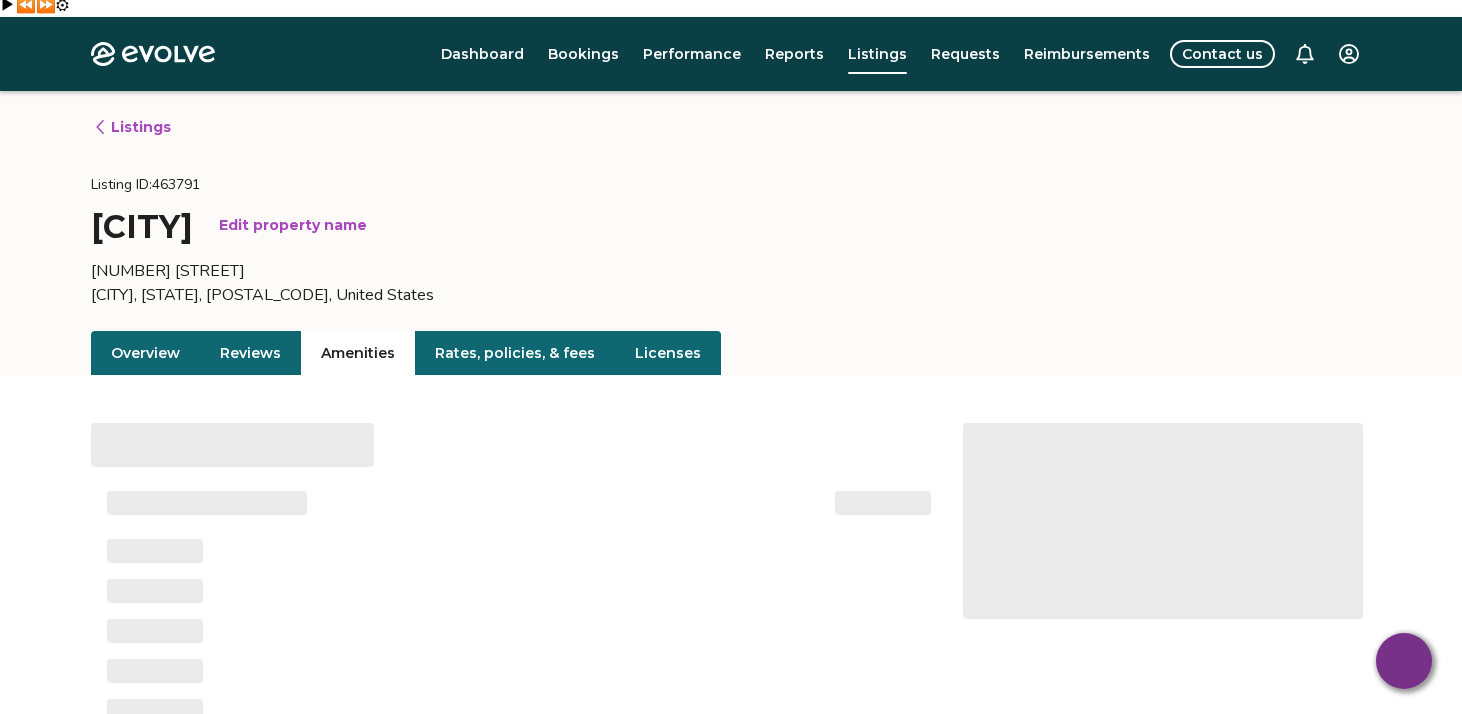 click on "Reviews" at bounding box center [250, 353] 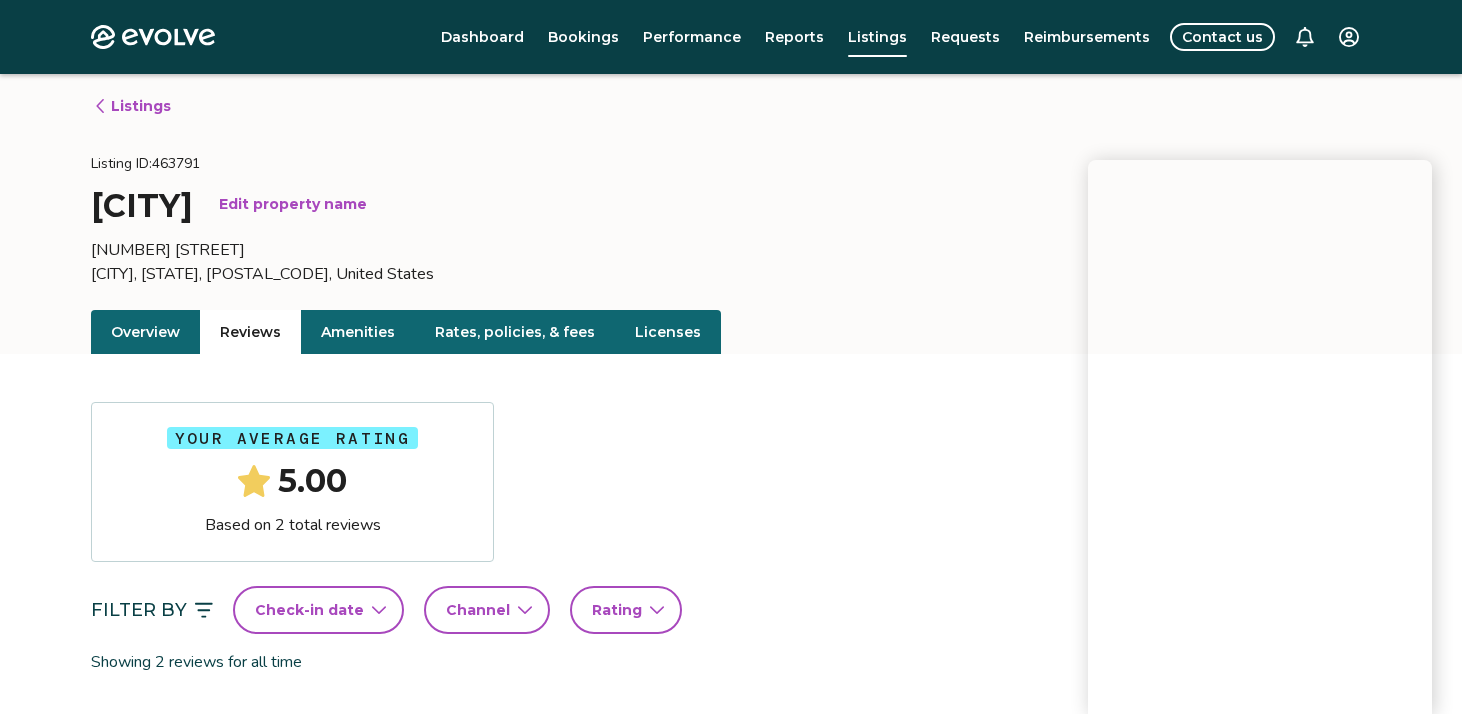 scroll, scrollTop: 0, scrollLeft: 0, axis: both 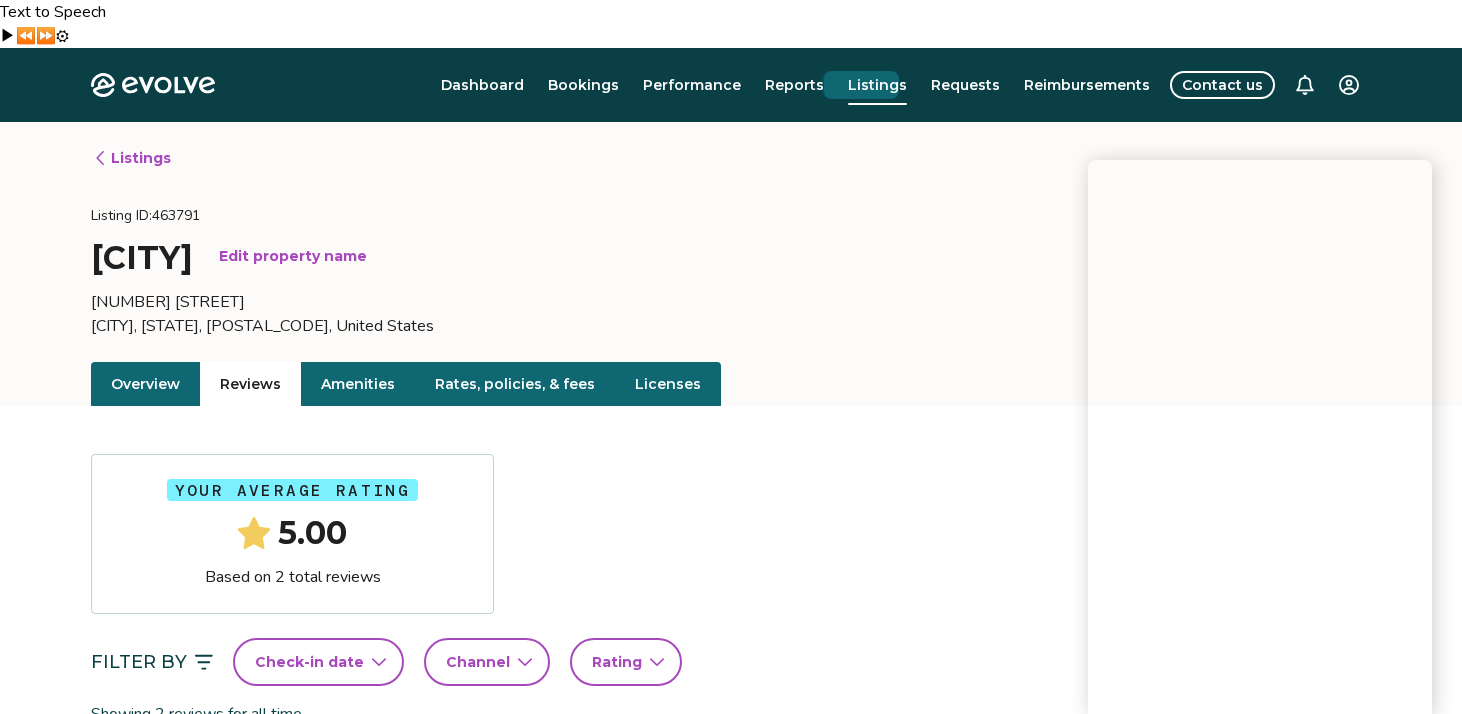 click on "Listings" at bounding box center [877, 85] 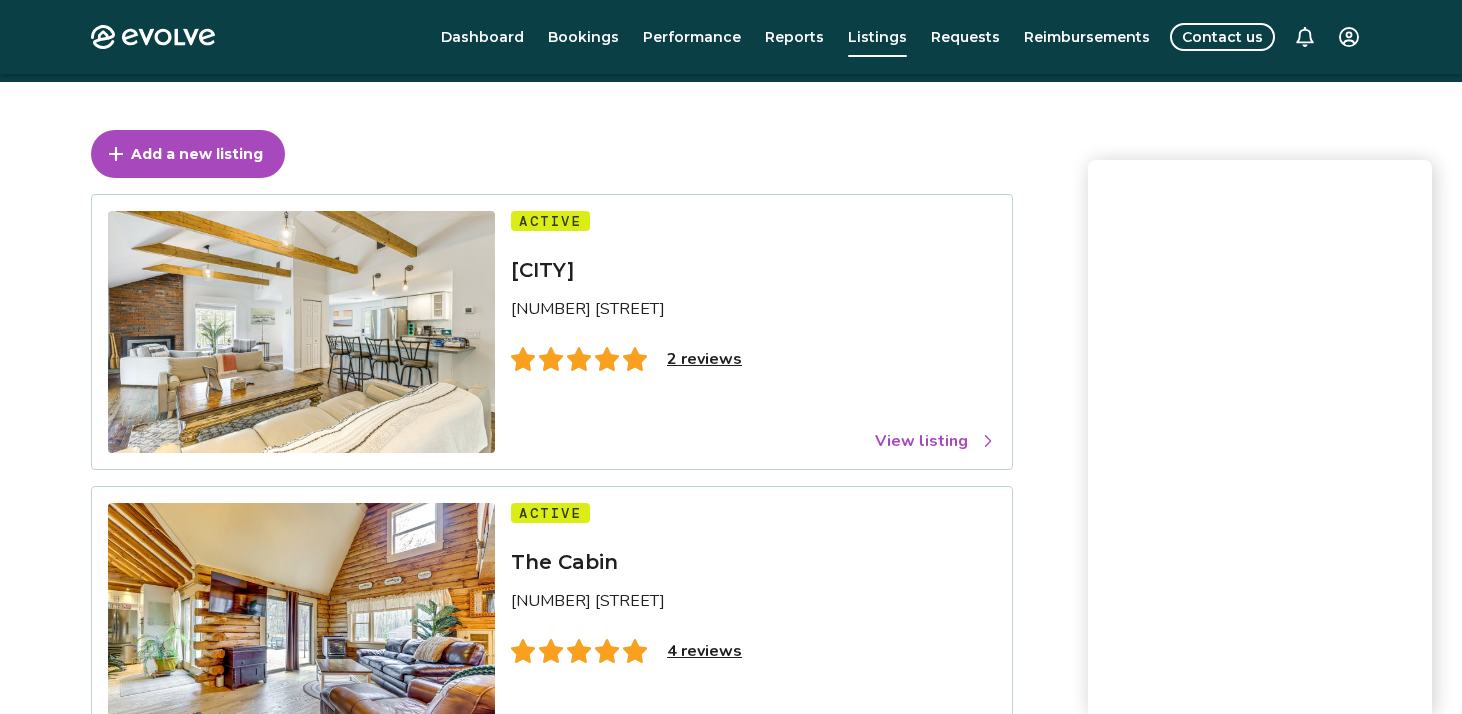 scroll, scrollTop: 128, scrollLeft: 0, axis: vertical 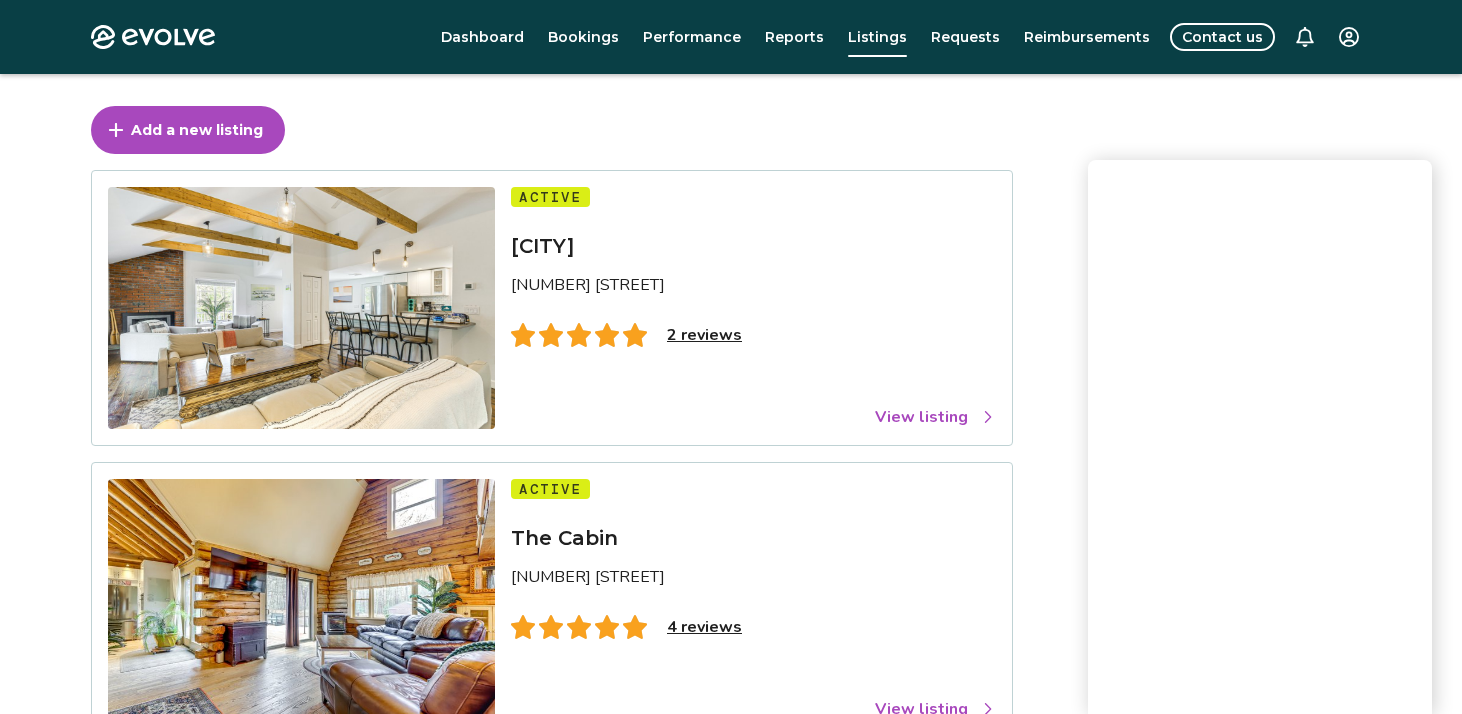 click on "4 reviews" at bounding box center [704, 627] 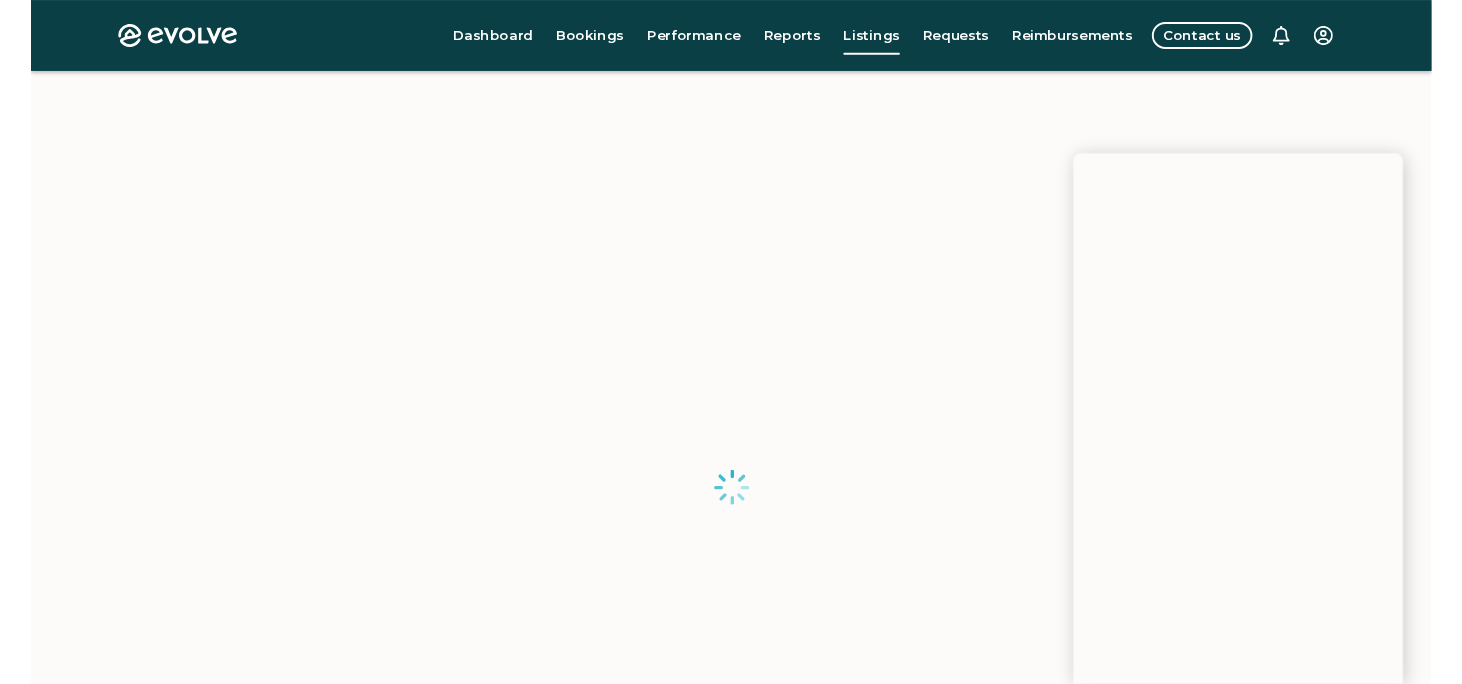 scroll, scrollTop: 124, scrollLeft: 0, axis: vertical 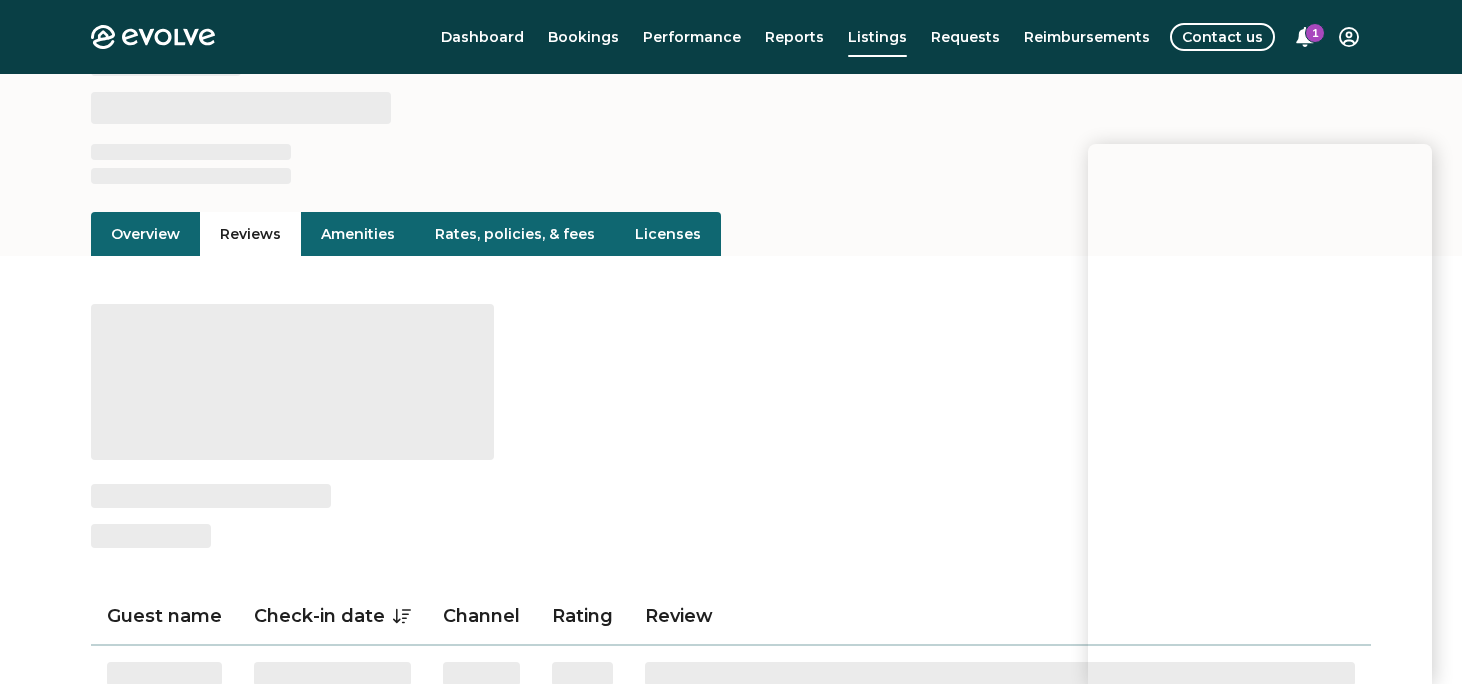 click on "Rates, policies, & fees" at bounding box center (515, 234) 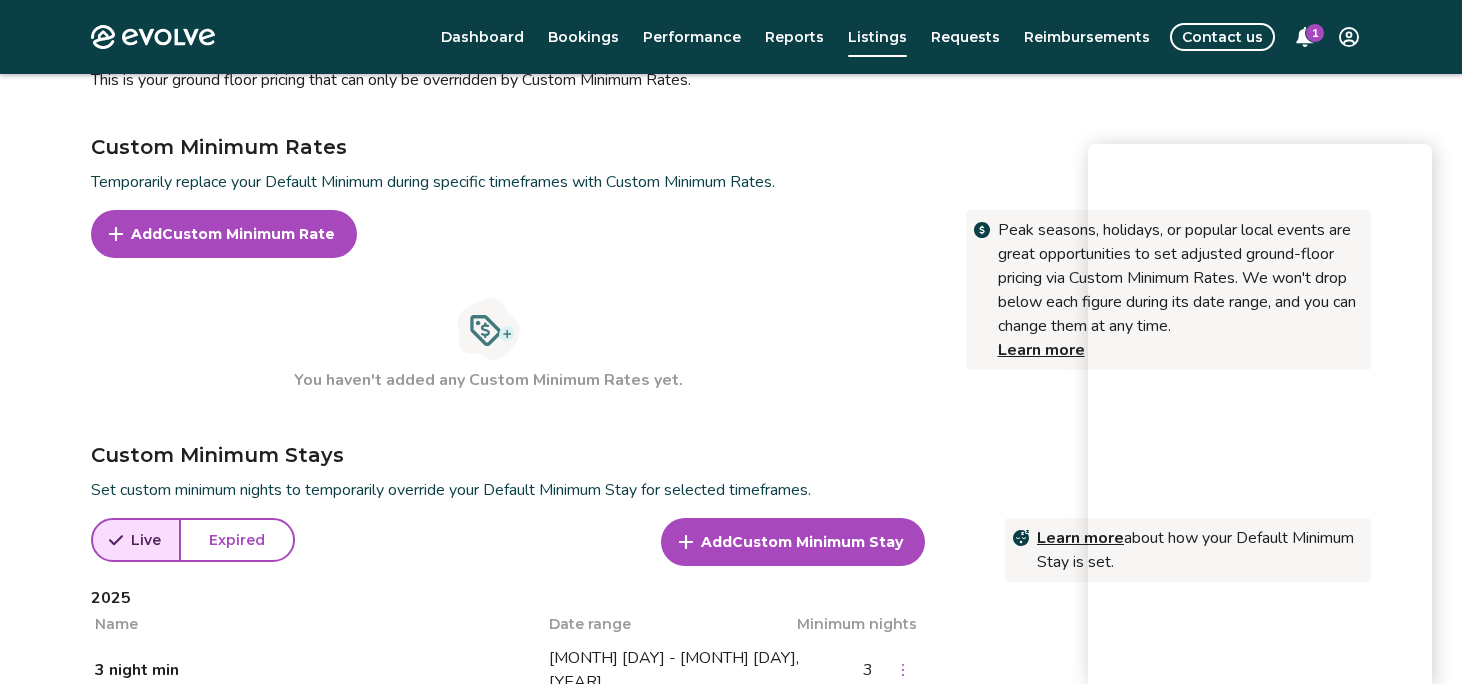 scroll, scrollTop: 891, scrollLeft: 0, axis: vertical 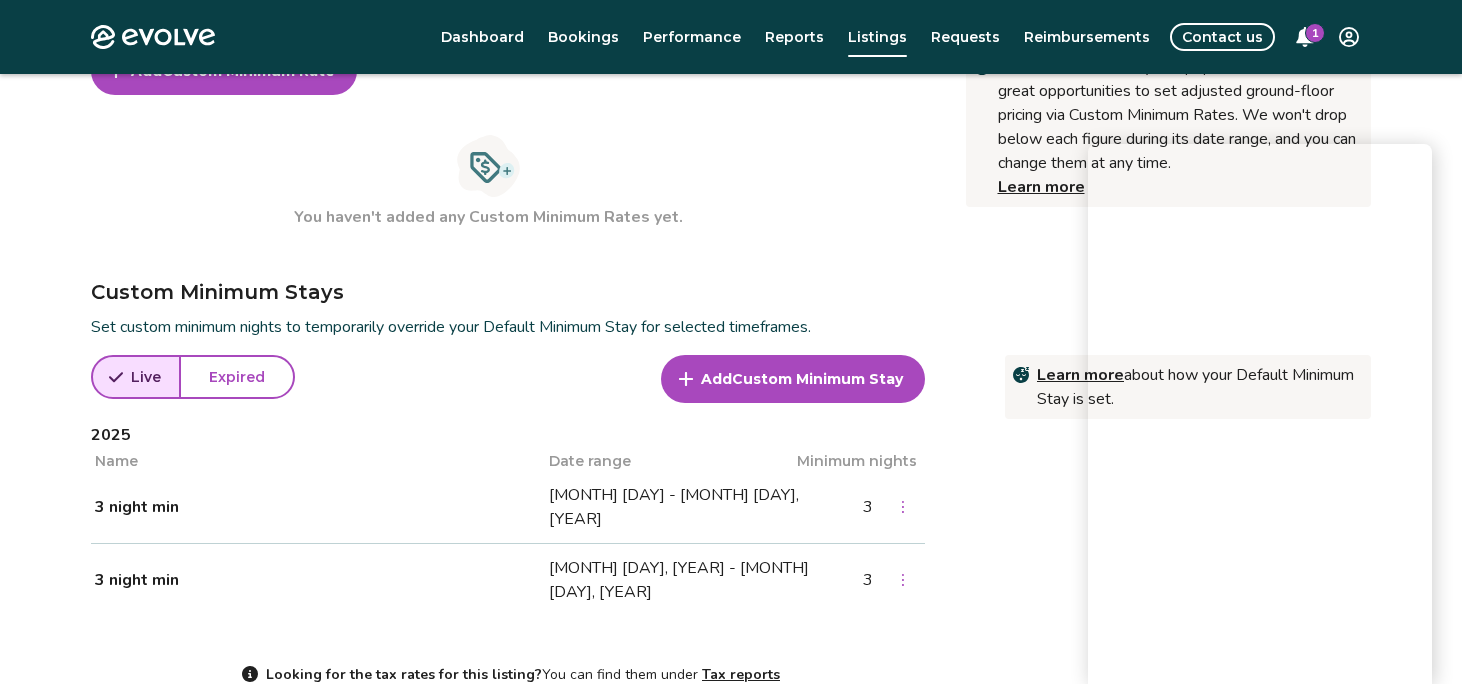 click 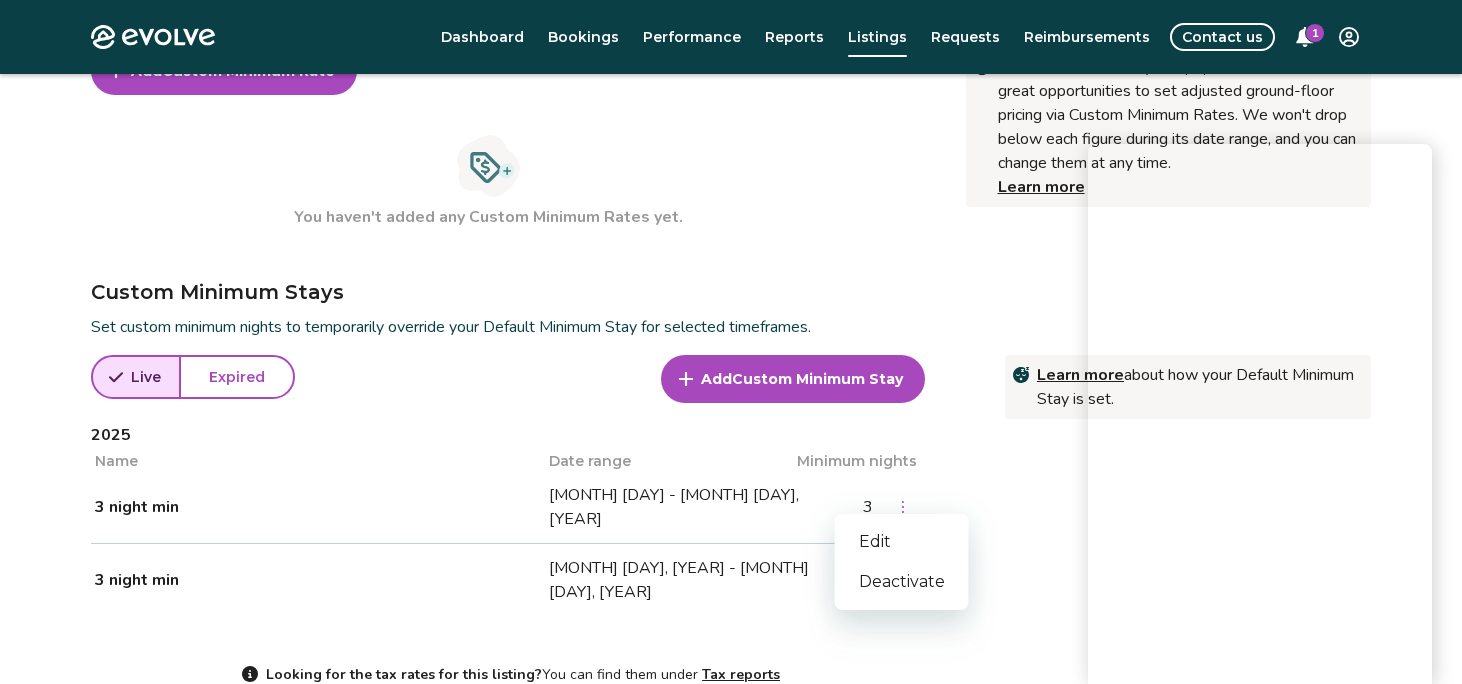click on "Deactivate" at bounding box center (902, 582) 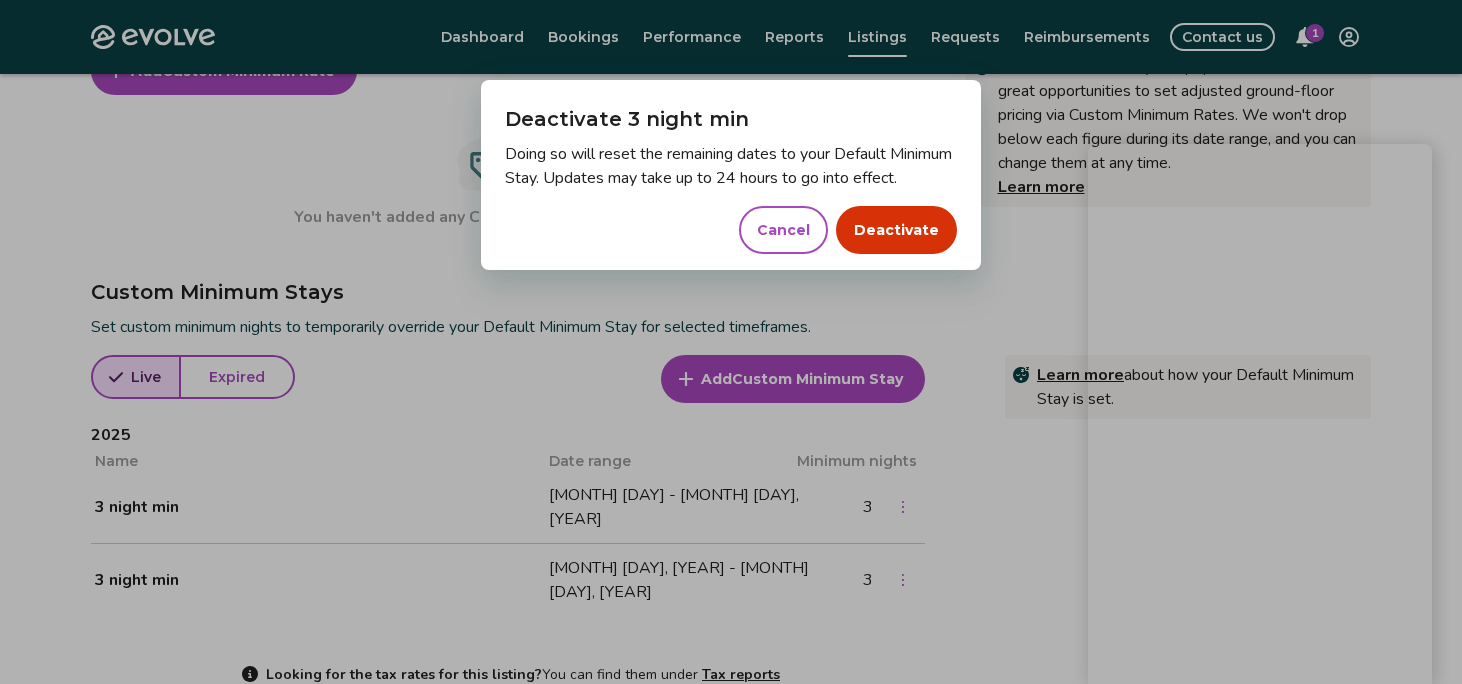 click on "Deactivate" at bounding box center (896, 230) 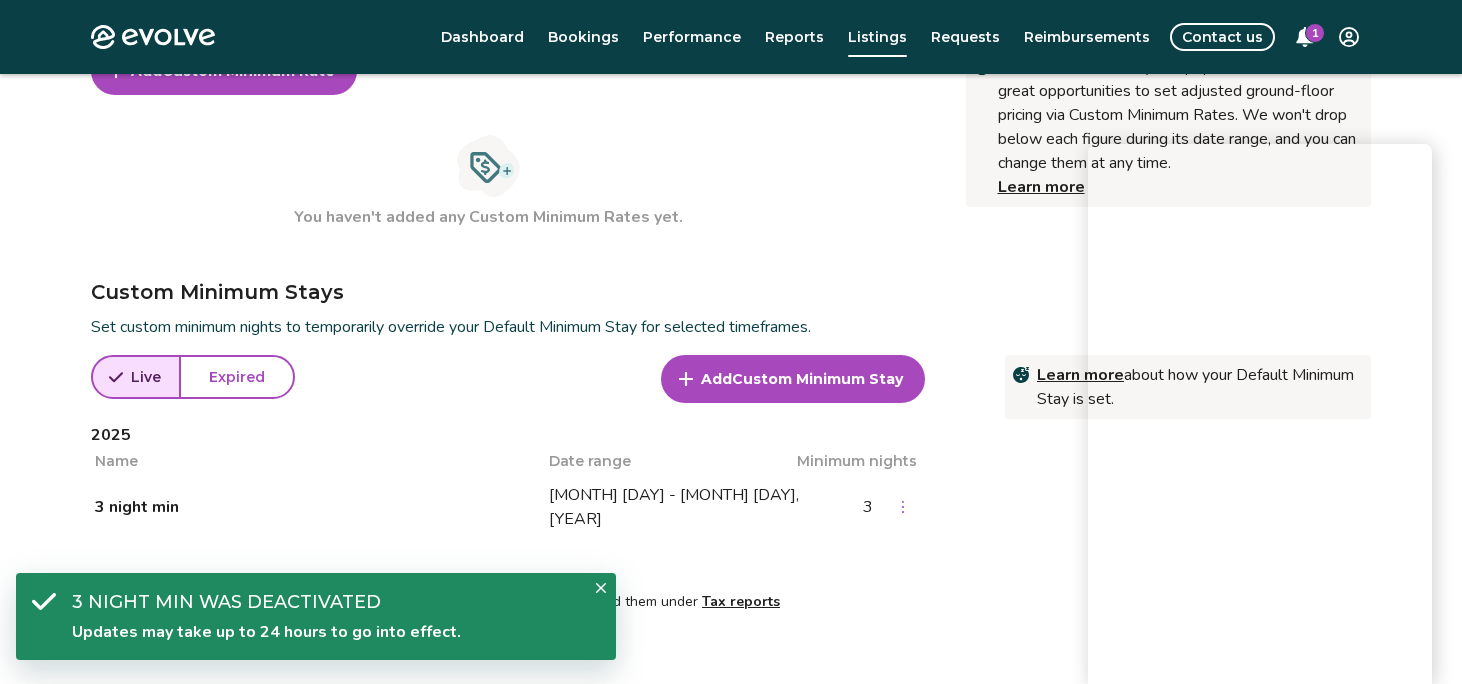 click 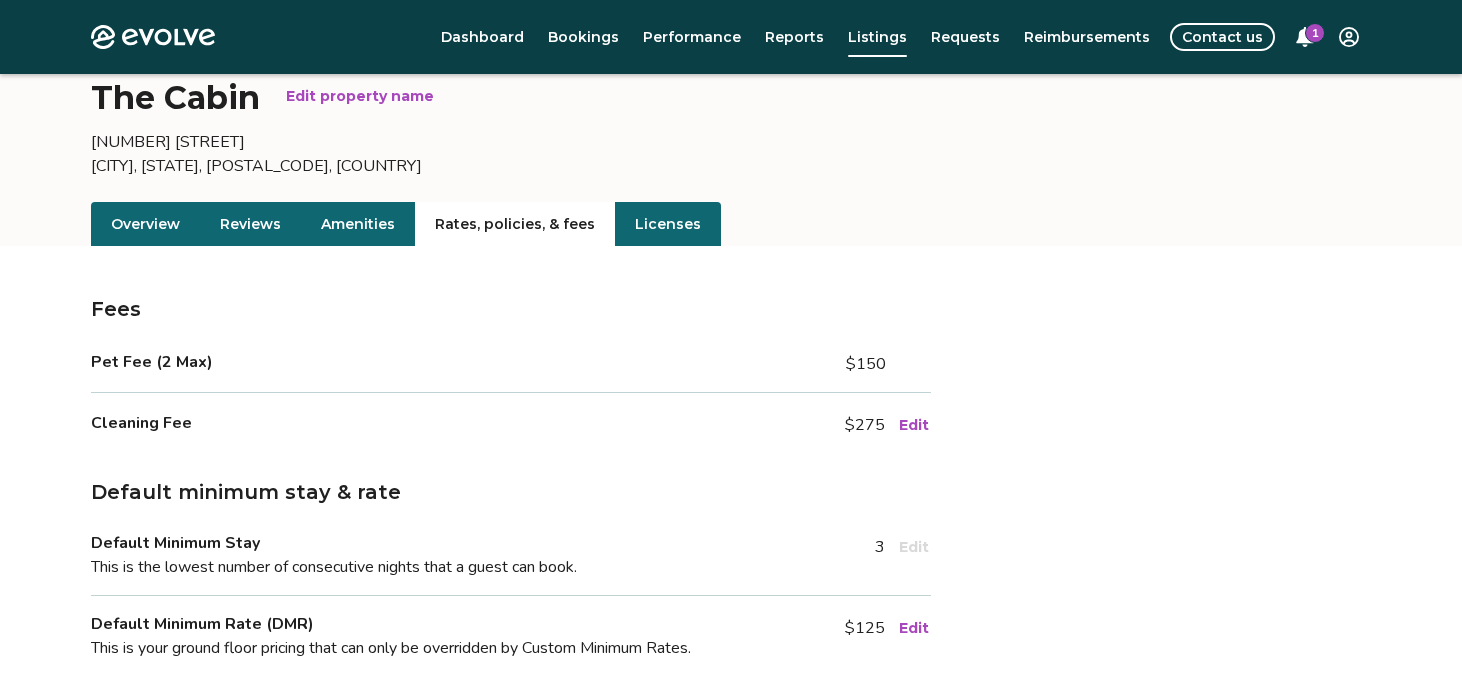 scroll, scrollTop: 0, scrollLeft: 0, axis: both 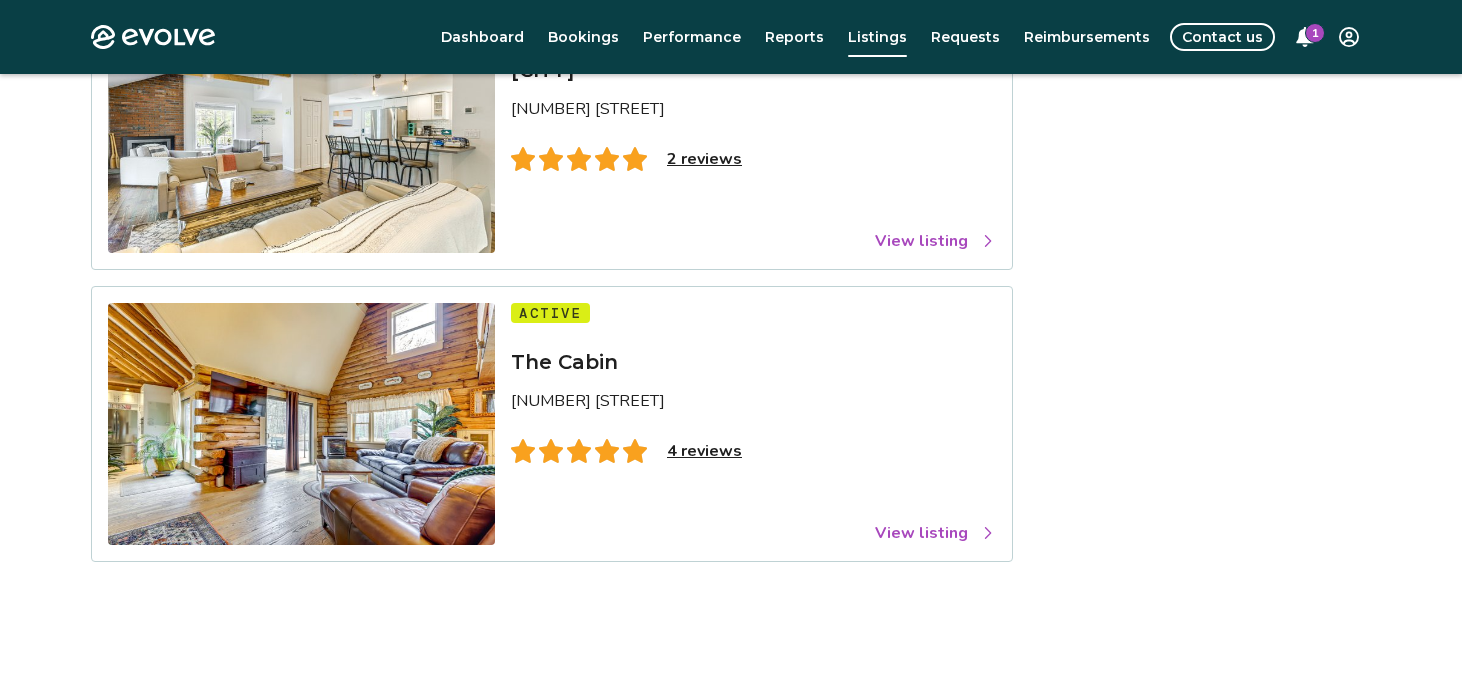 click on "View listing" at bounding box center (935, 533) 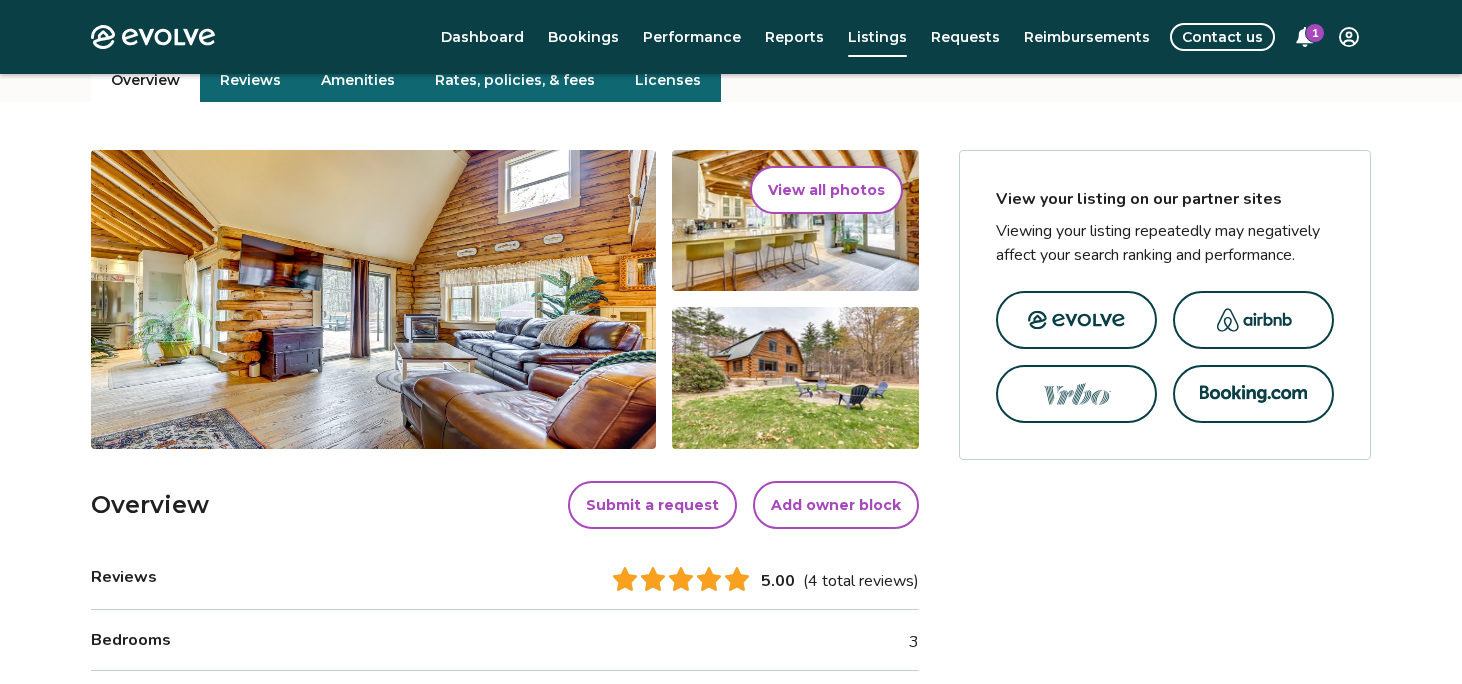 click at bounding box center [1077, 394] 